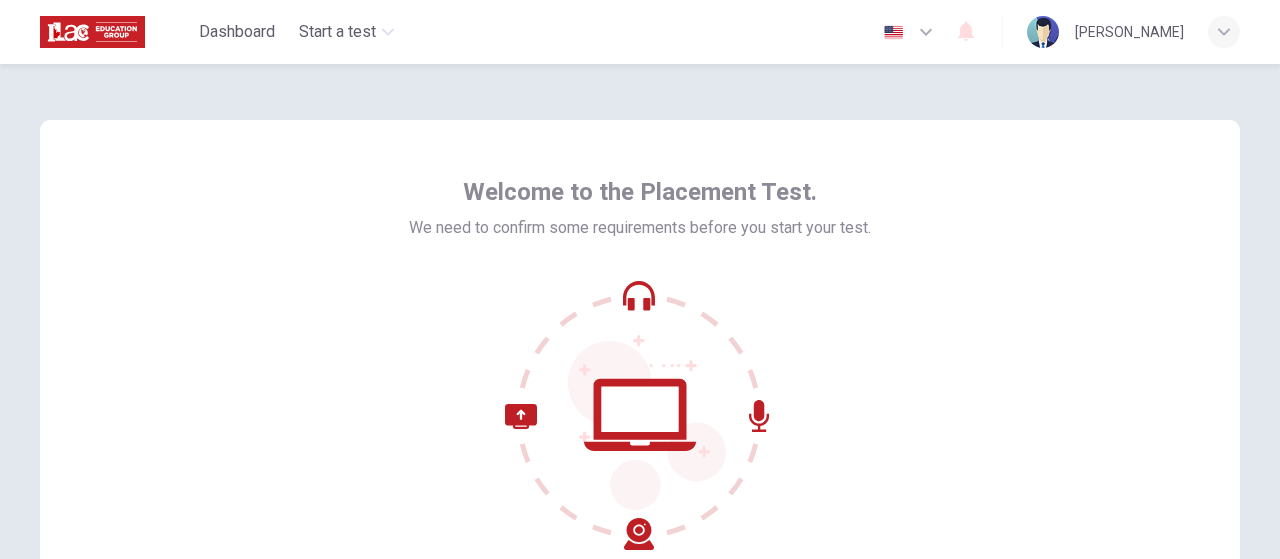 scroll, scrollTop: 0, scrollLeft: 0, axis: both 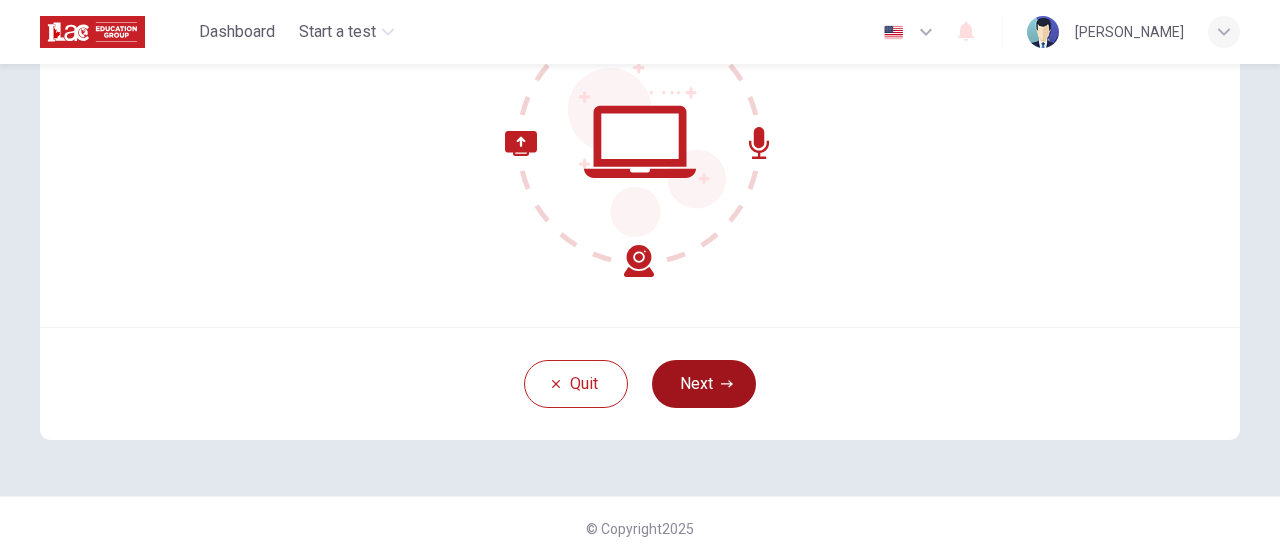 click on "Next" at bounding box center (704, 384) 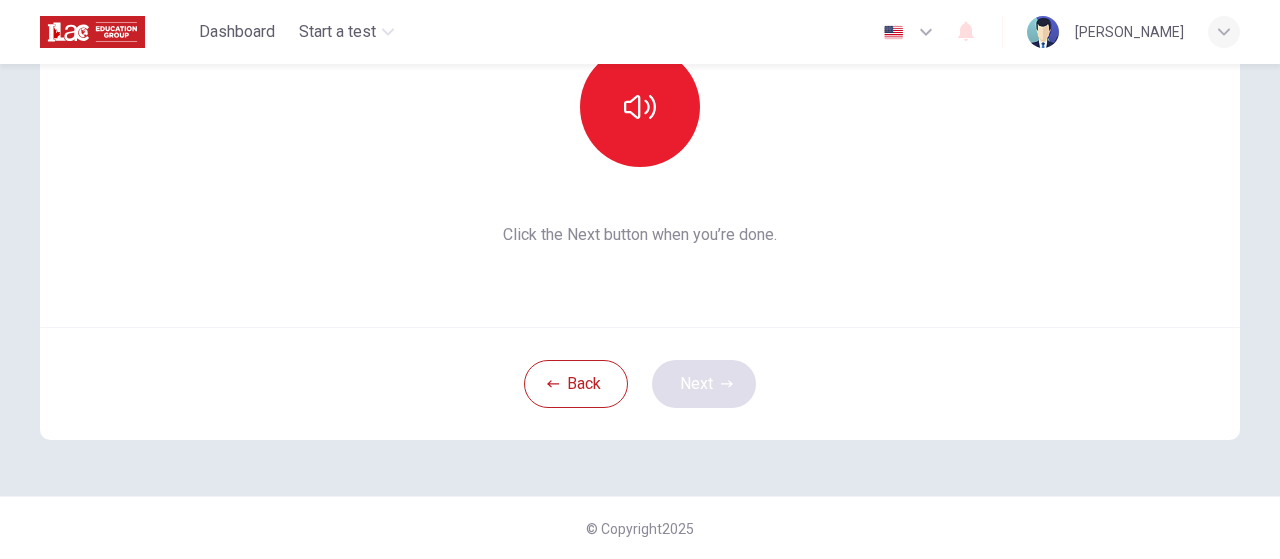 scroll, scrollTop: 173, scrollLeft: 0, axis: vertical 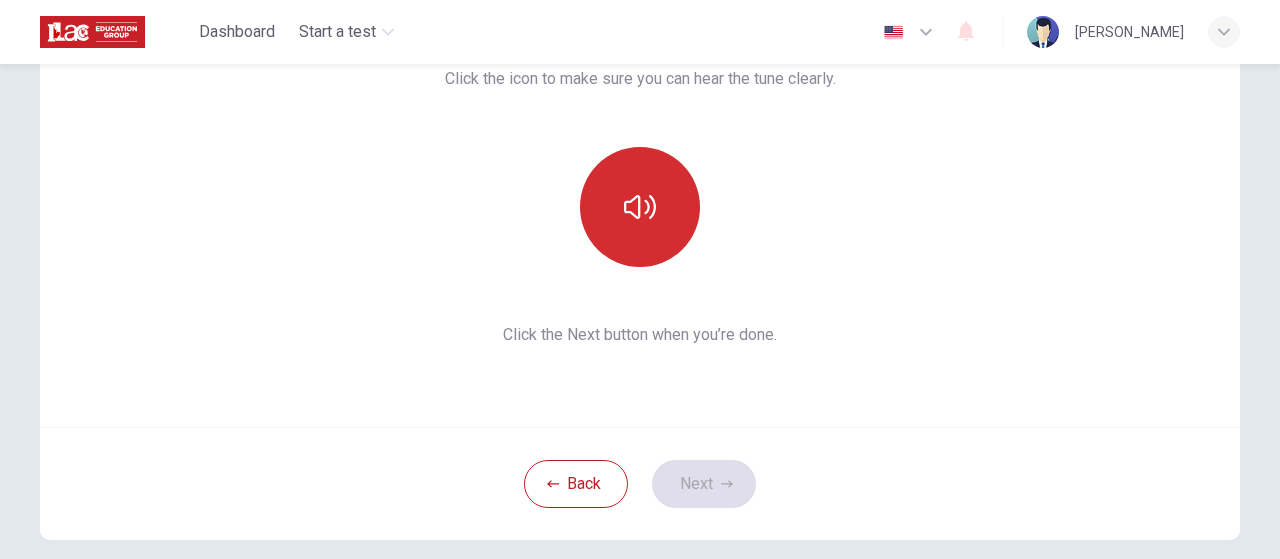 click at bounding box center (640, 207) 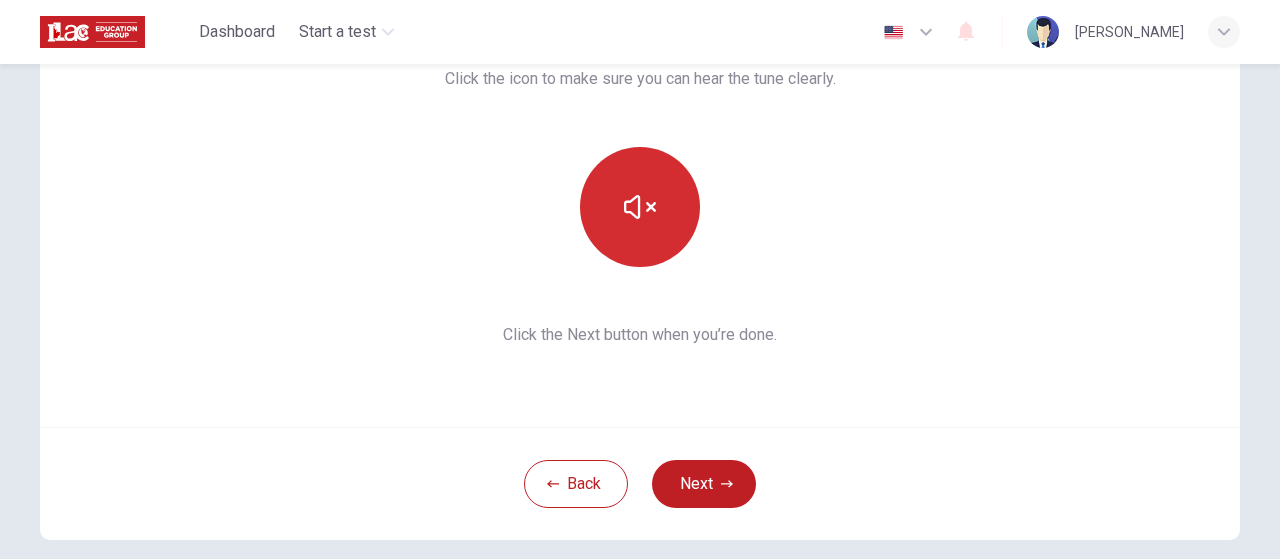 click at bounding box center [640, 207] 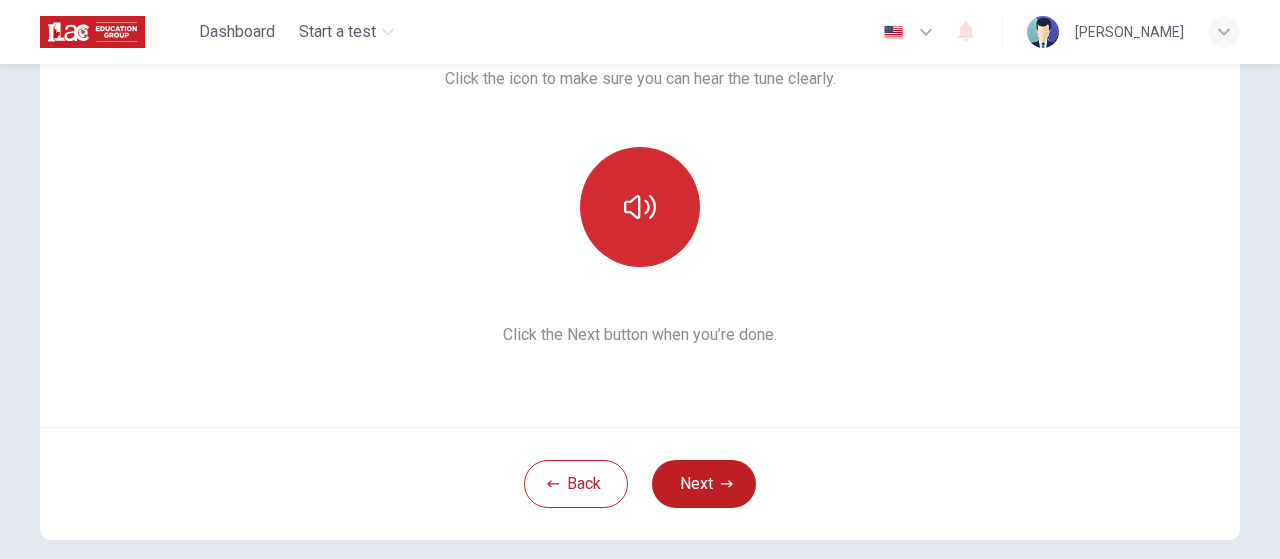 click at bounding box center [640, 207] 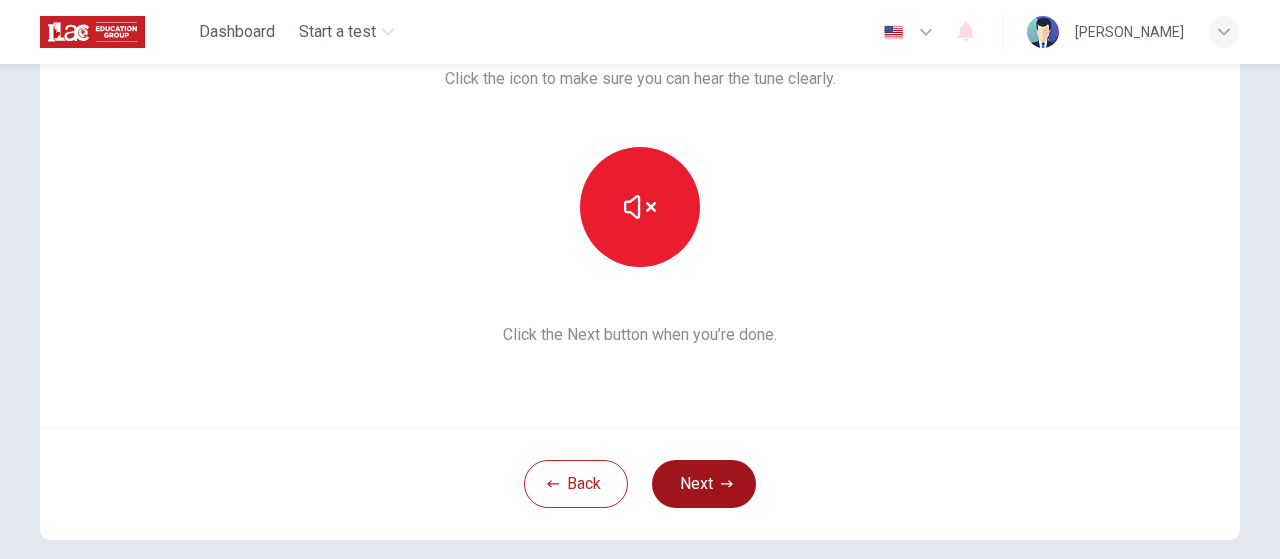 click on "Next" at bounding box center [704, 484] 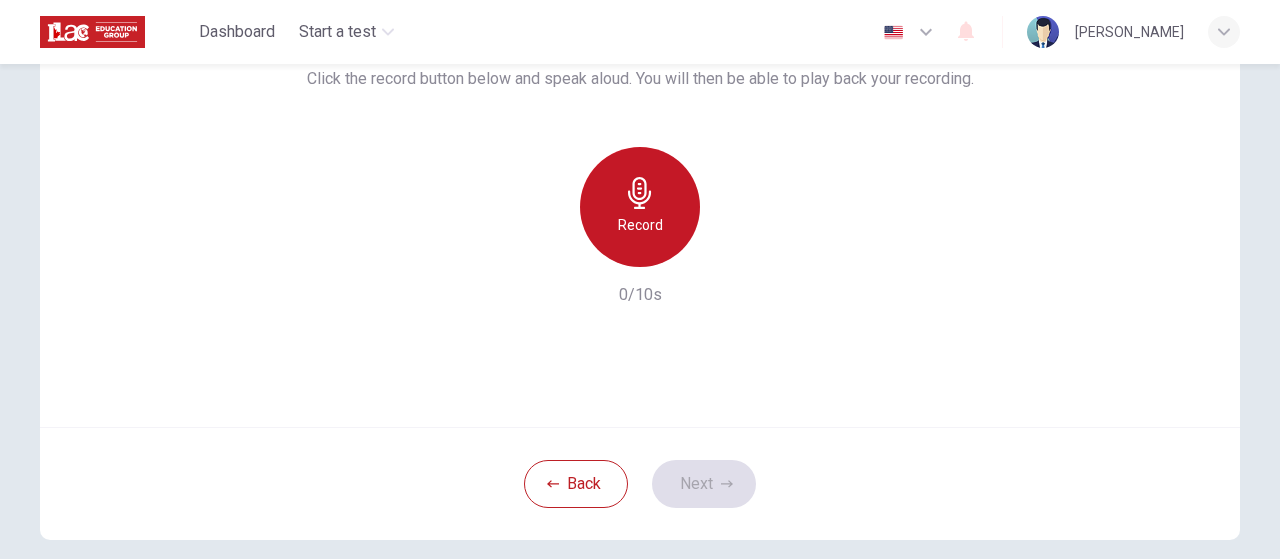 click on "Record" at bounding box center (640, 207) 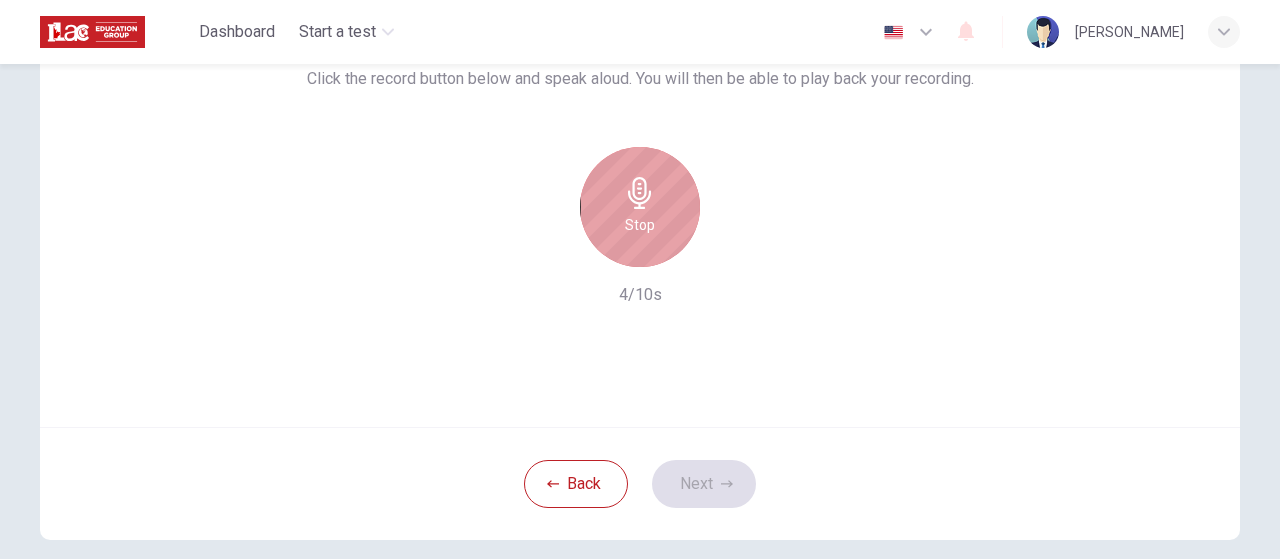 click 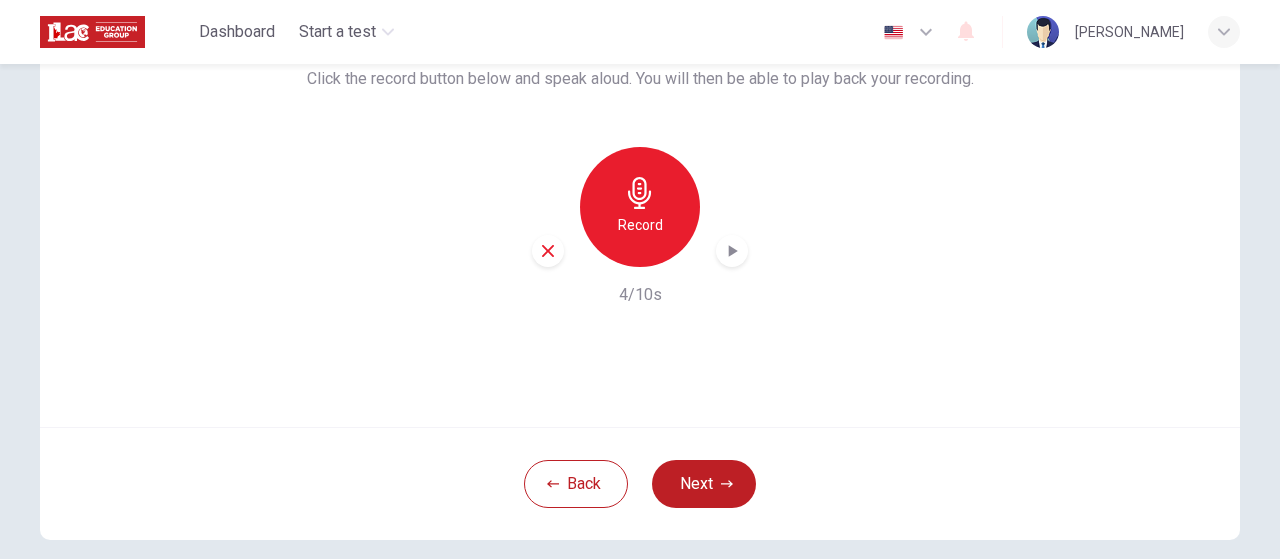 click 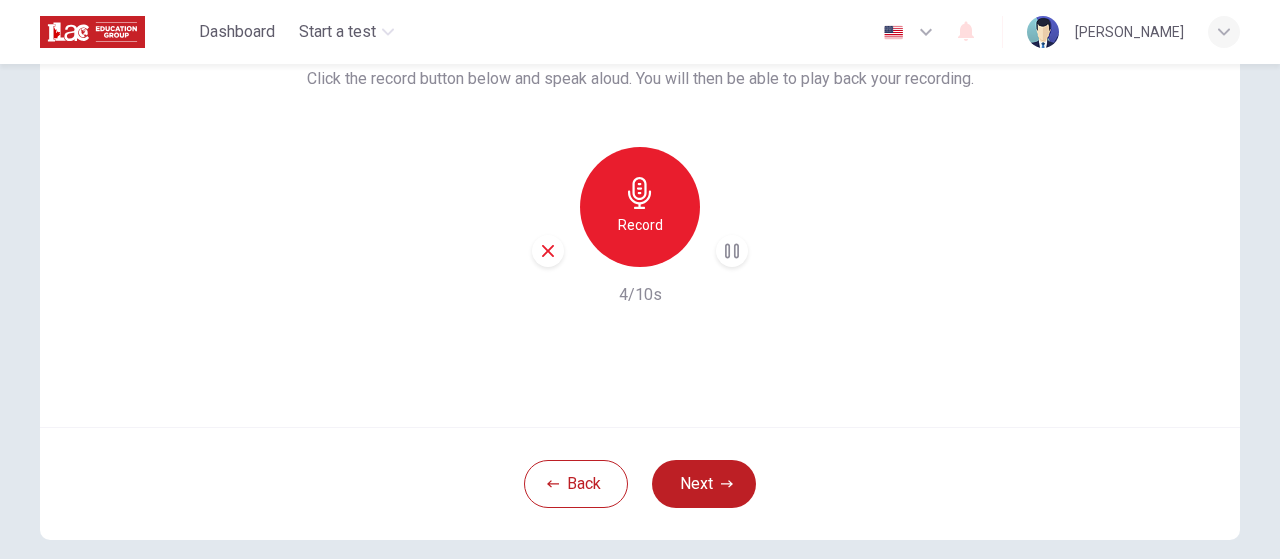 click 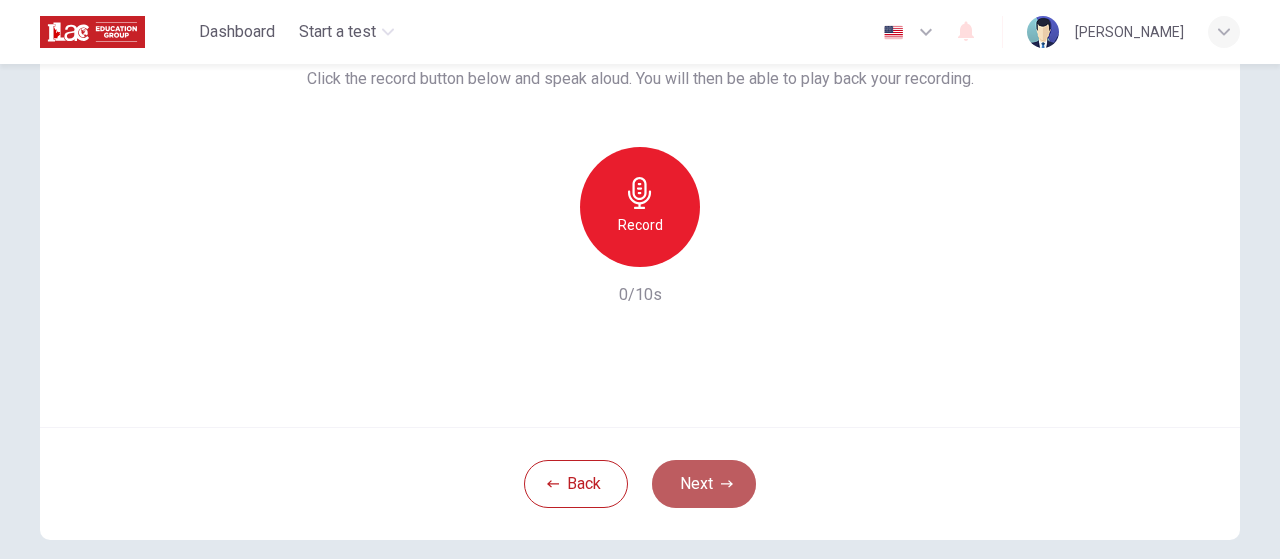 click on "Next" at bounding box center (704, 484) 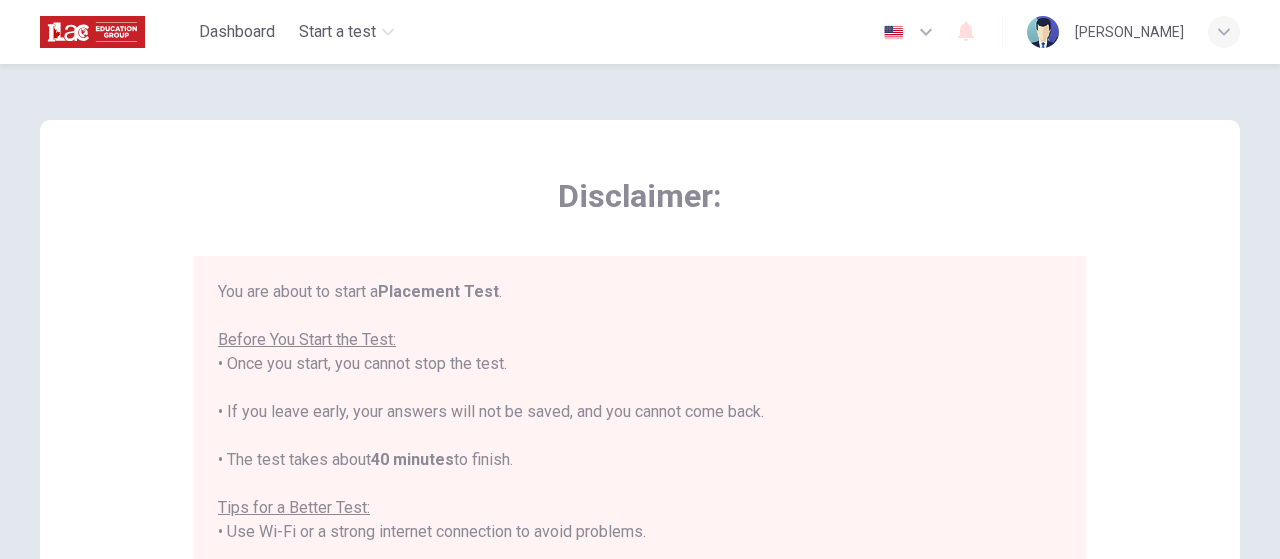 scroll, scrollTop: 0, scrollLeft: 0, axis: both 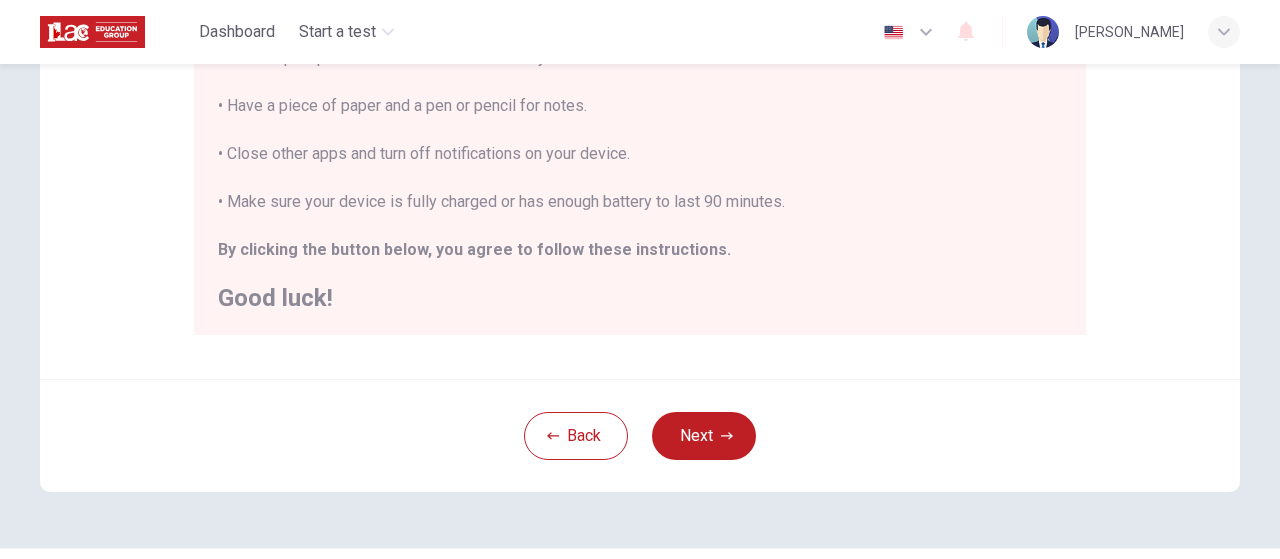 click on "Next" at bounding box center (704, 436) 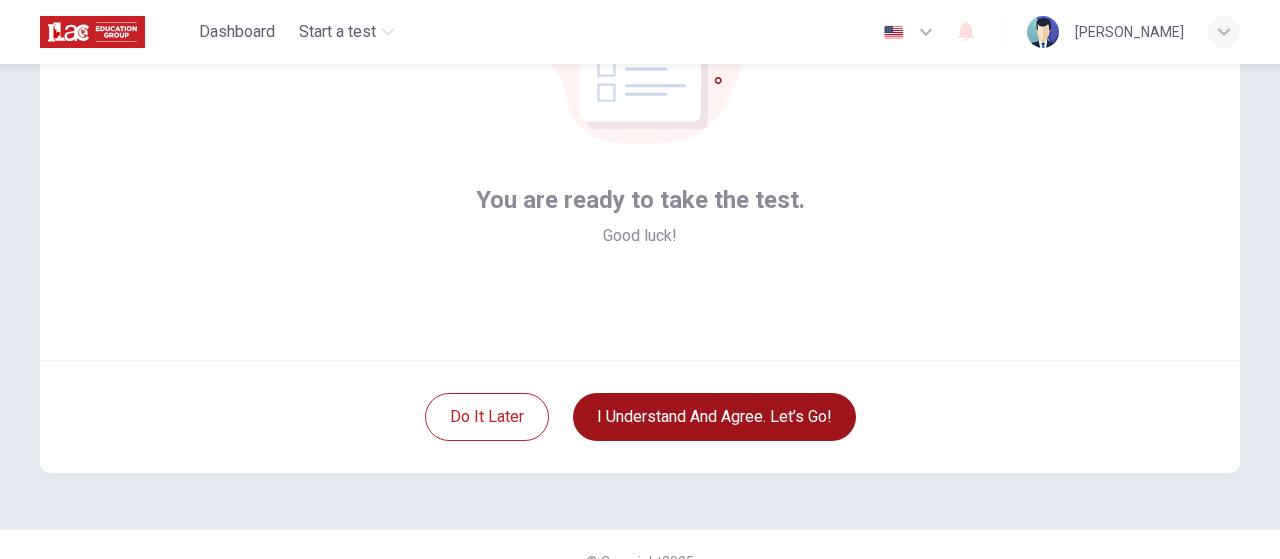 scroll, scrollTop: 273, scrollLeft: 0, axis: vertical 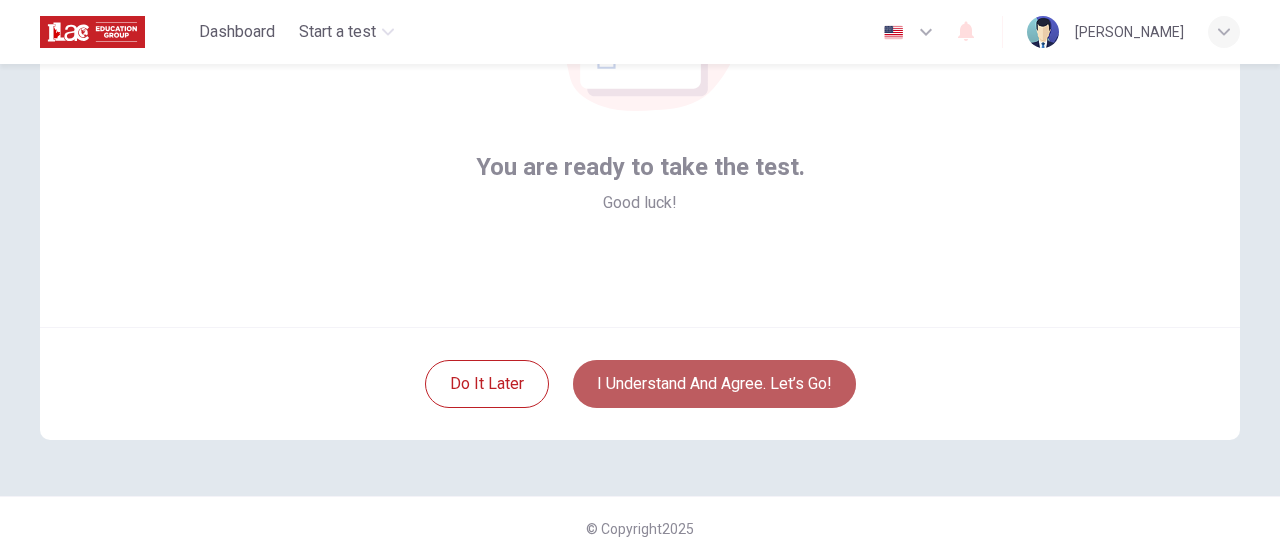 click on "I understand and agree. Let’s go!" at bounding box center (714, 384) 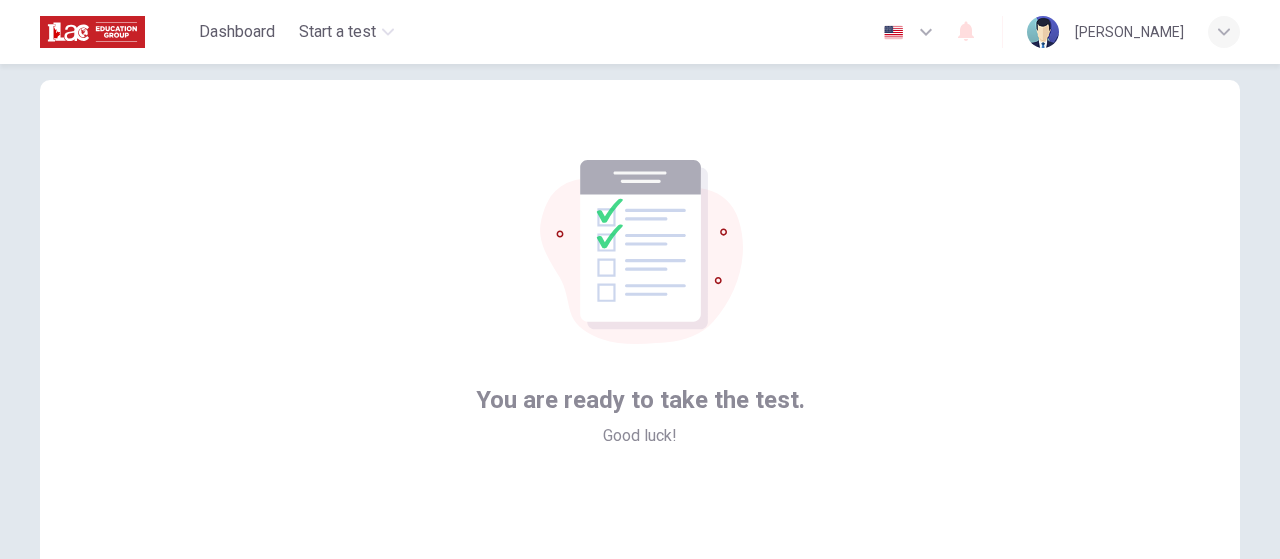 scroll, scrollTop: 0, scrollLeft: 0, axis: both 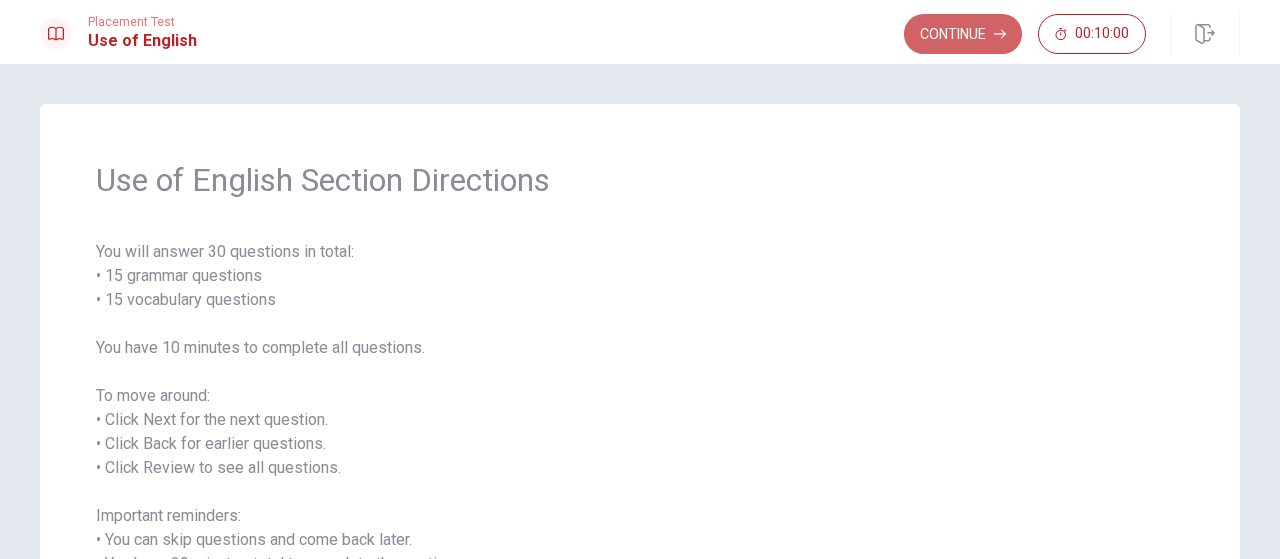 click on "Continue" at bounding box center [963, 34] 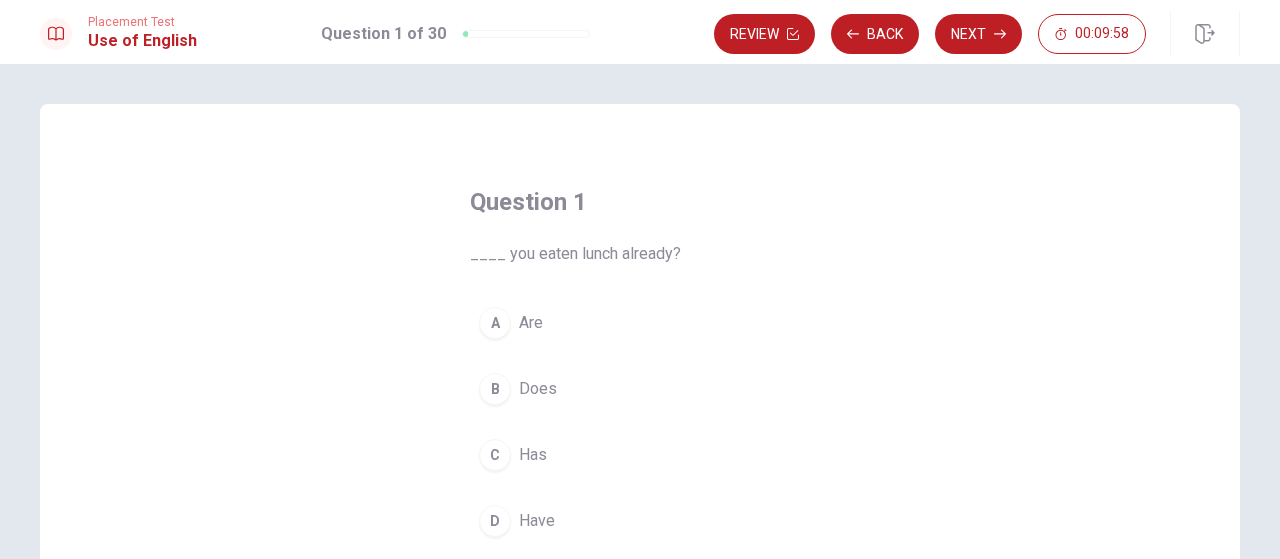 scroll, scrollTop: 100, scrollLeft: 0, axis: vertical 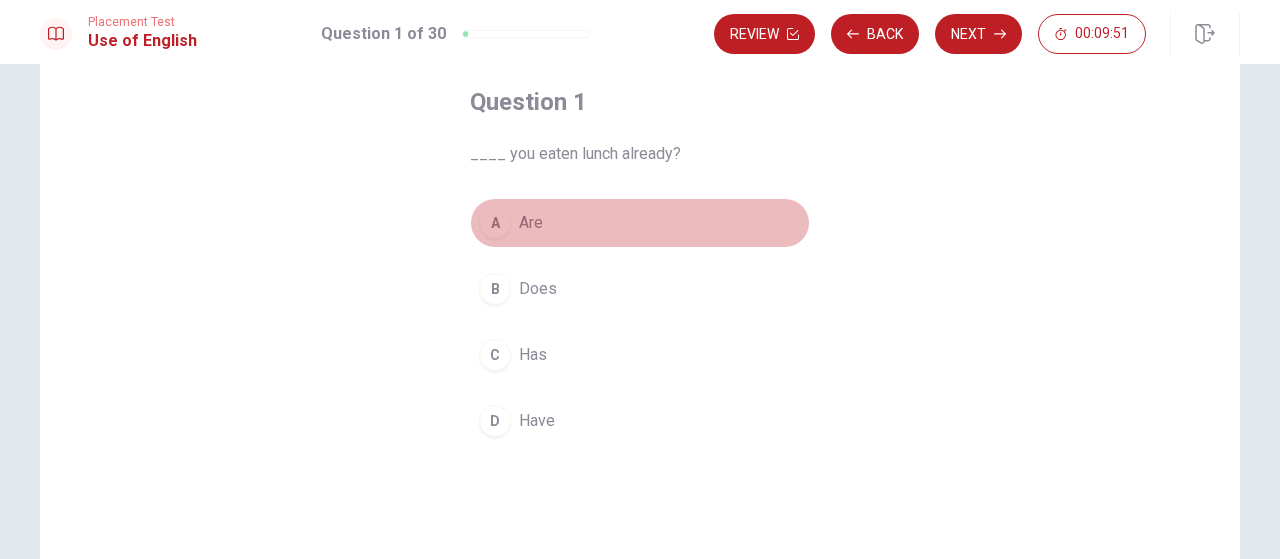 click on "A" at bounding box center (495, 223) 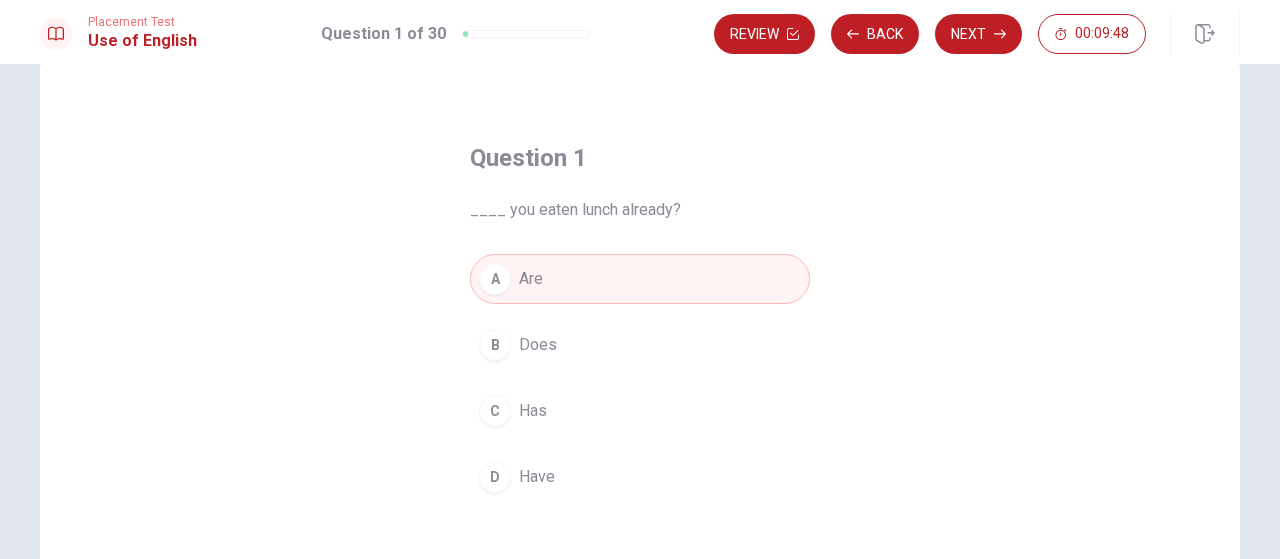 scroll, scrollTop: 44, scrollLeft: 0, axis: vertical 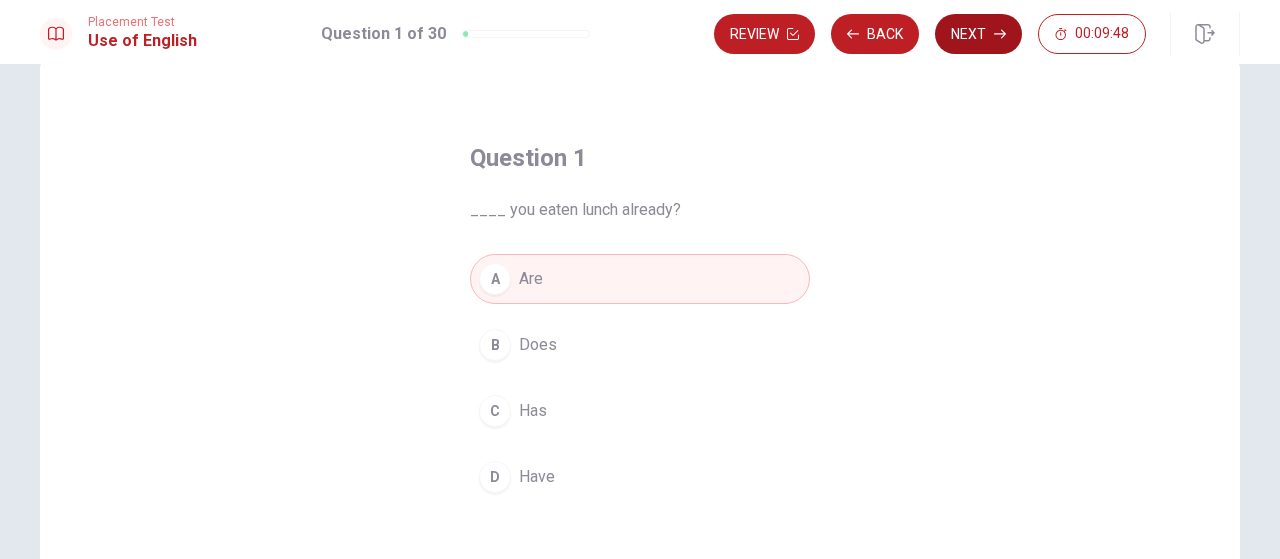 click on "Next" at bounding box center (978, 34) 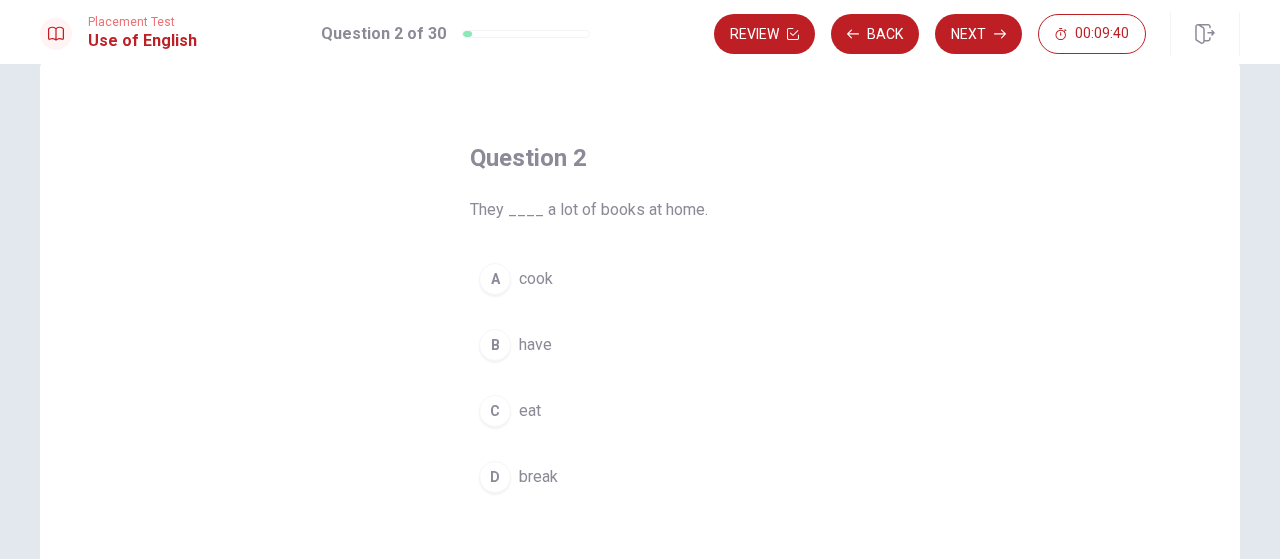 click on "B" at bounding box center [495, 345] 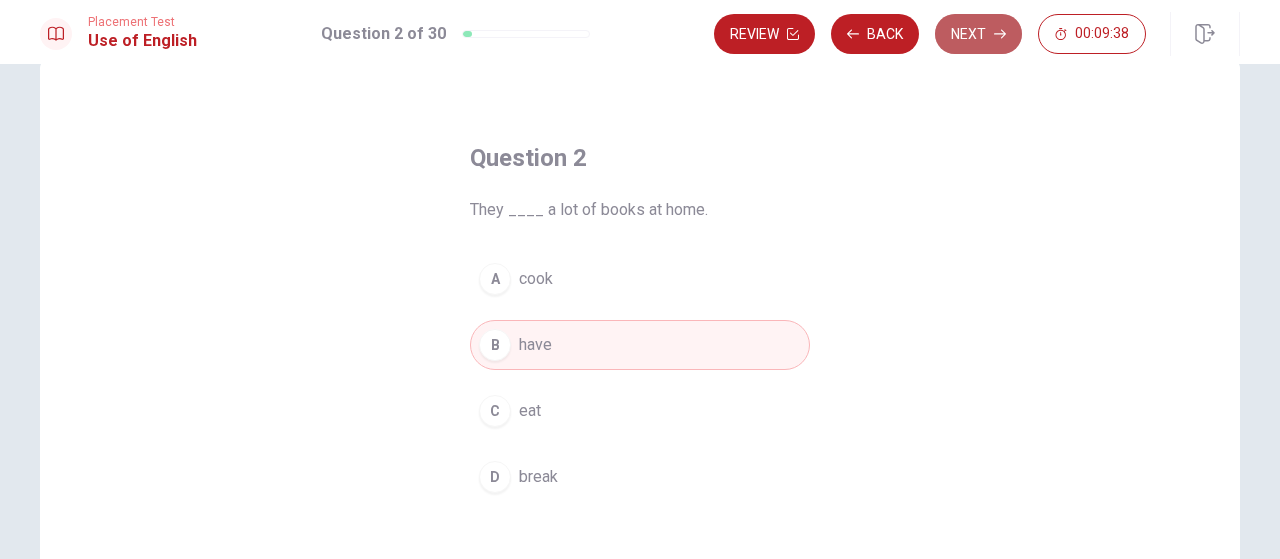 click on "Next" at bounding box center [978, 34] 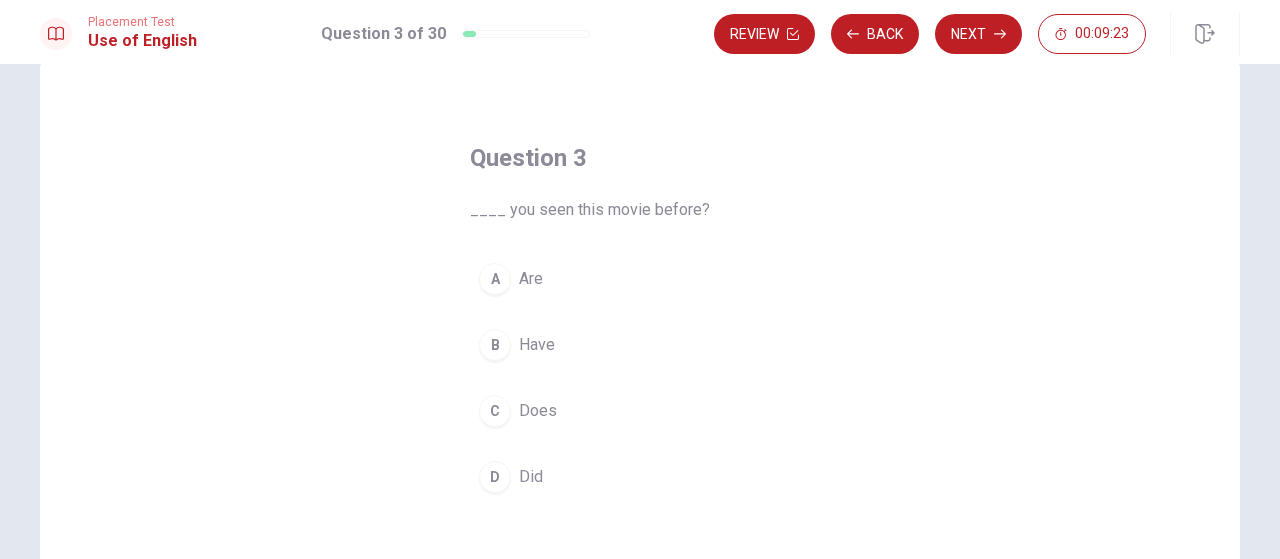 click on "D Did" at bounding box center [640, 477] 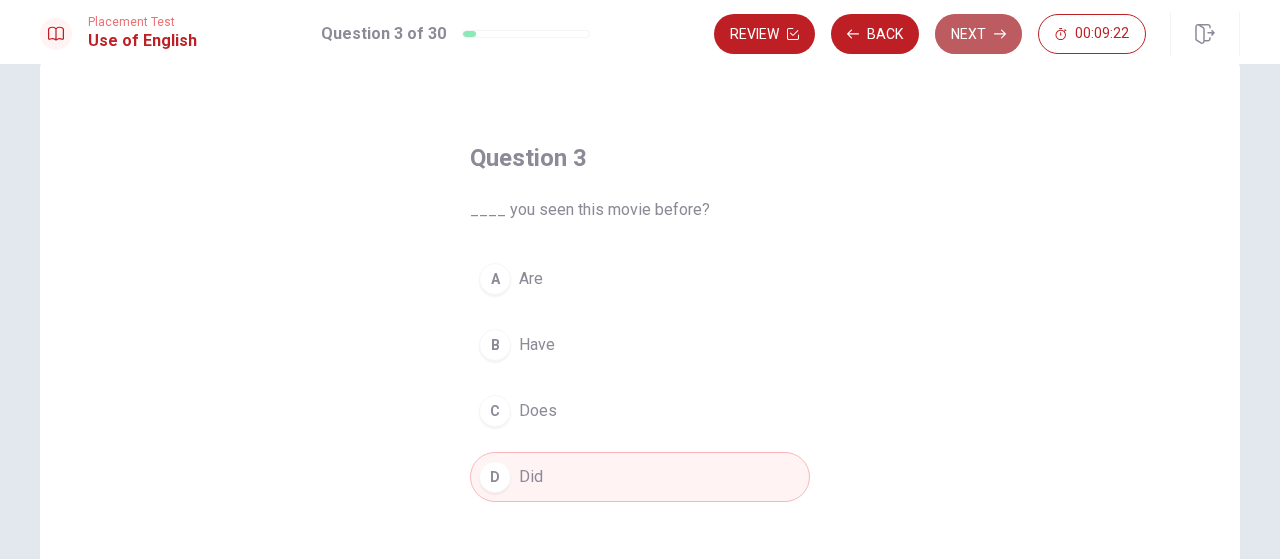 click on "Next" at bounding box center (978, 34) 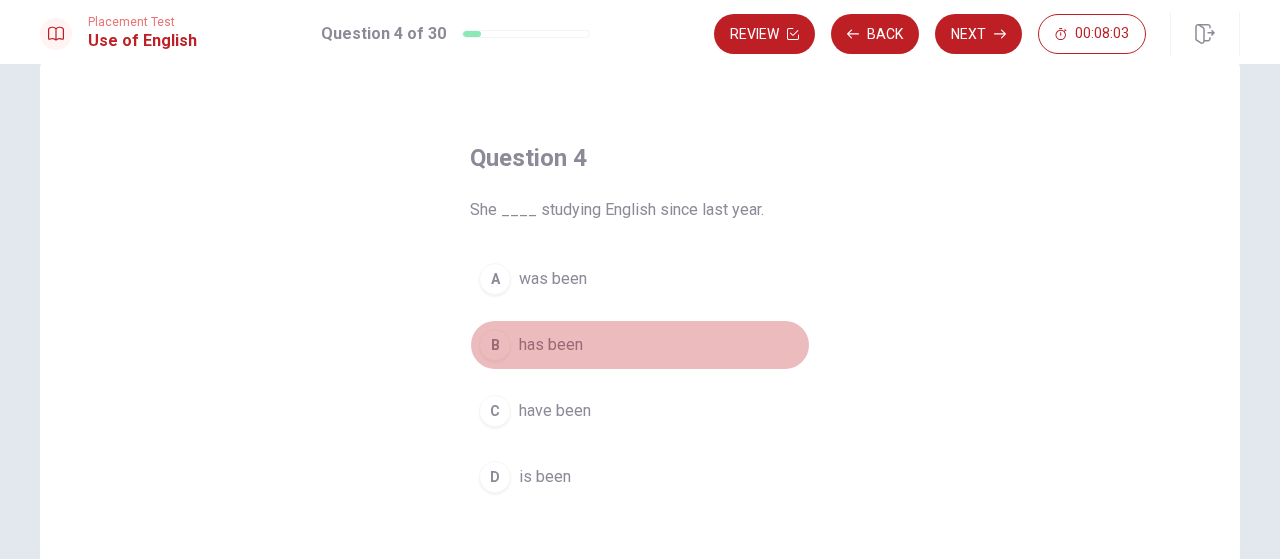 click on "has been" at bounding box center (551, 345) 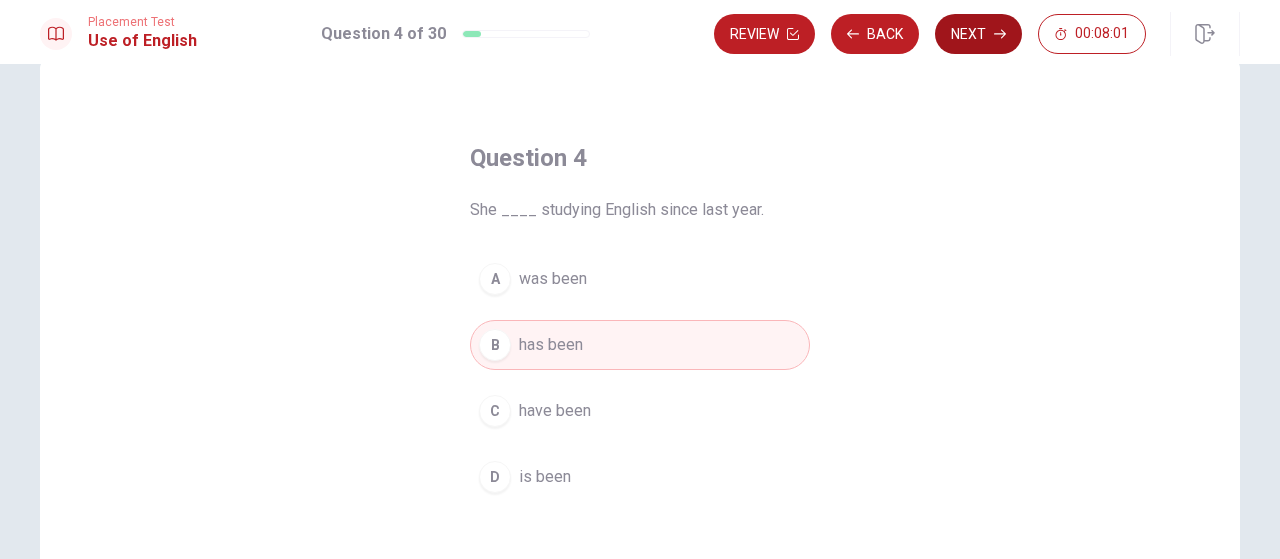 click on "Next" at bounding box center [978, 34] 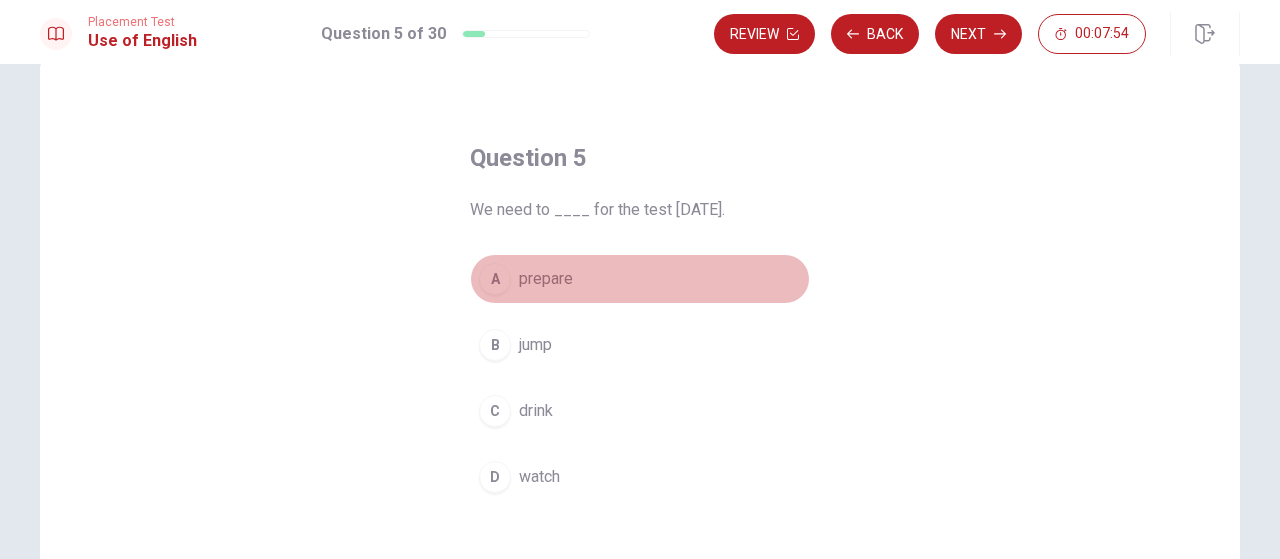 click on "prepare" at bounding box center (546, 279) 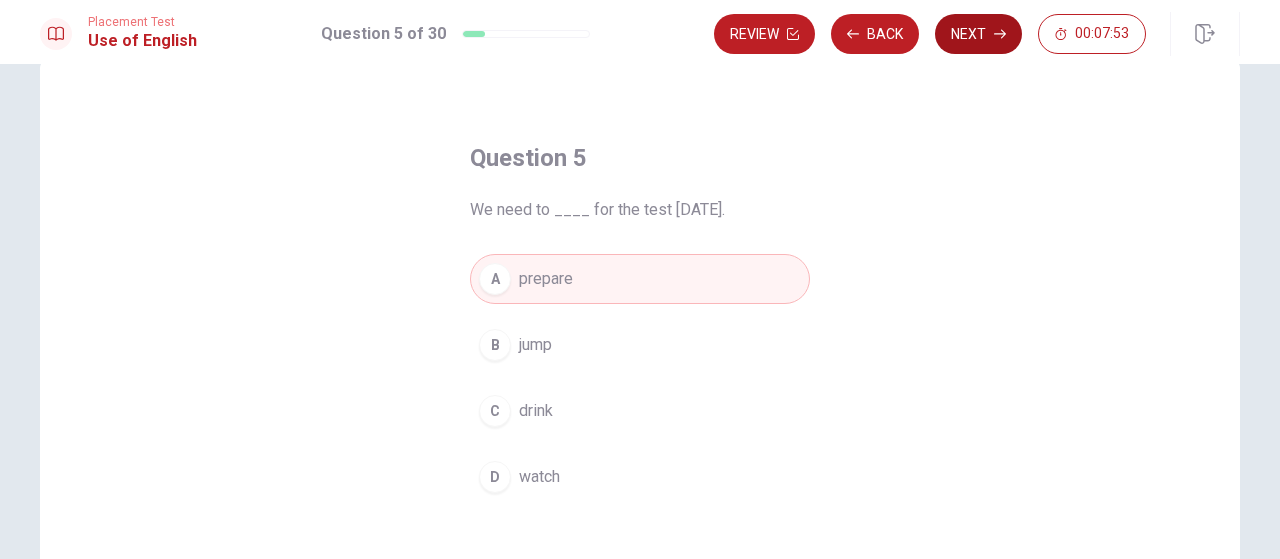 click on "Next" at bounding box center (978, 34) 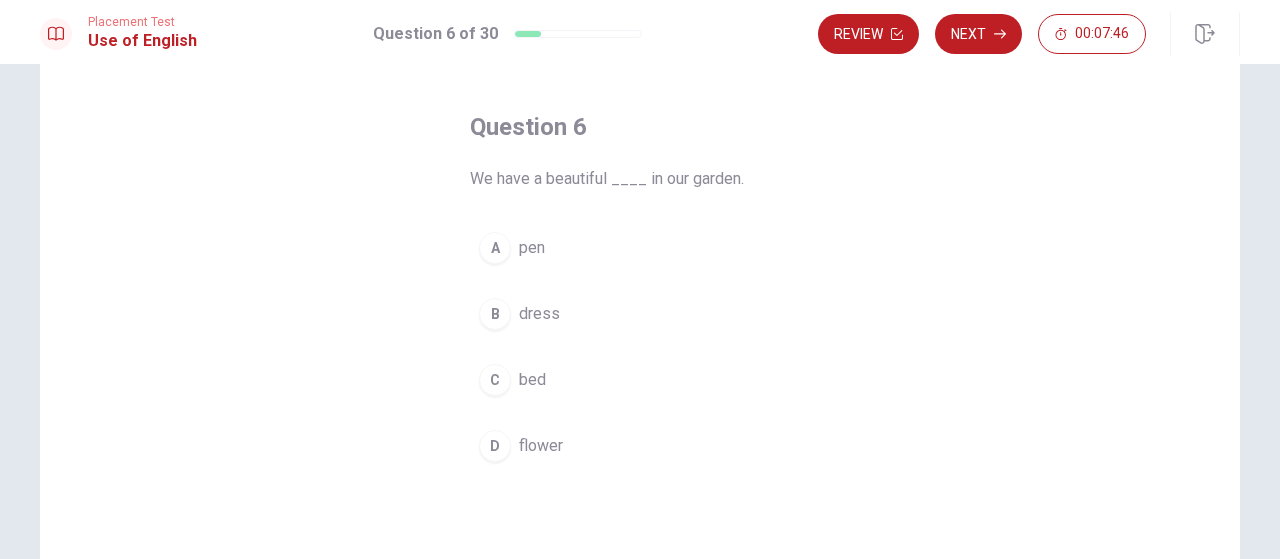 scroll, scrollTop: 100, scrollLeft: 0, axis: vertical 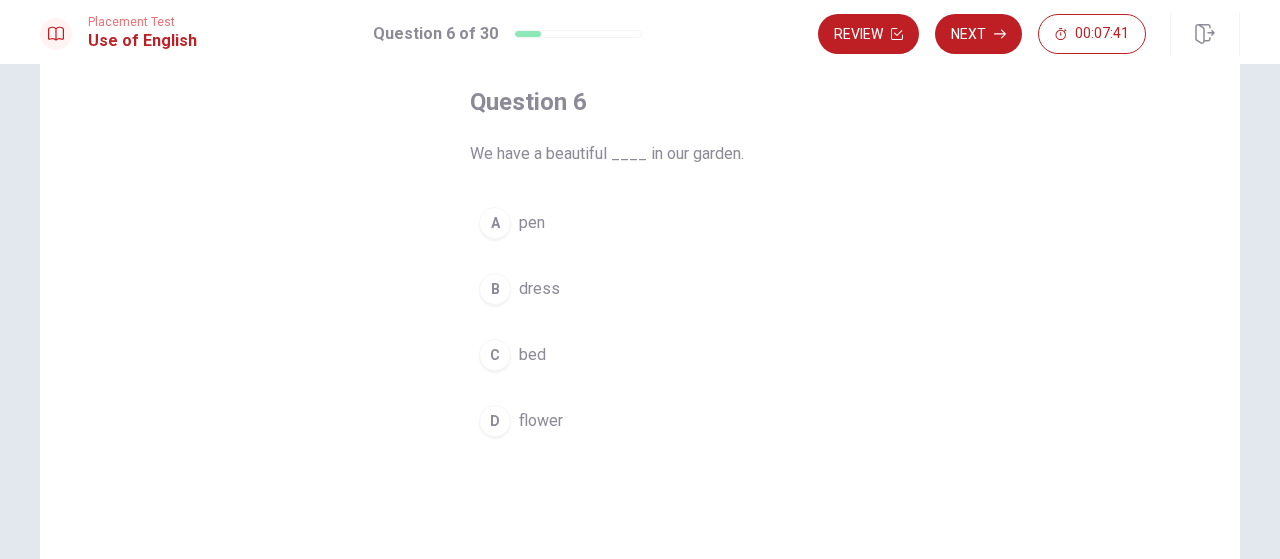 click on "flower" at bounding box center [541, 421] 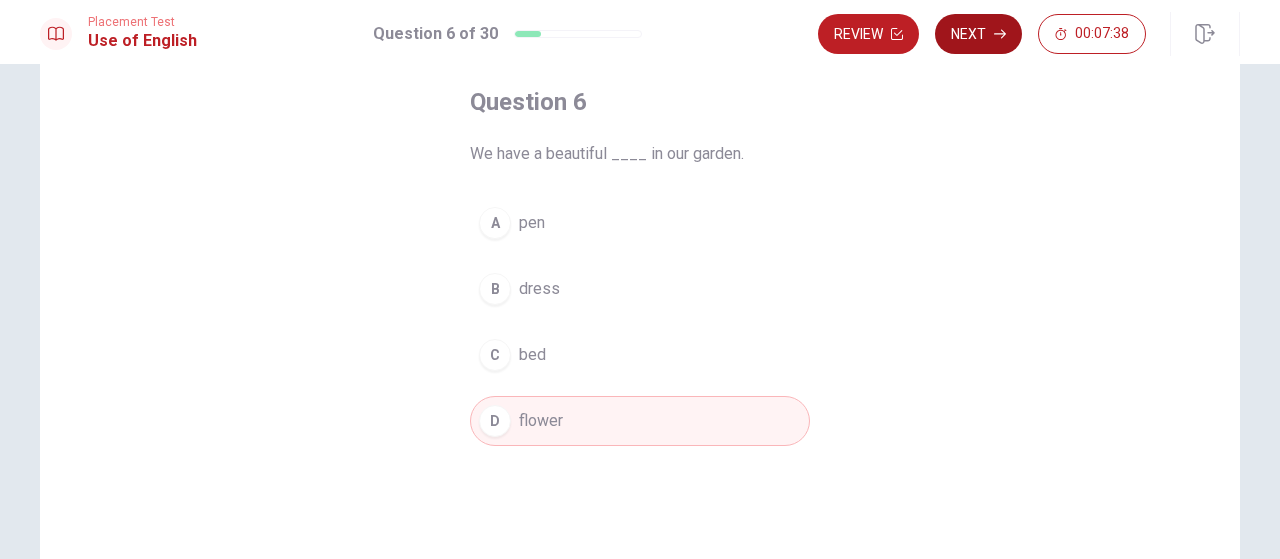 click on "Next" at bounding box center [978, 34] 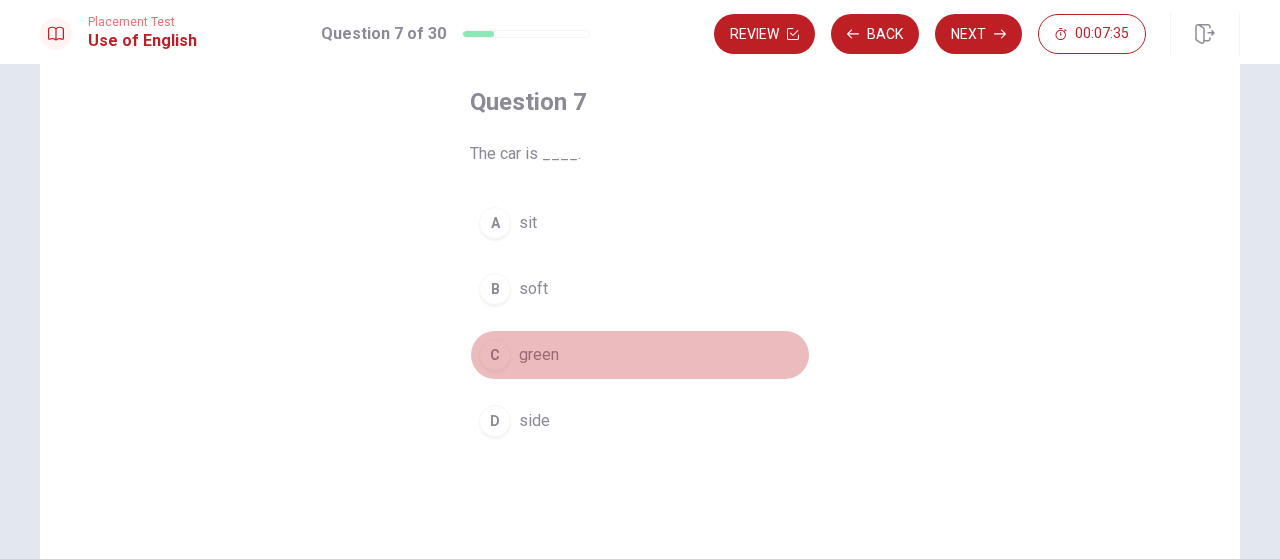click on "green" at bounding box center (539, 355) 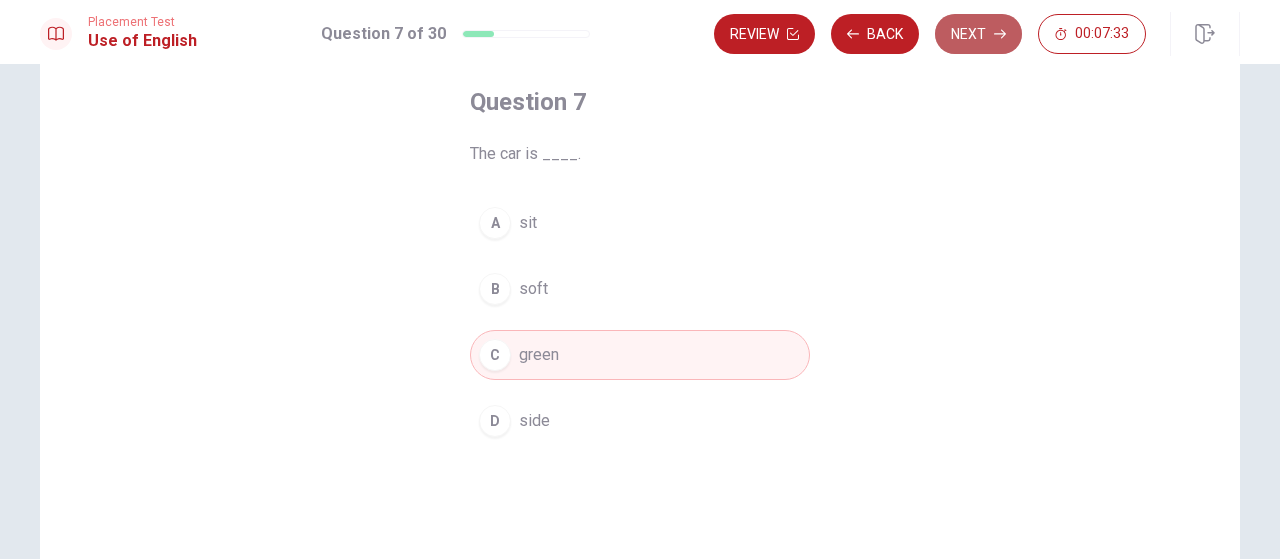 click on "Next" at bounding box center [978, 34] 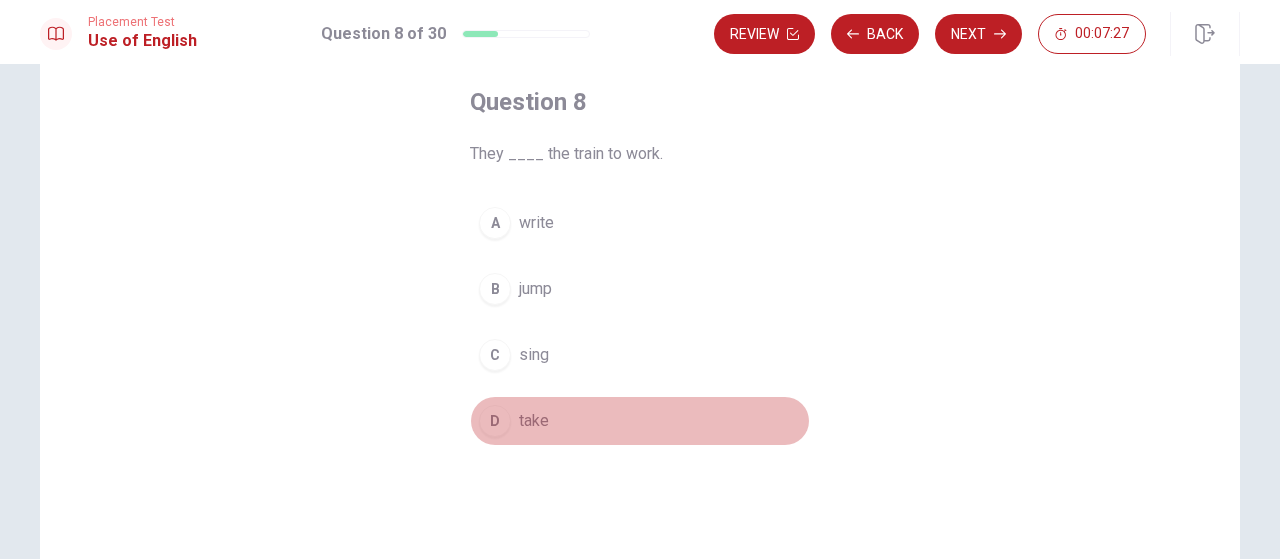 click on "take" at bounding box center [534, 421] 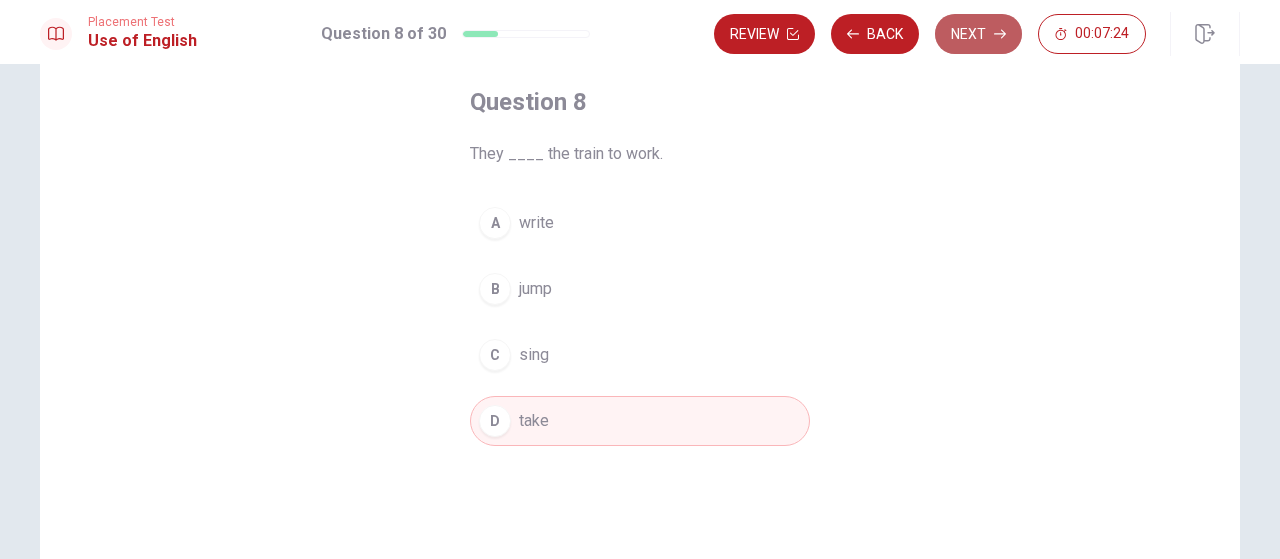 click 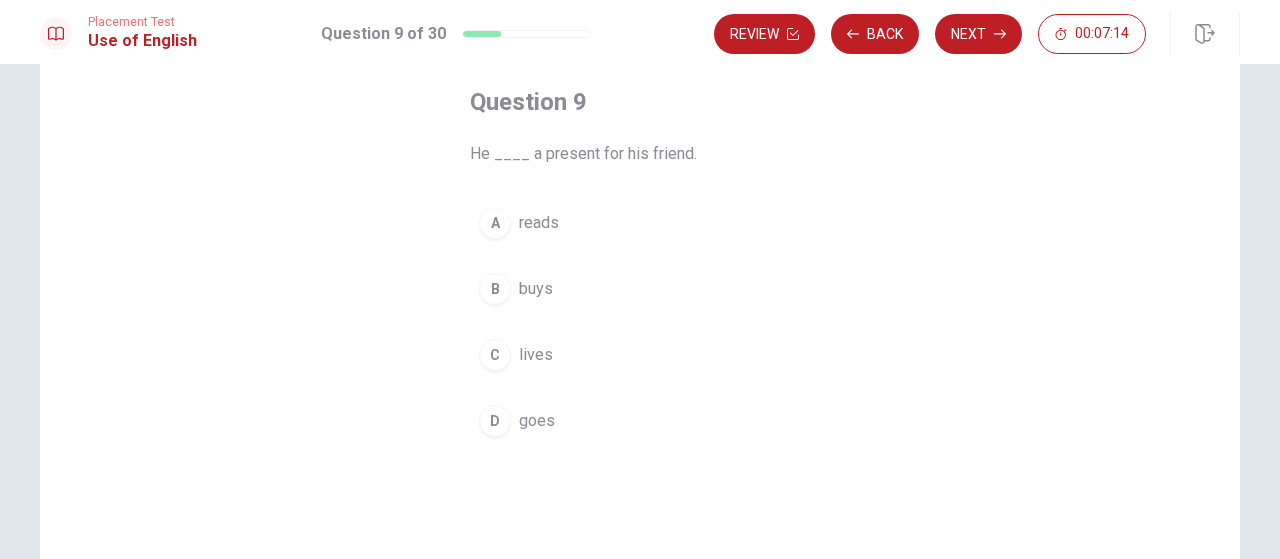 click on "buys" at bounding box center (536, 289) 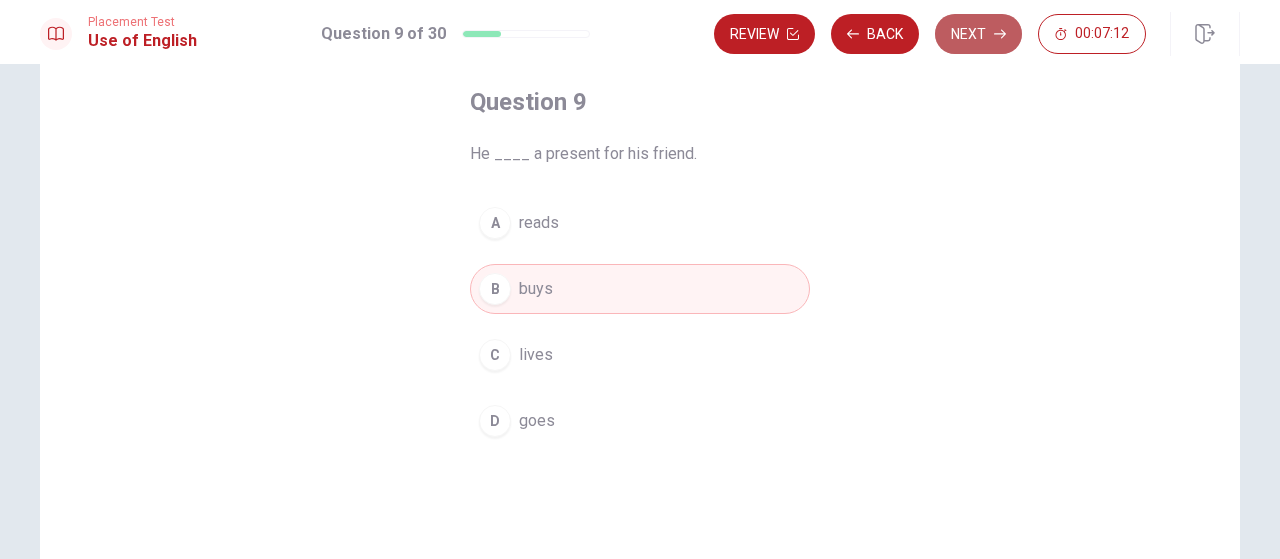 click on "Next" at bounding box center (978, 34) 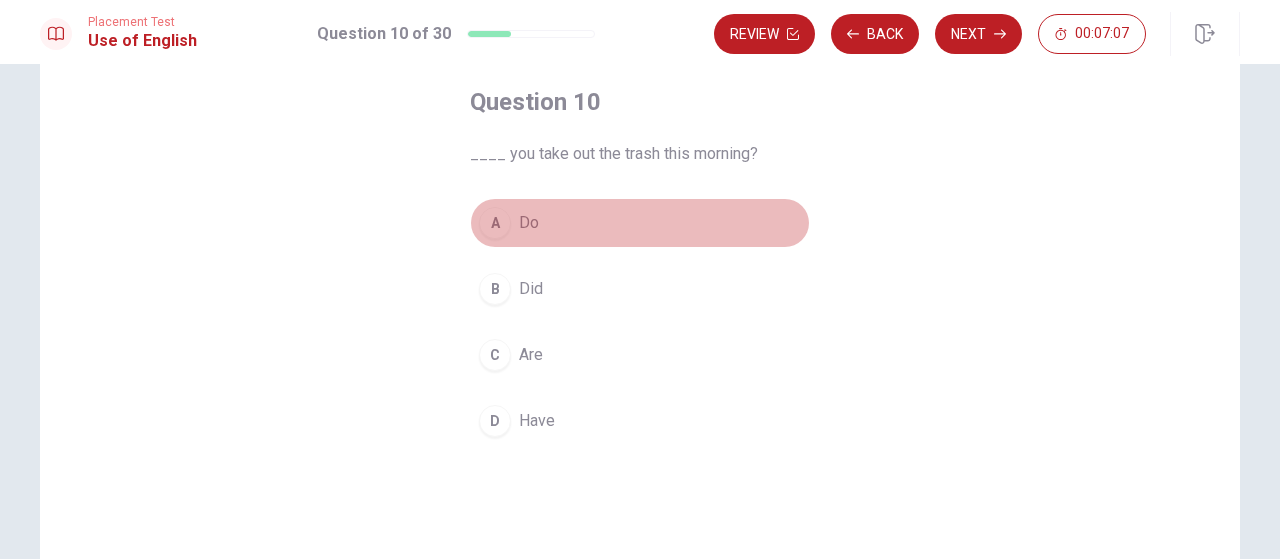 click on "Do" at bounding box center [529, 223] 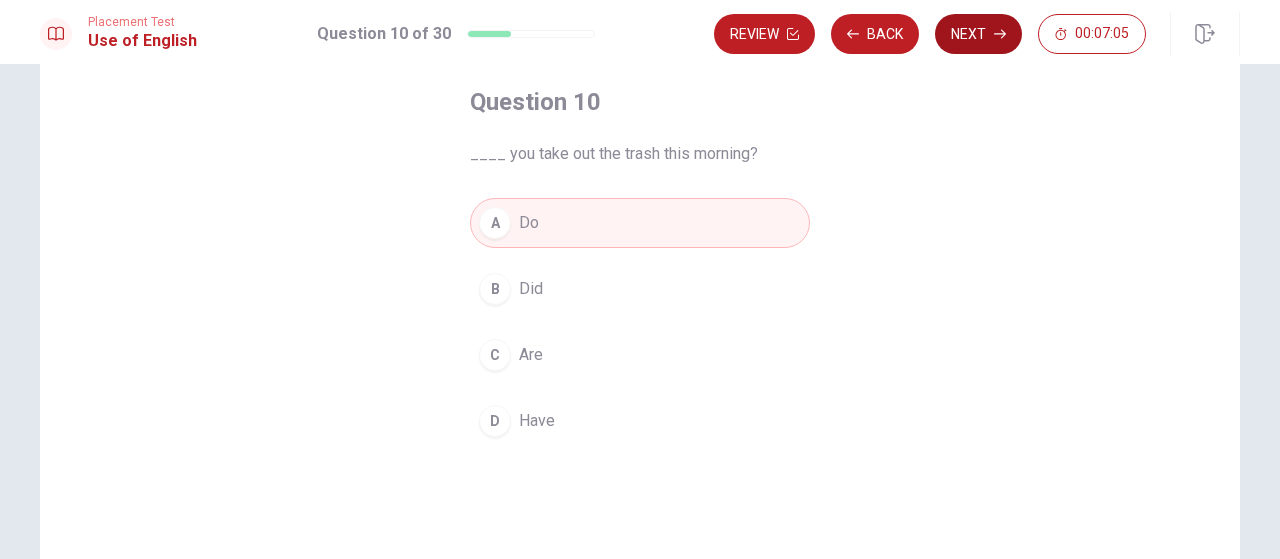 click on "Next" at bounding box center (978, 34) 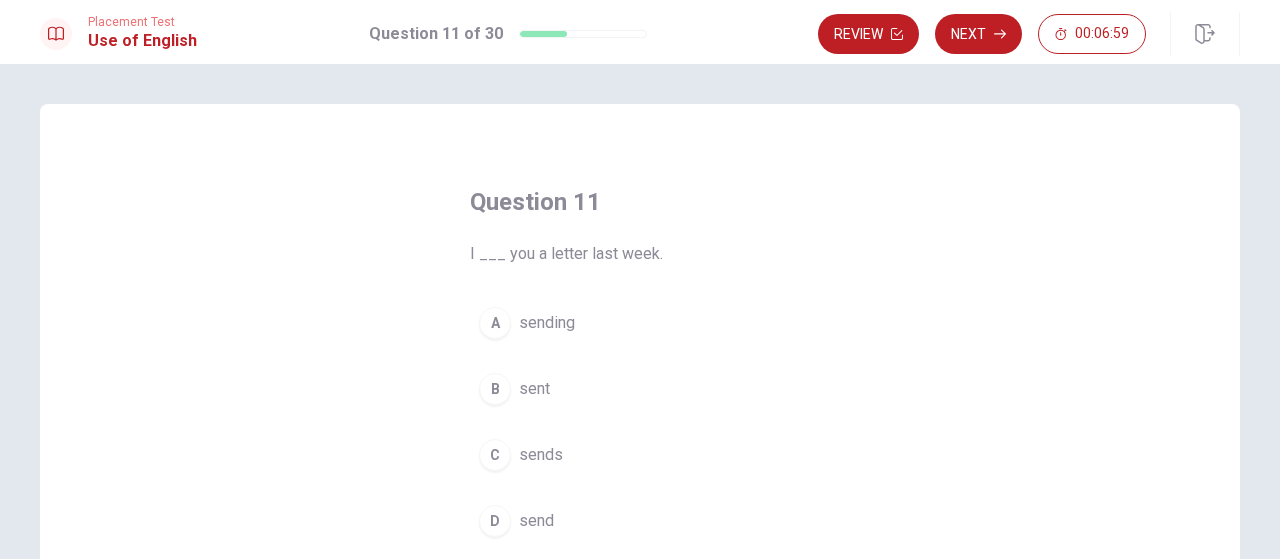 scroll, scrollTop: 100, scrollLeft: 0, axis: vertical 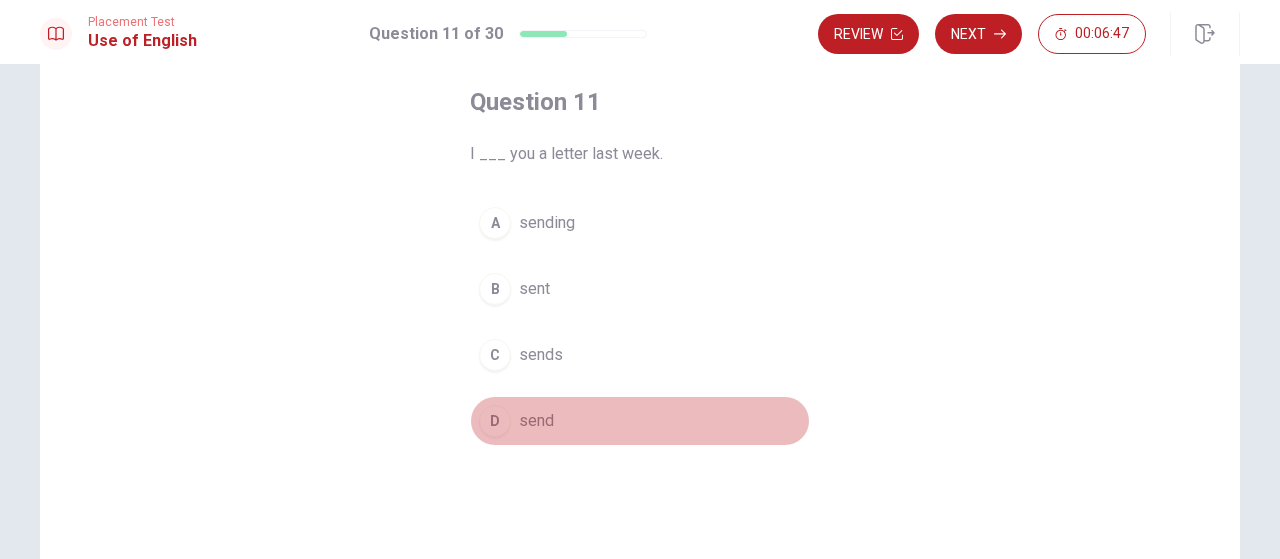 click on "send" at bounding box center (536, 421) 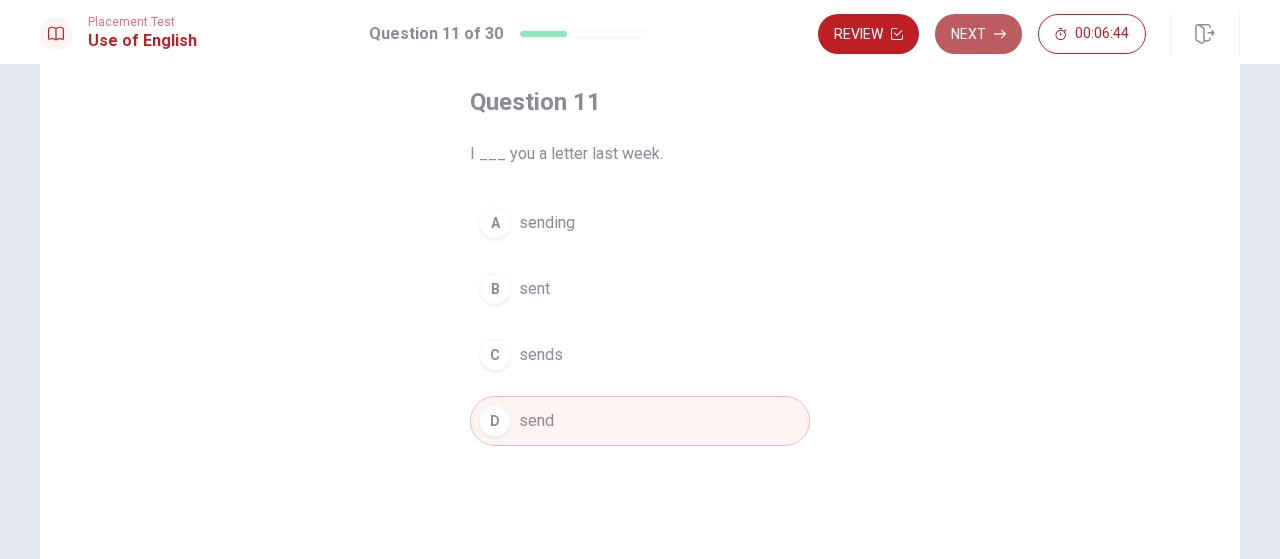 click on "Next" at bounding box center (978, 34) 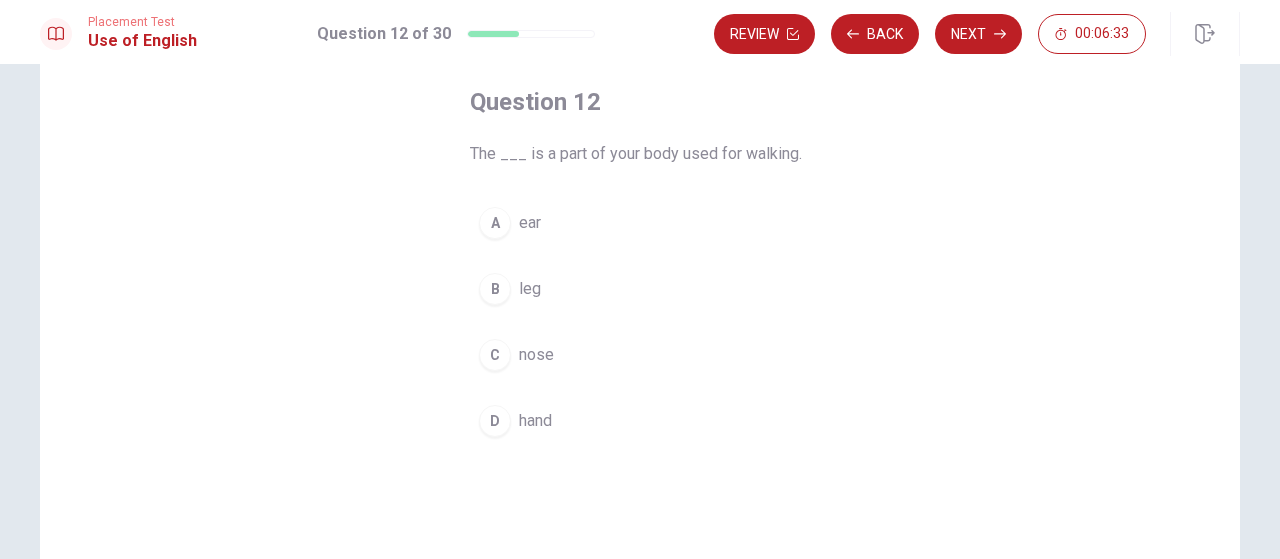 click on "leg" at bounding box center (530, 289) 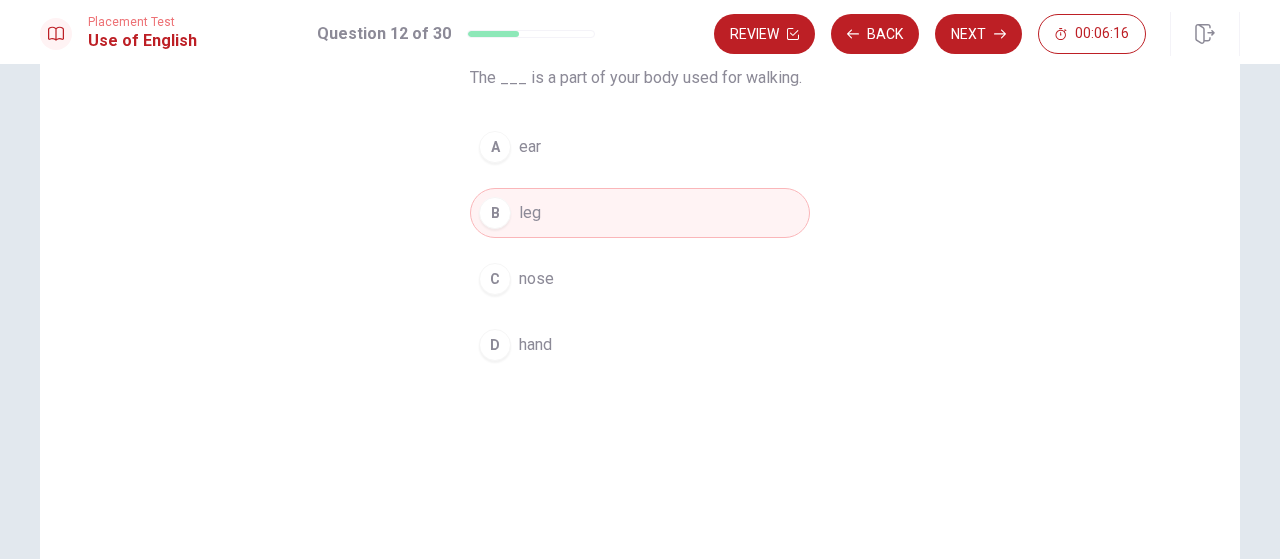 scroll, scrollTop: 200, scrollLeft: 0, axis: vertical 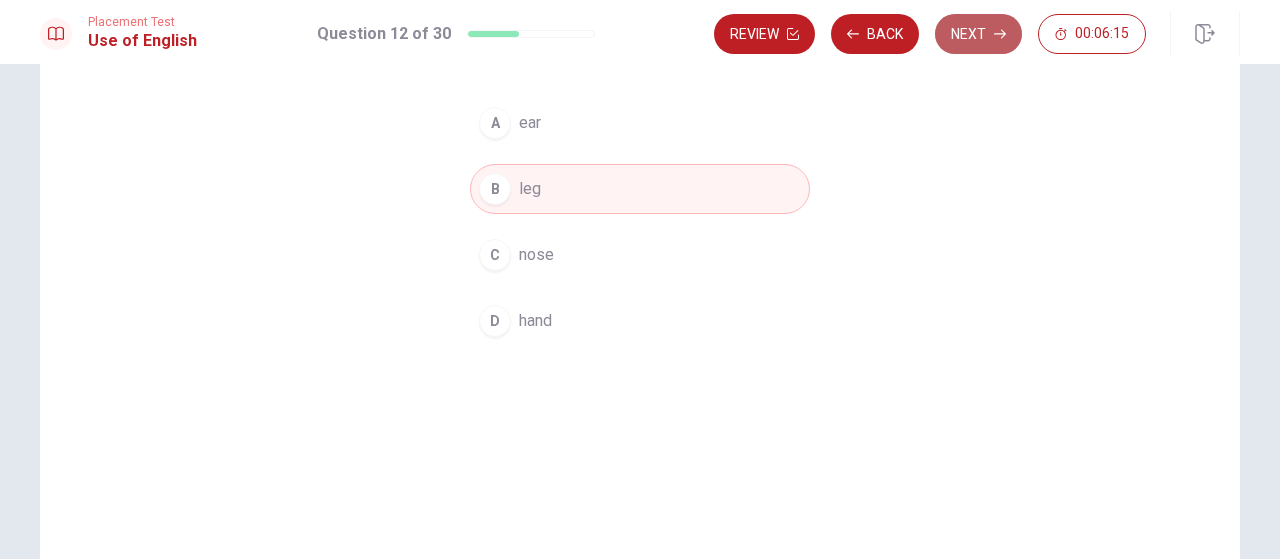 click on "Next" at bounding box center [978, 34] 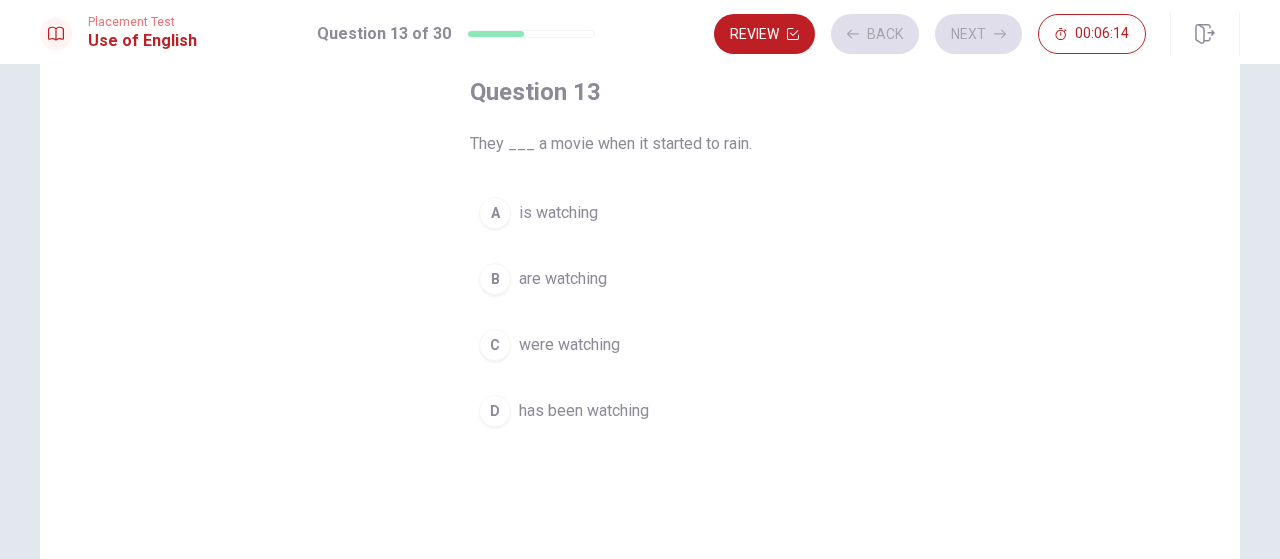 scroll, scrollTop: 100, scrollLeft: 0, axis: vertical 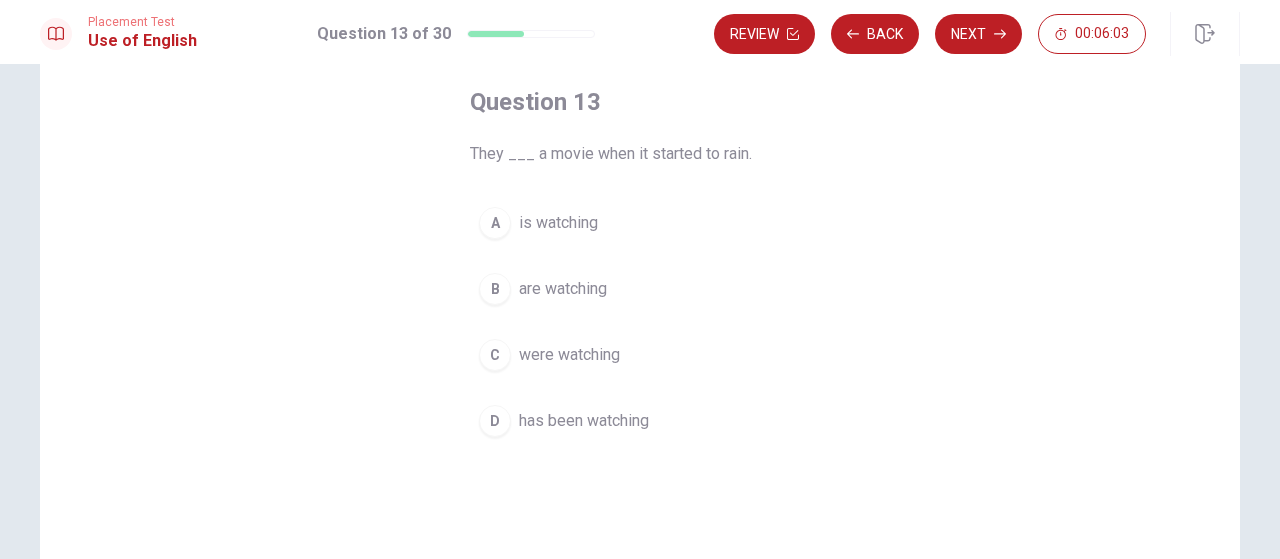 click on "are watching" at bounding box center (563, 289) 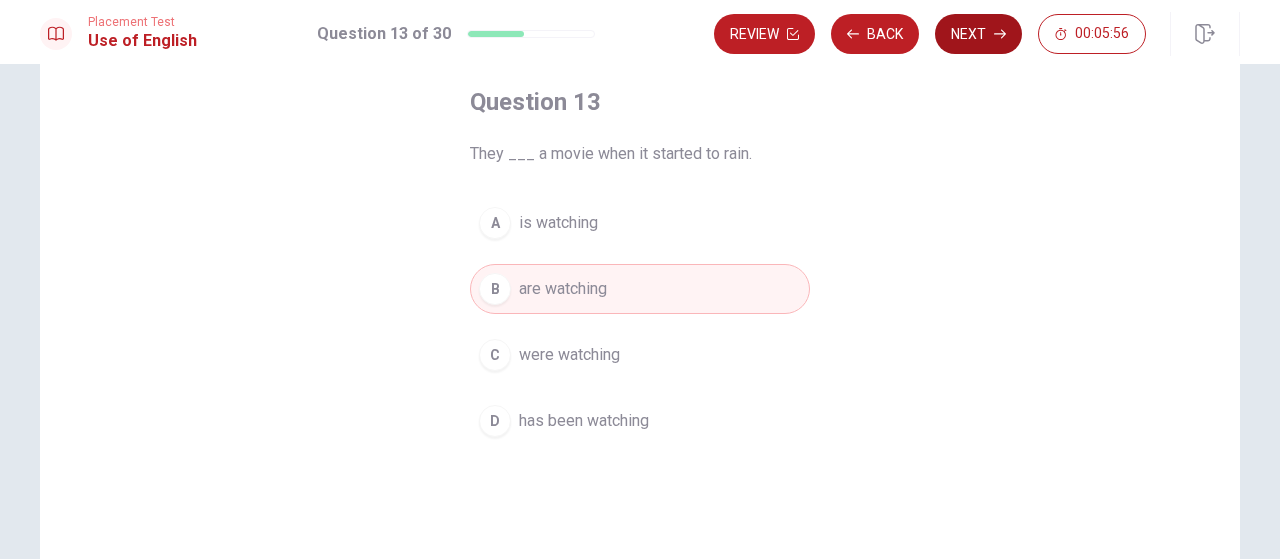 click on "Next" at bounding box center (978, 34) 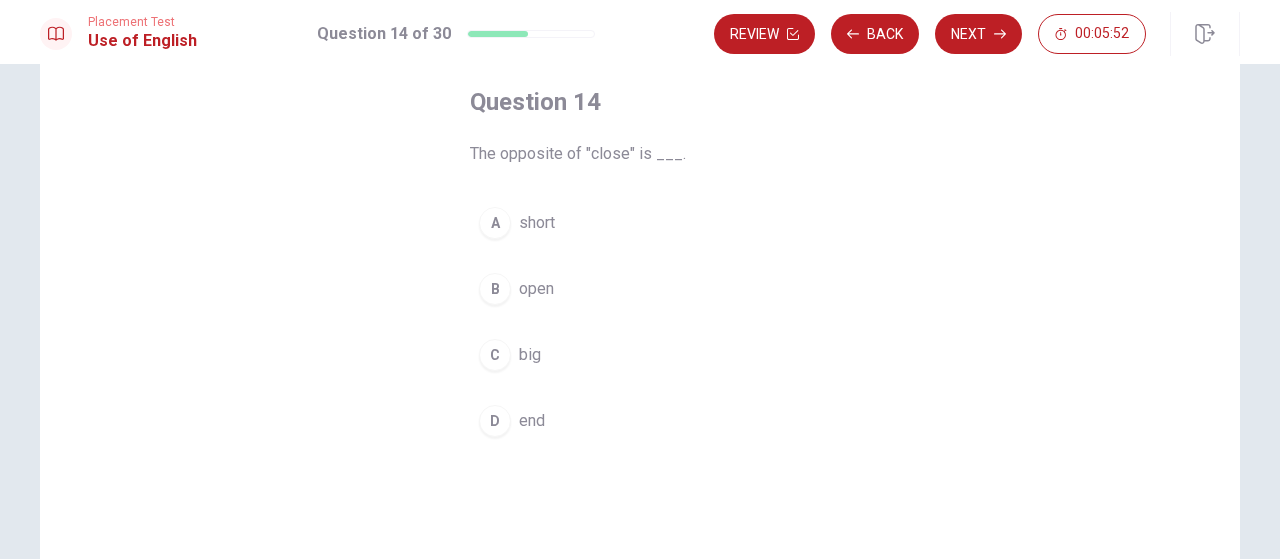 click on "B open" at bounding box center [640, 289] 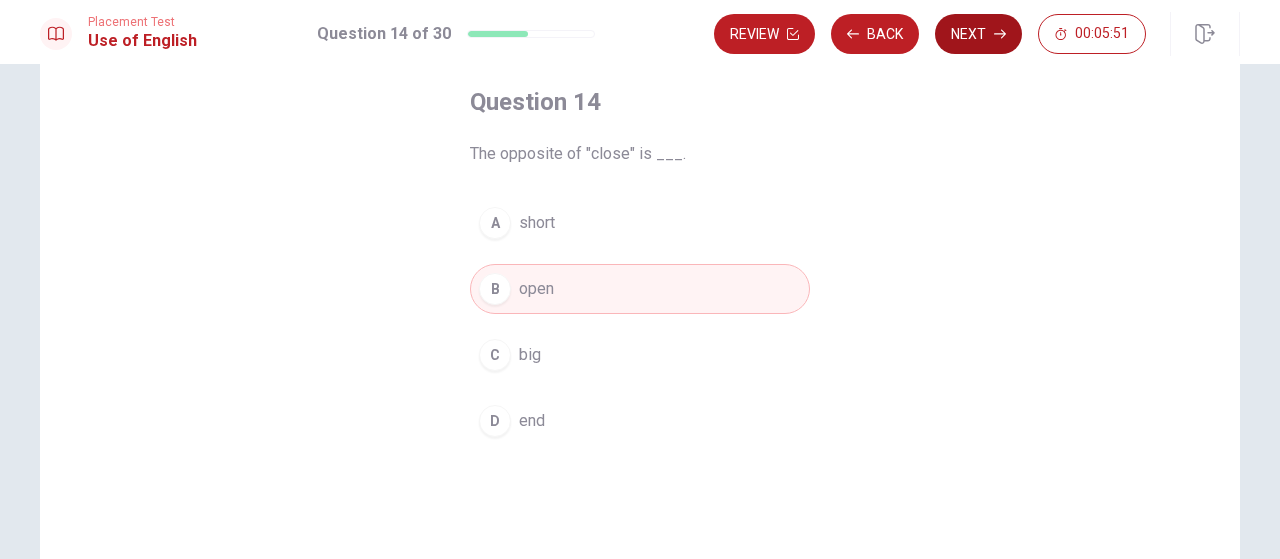 click 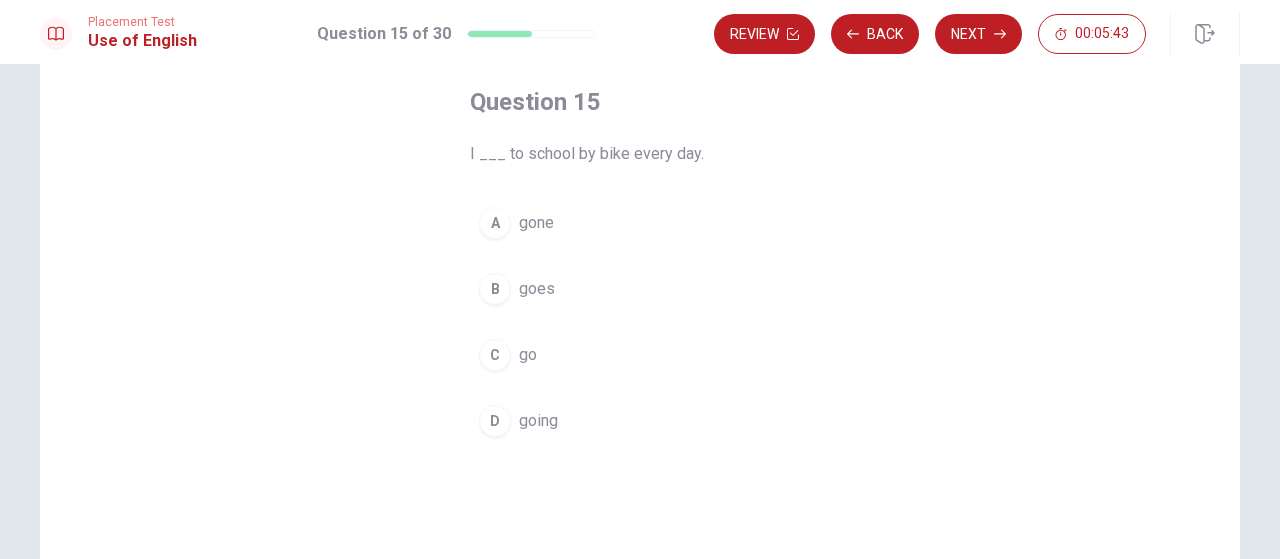 click on "C" at bounding box center (495, 355) 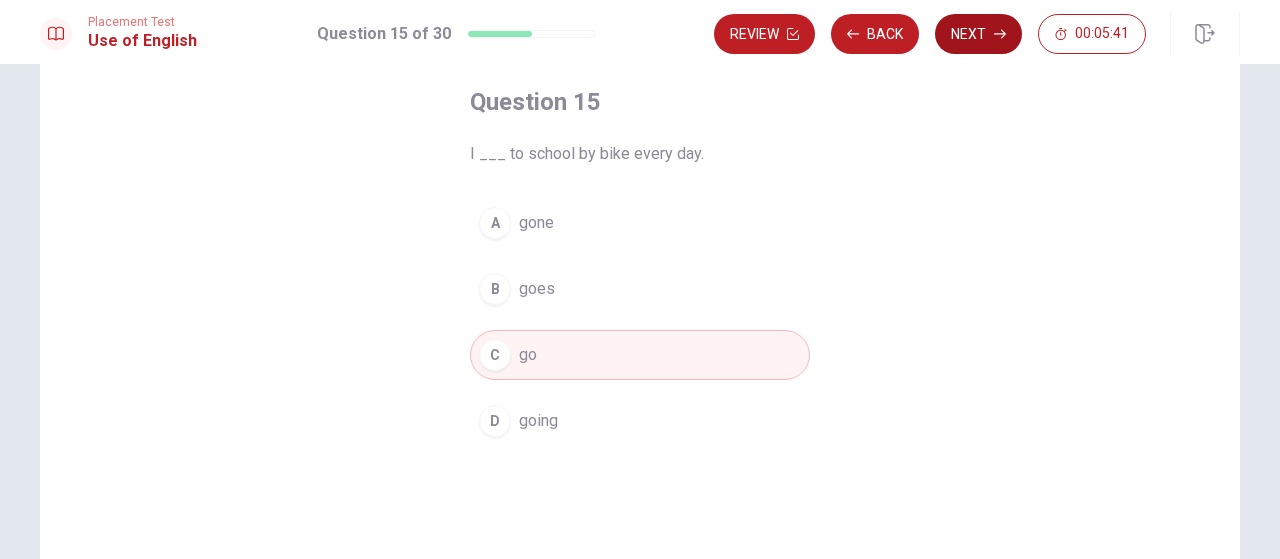 click on "Next" at bounding box center (978, 34) 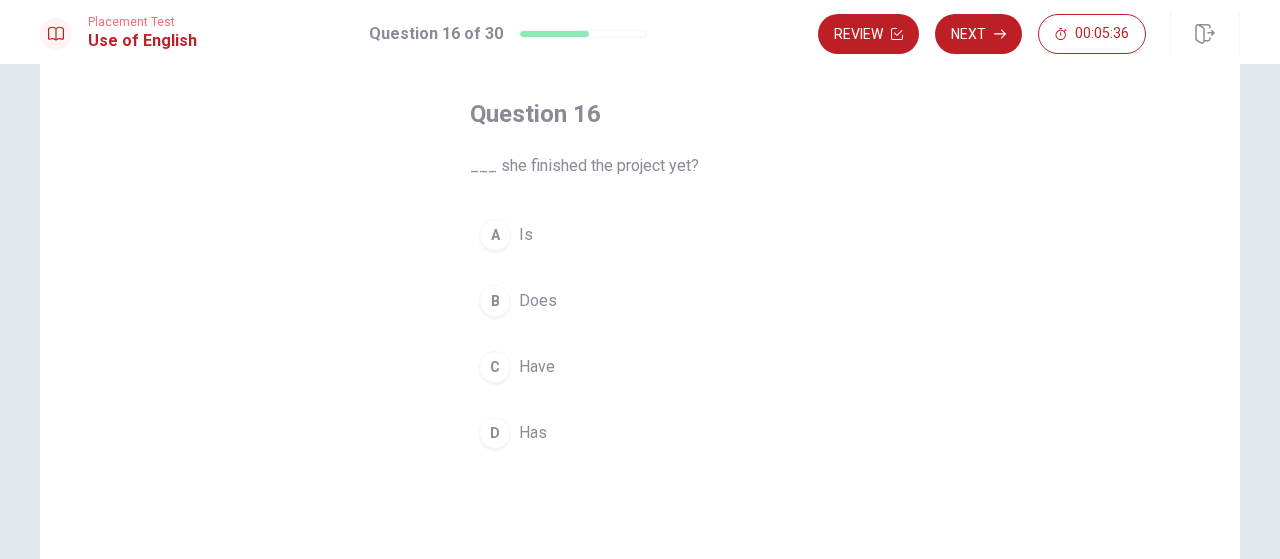 scroll, scrollTop: 100, scrollLeft: 0, axis: vertical 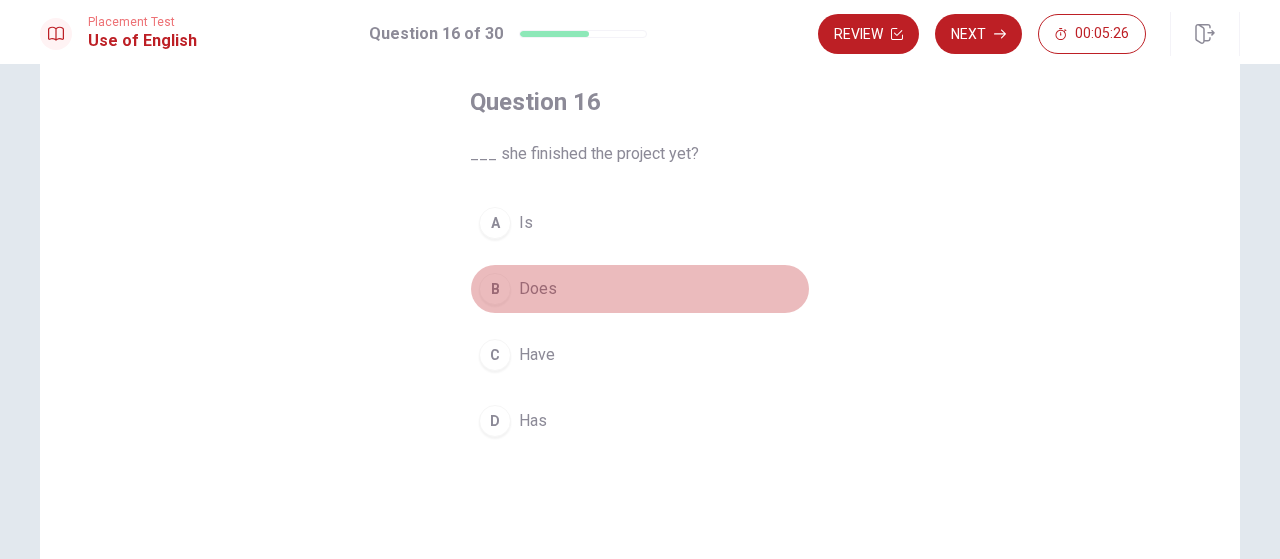 click on "Does" at bounding box center (538, 289) 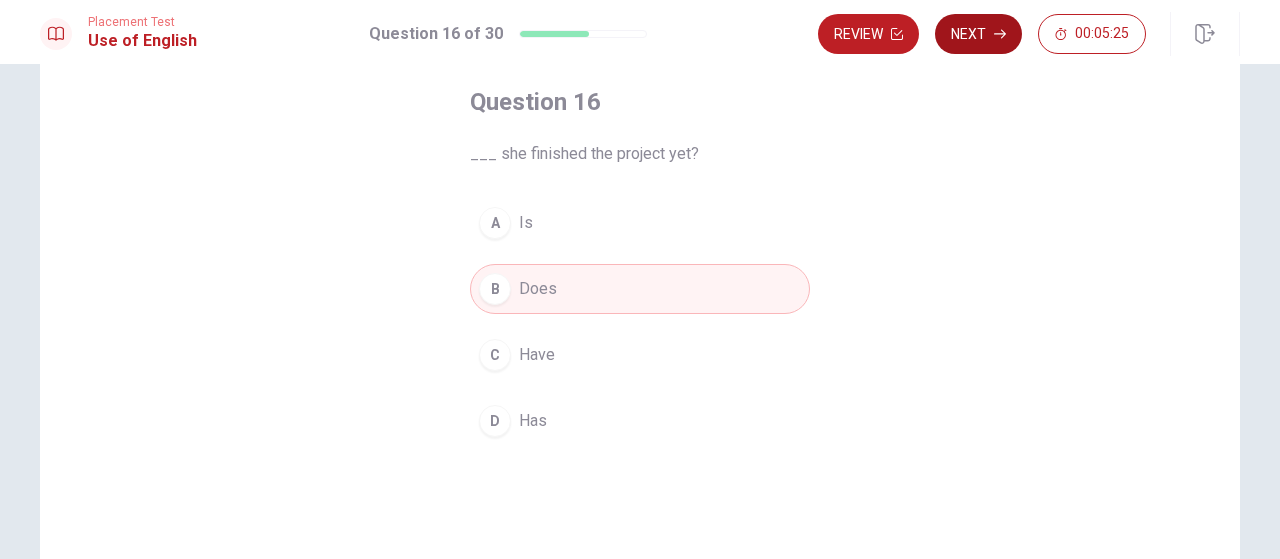 click on "Next" at bounding box center [978, 34] 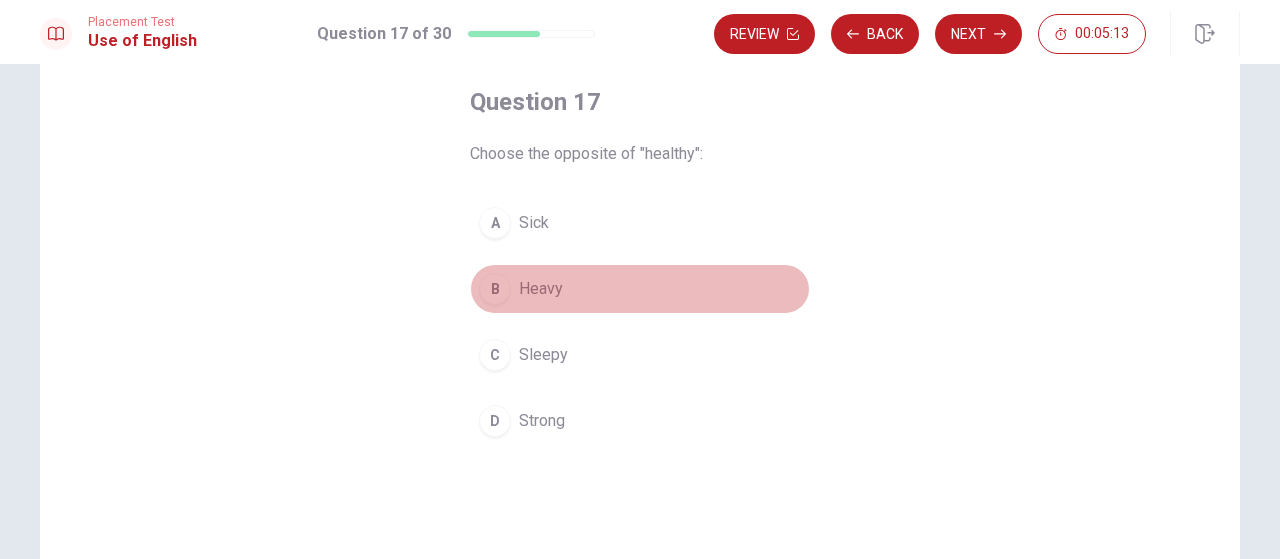 click on "Heavy" at bounding box center (541, 289) 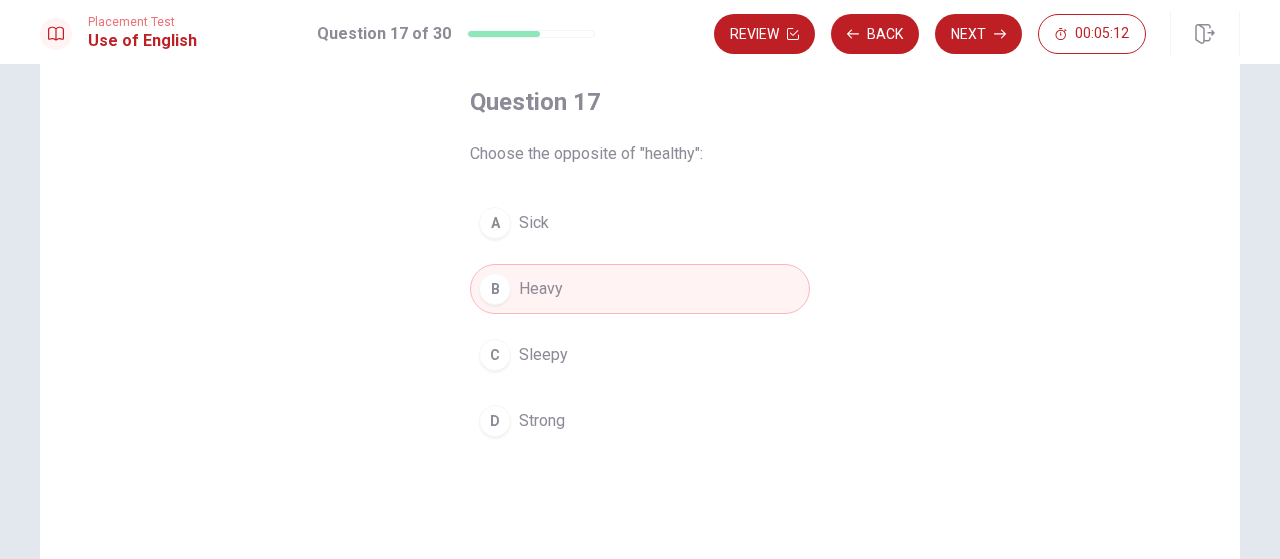 click on "Strong" at bounding box center (542, 421) 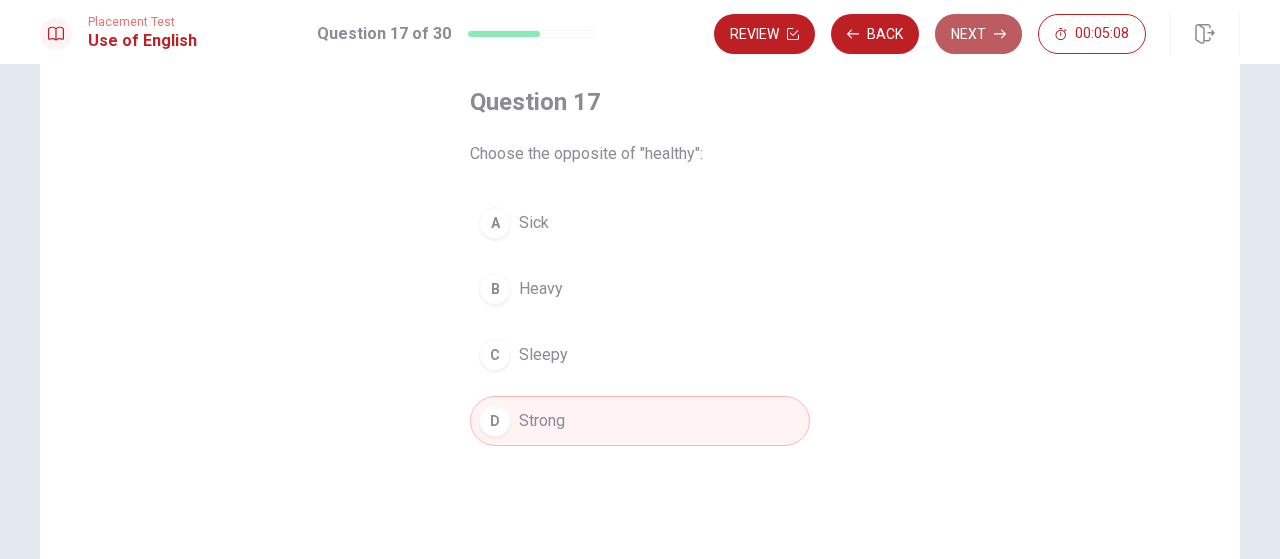 click on "Next" at bounding box center [978, 34] 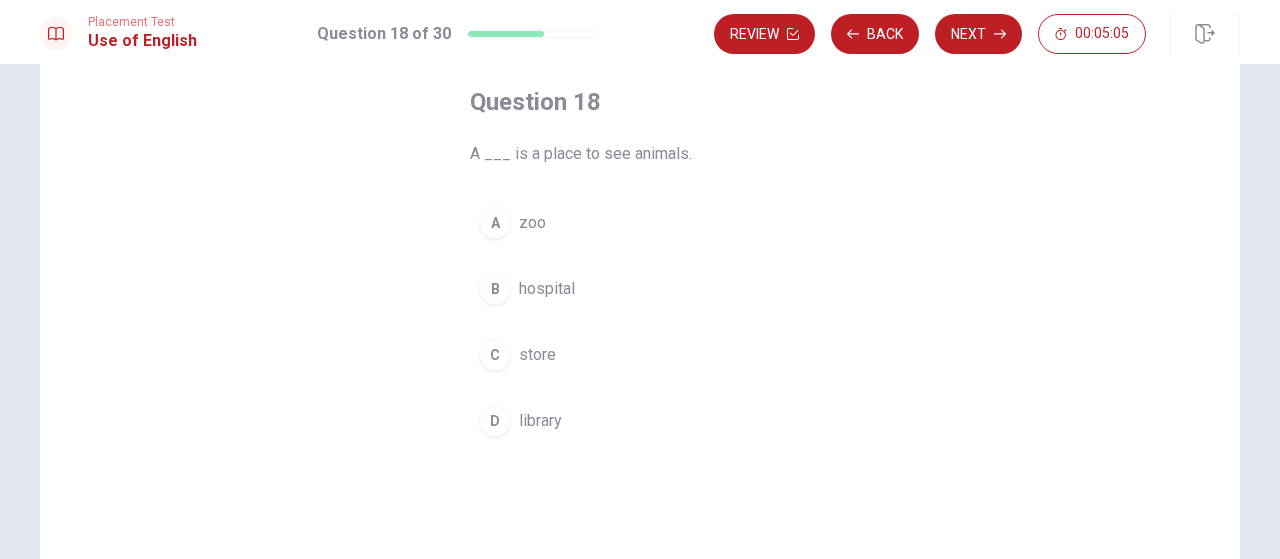 click on "A zoo" at bounding box center (640, 223) 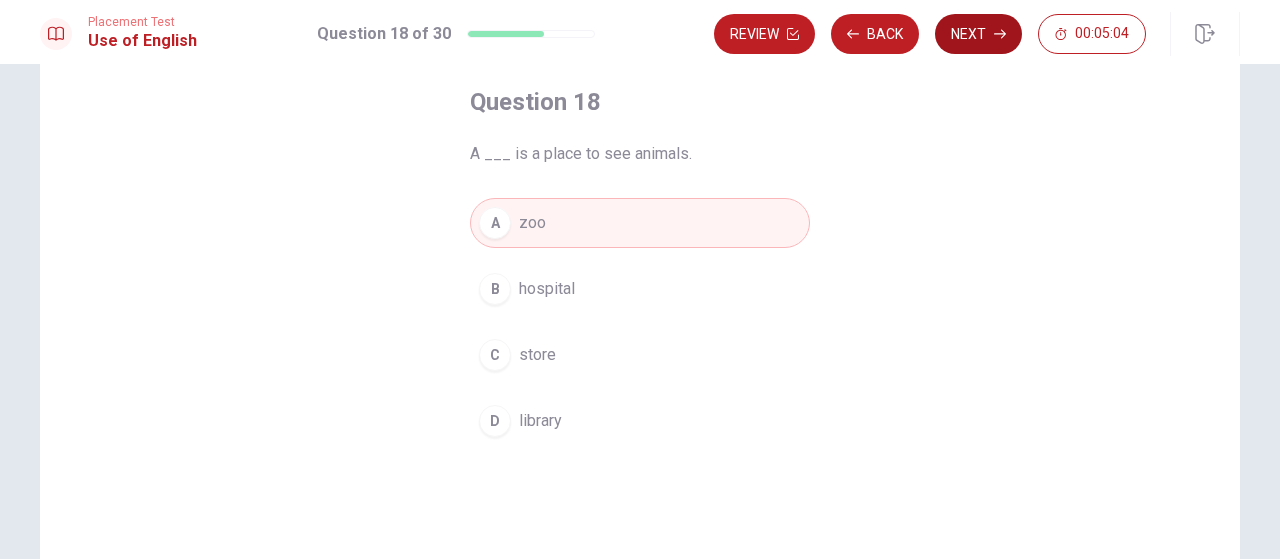 click on "Next" at bounding box center [978, 34] 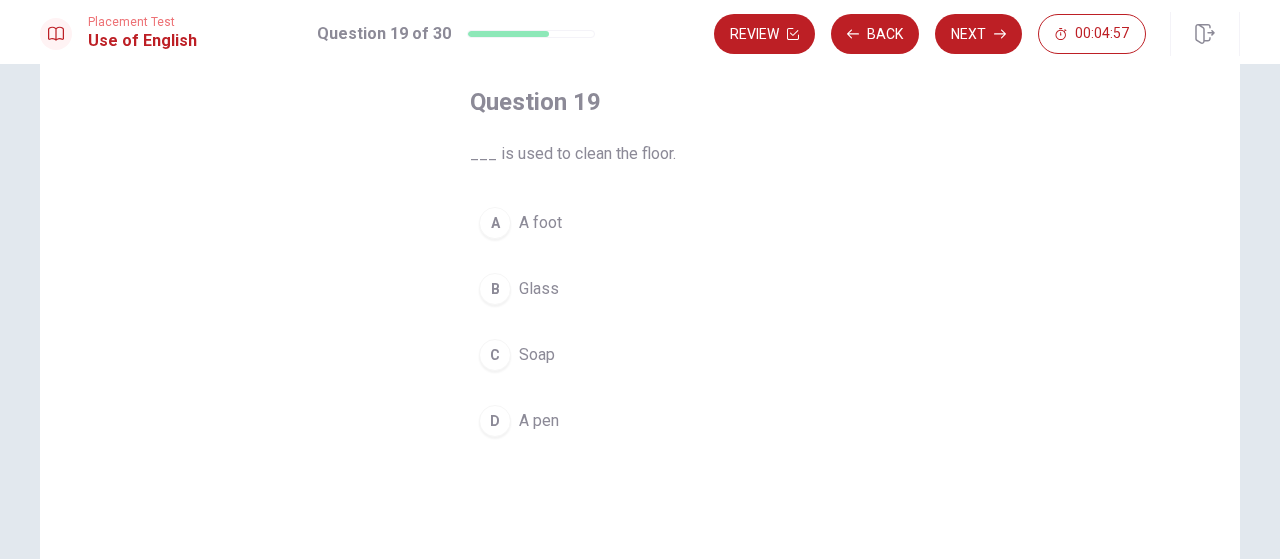click on "Soap" at bounding box center [537, 355] 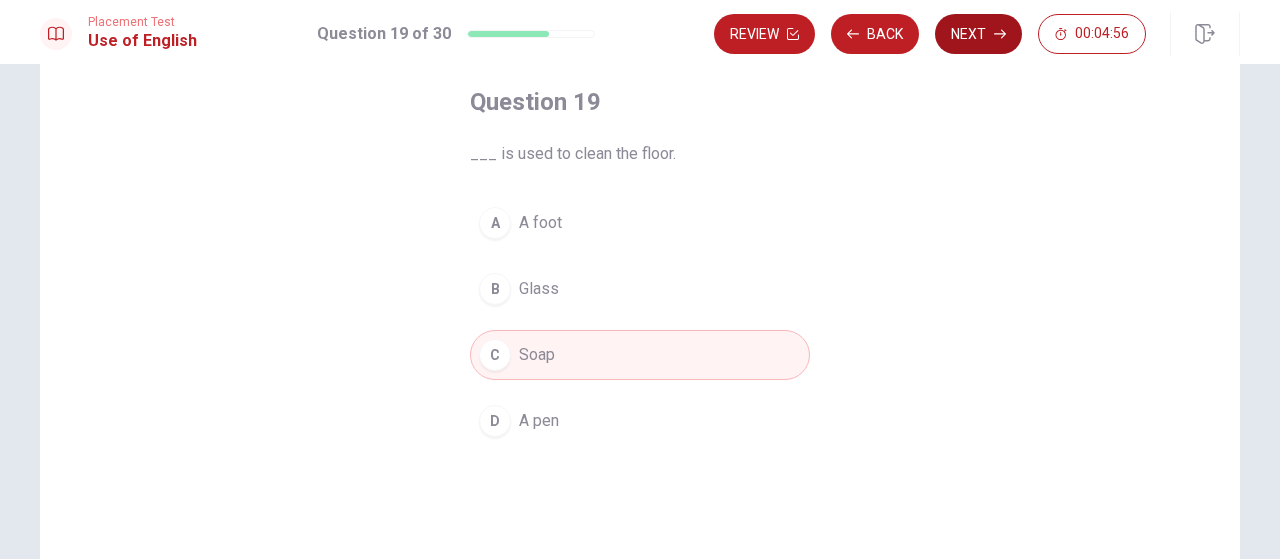 click on "Next" at bounding box center (978, 34) 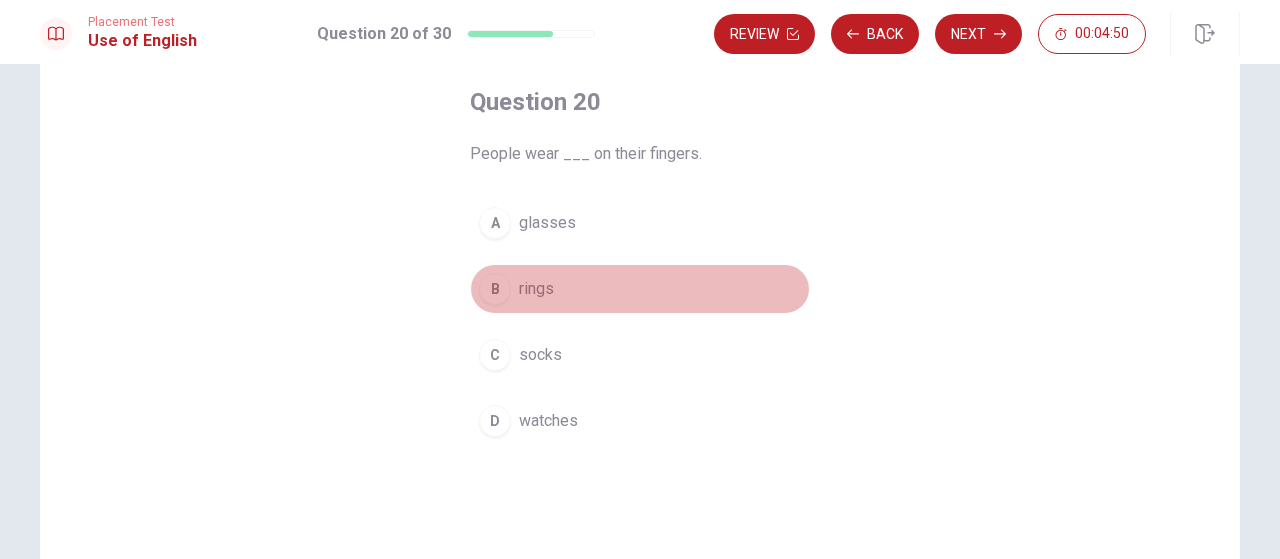 click on "rings" at bounding box center (536, 289) 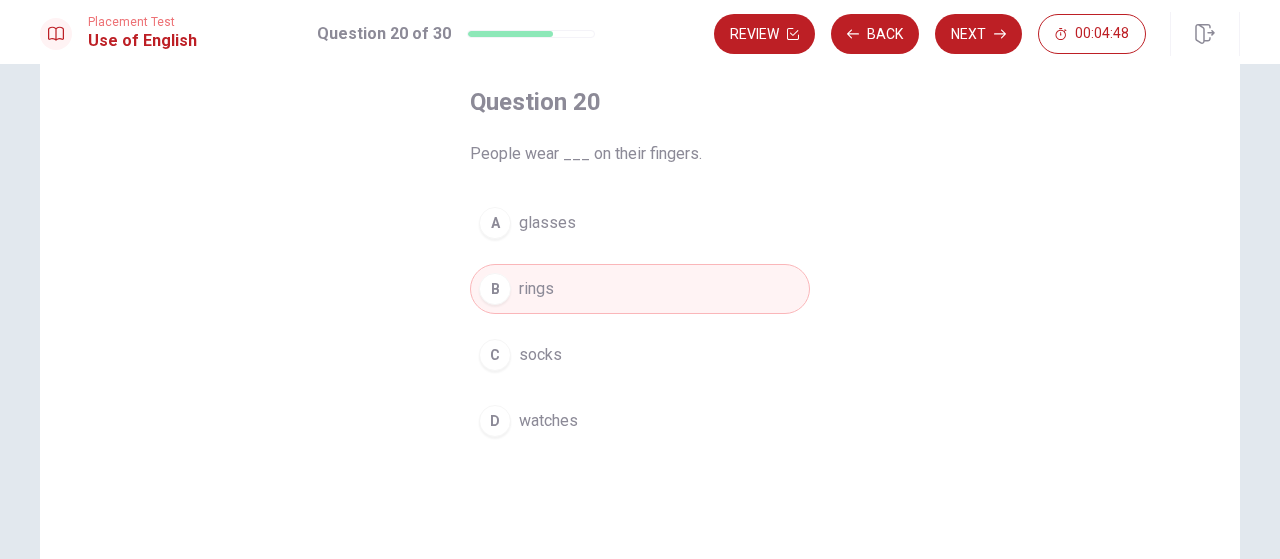 click on "Next" at bounding box center (978, 34) 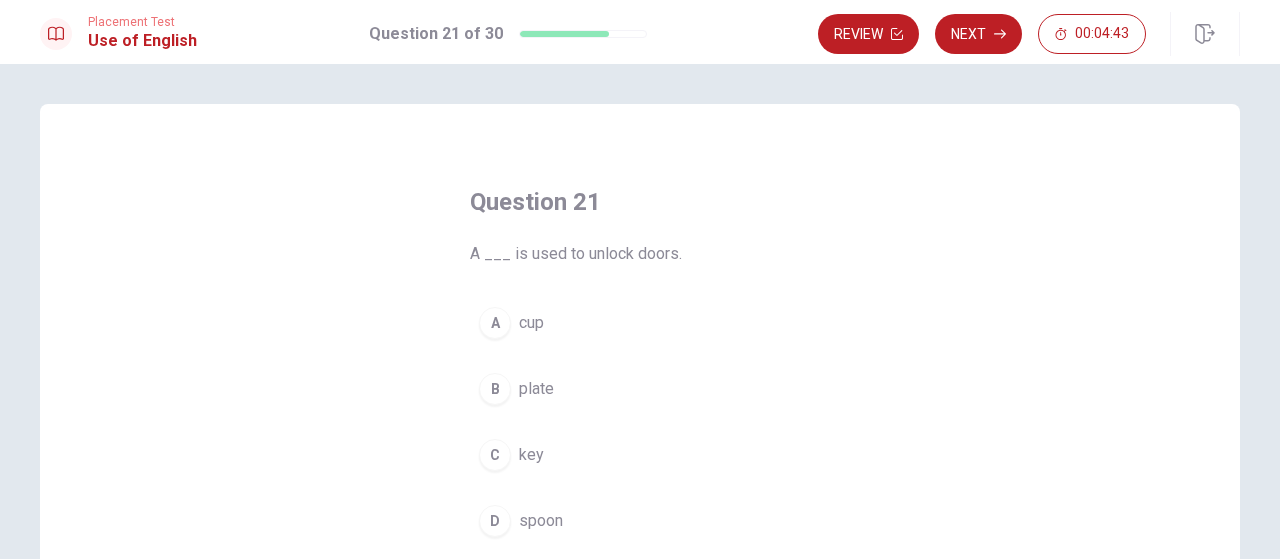 scroll, scrollTop: 100, scrollLeft: 0, axis: vertical 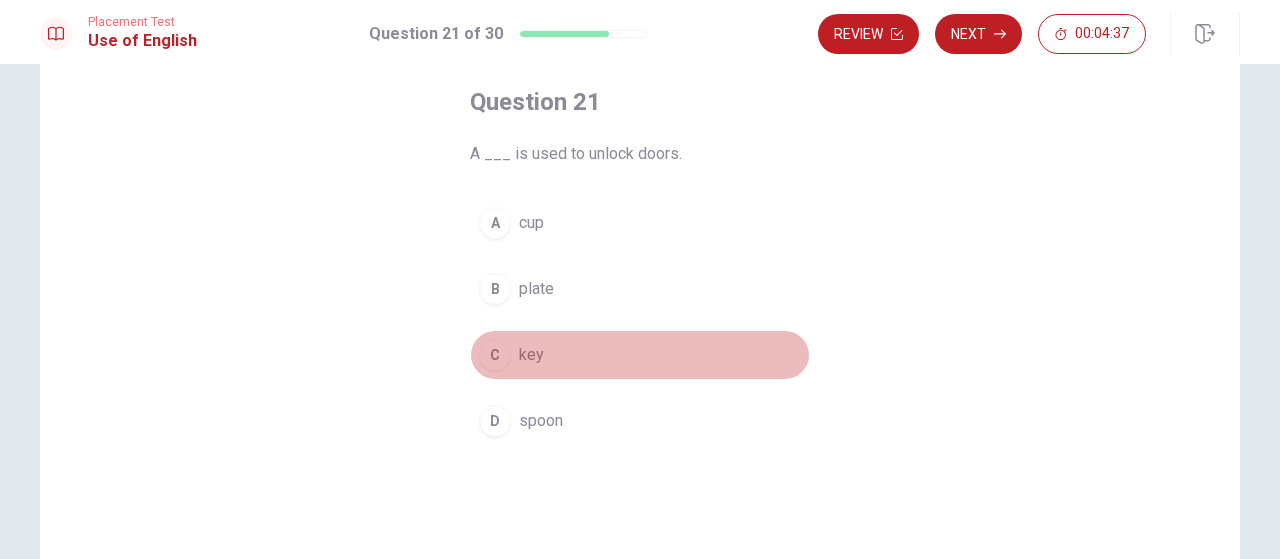 click on "key" at bounding box center (531, 355) 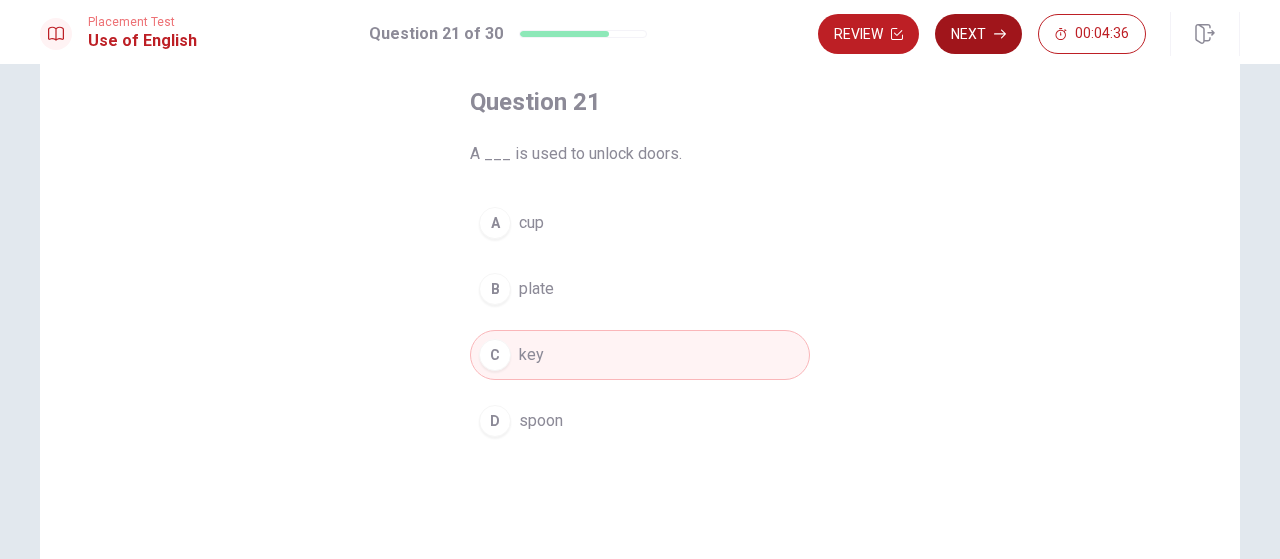 click on "Next" at bounding box center (978, 34) 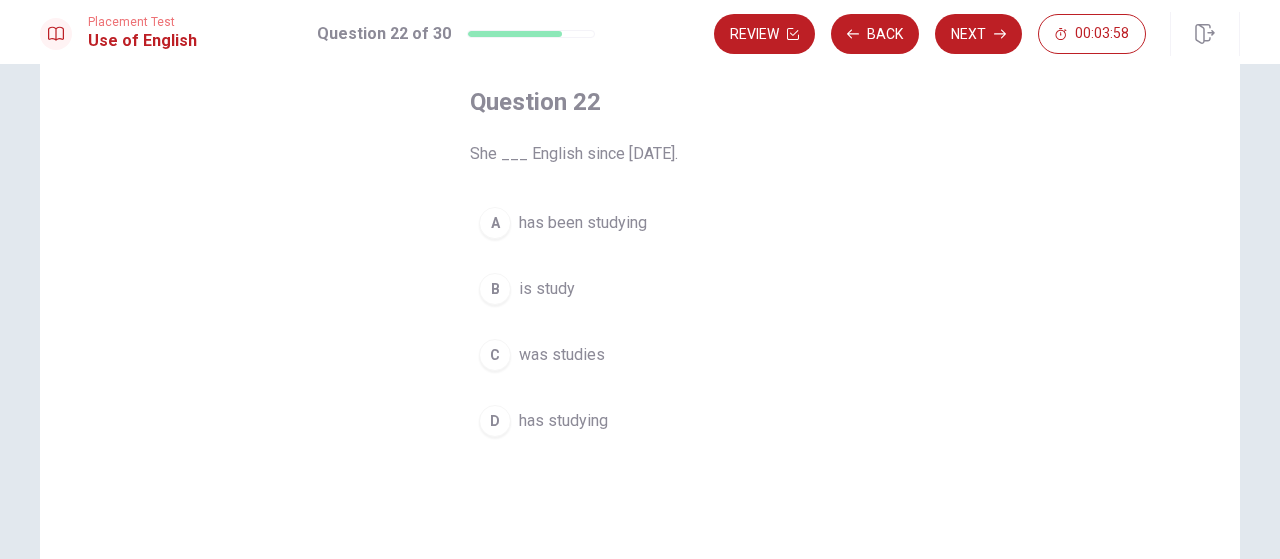click on "has studying" at bounding box center (563, 421) 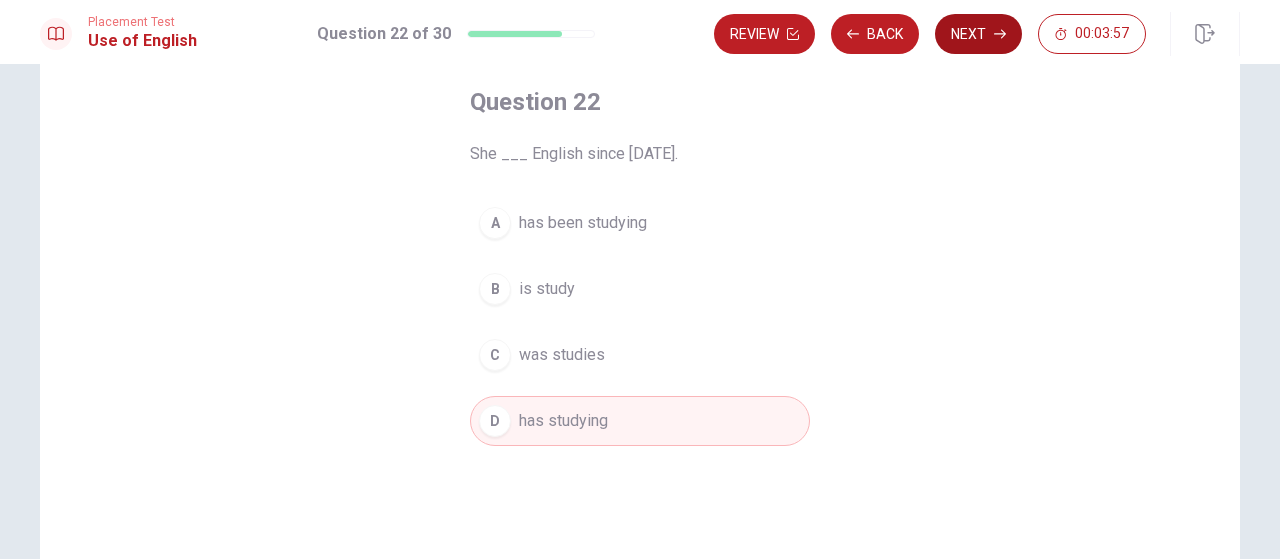 click 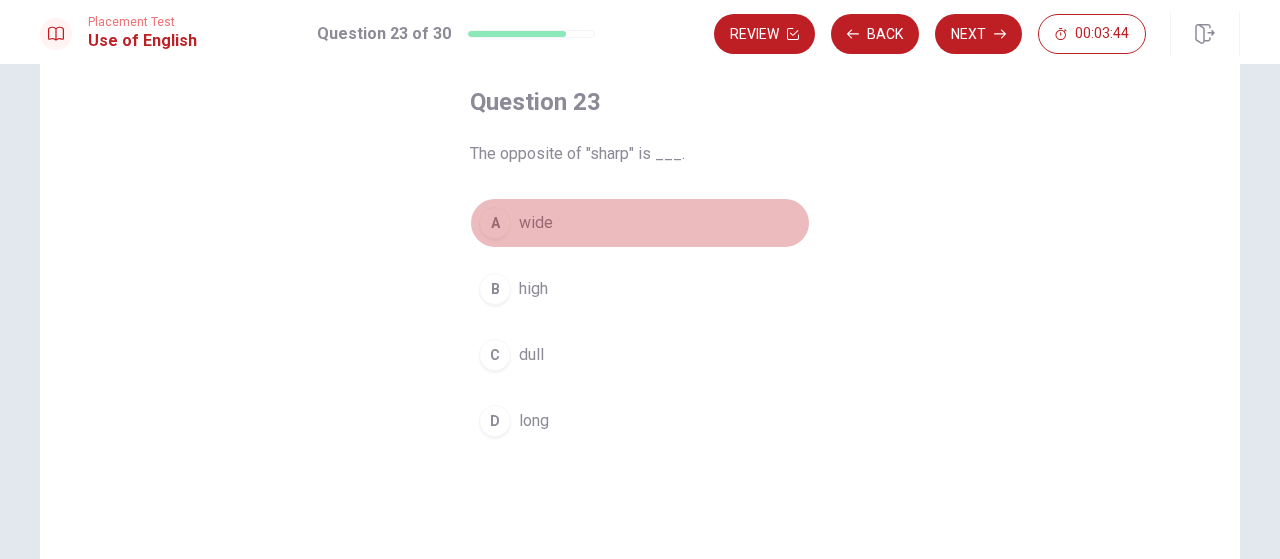 click on "A" at bounding box center (495, 223) 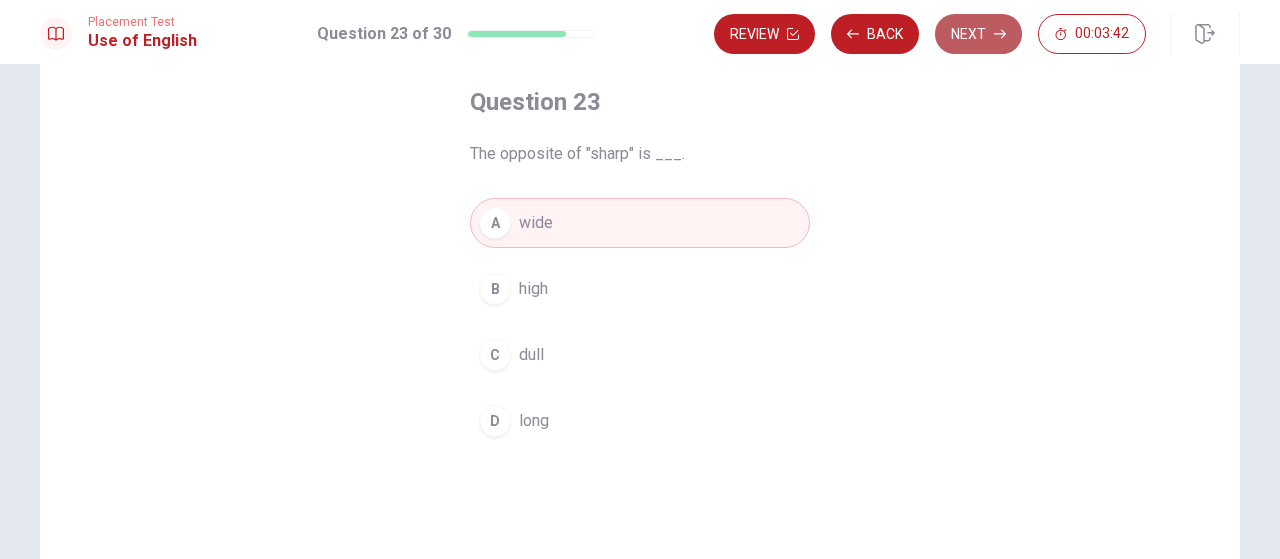 click on "Next" at bounding box center [978, 34] 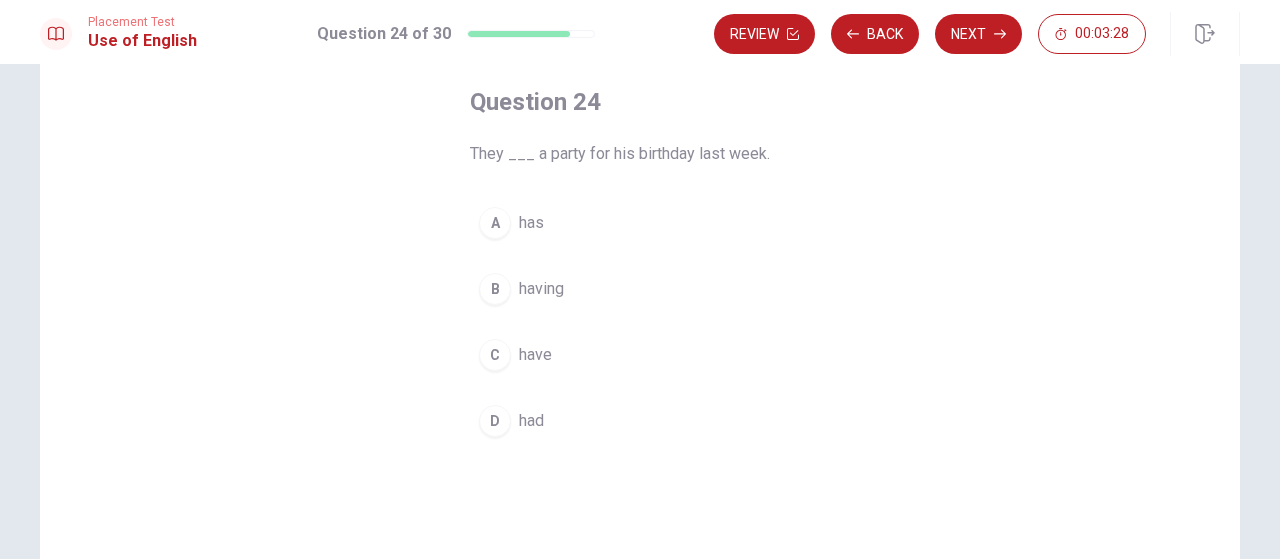 click on "had" at bounding box center [531, 421] 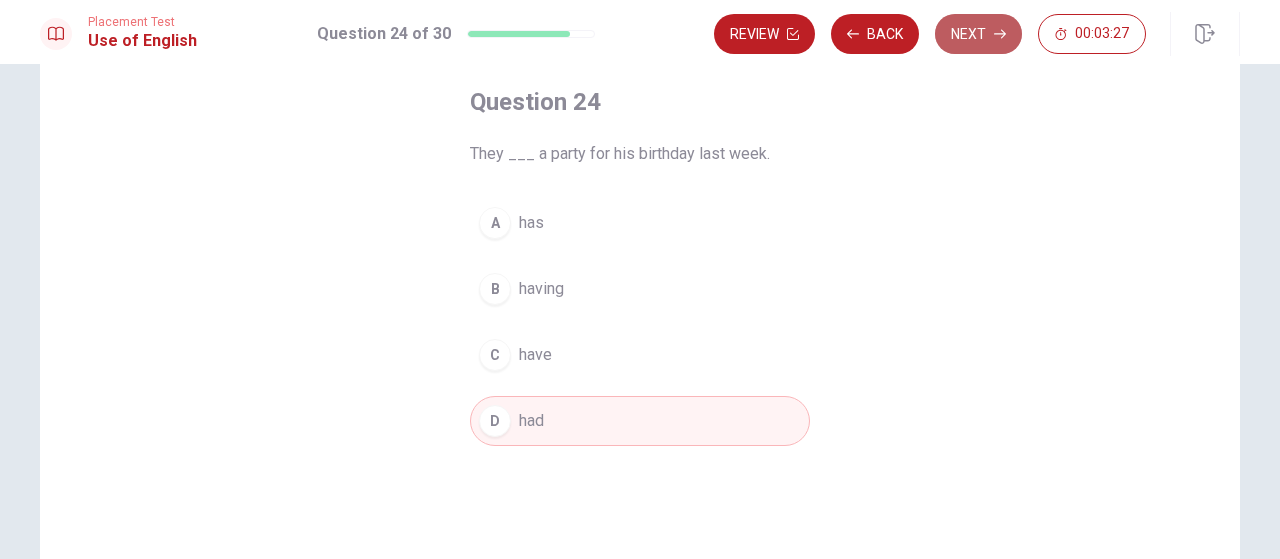click on "Next" at bounding box center (978, 34) 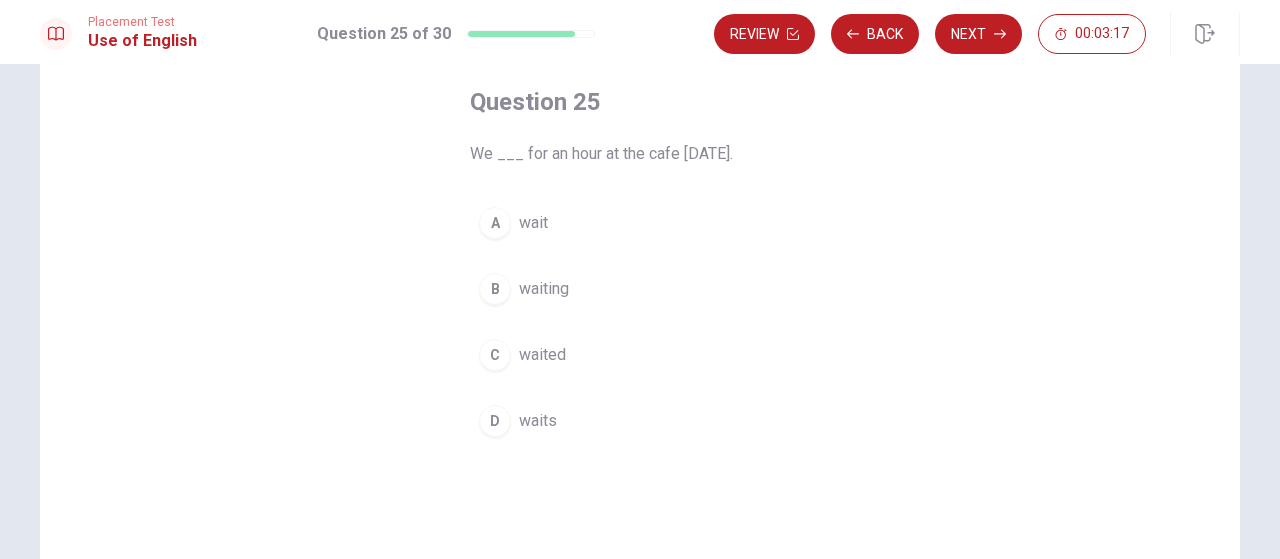 click on "waited" at bounding box center (542, 355) 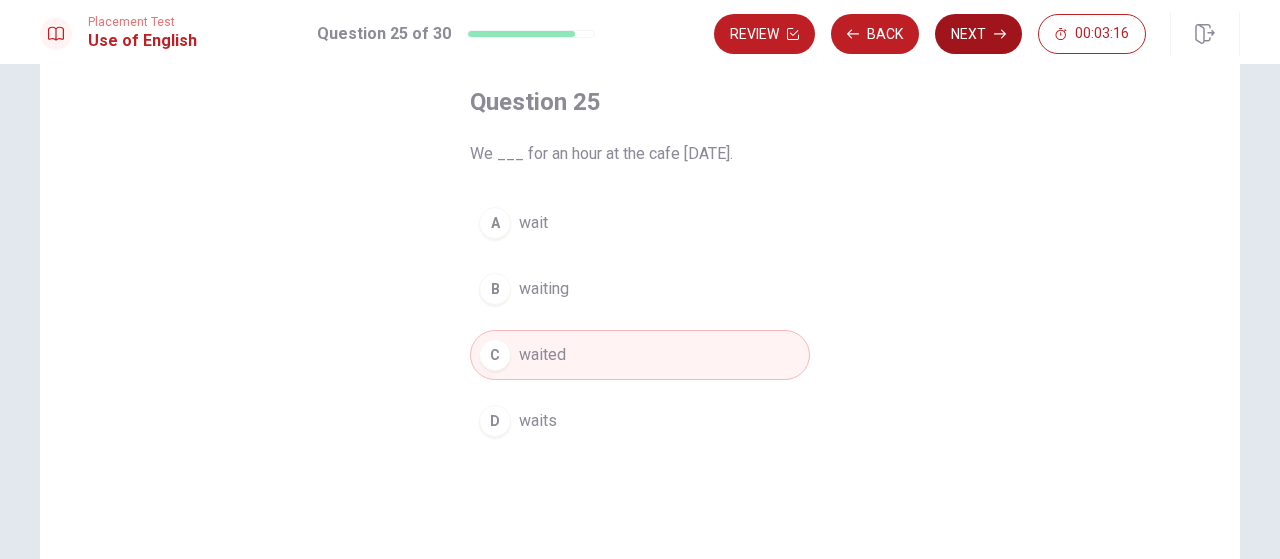 click on "Next" at bounding box center (978, 34) 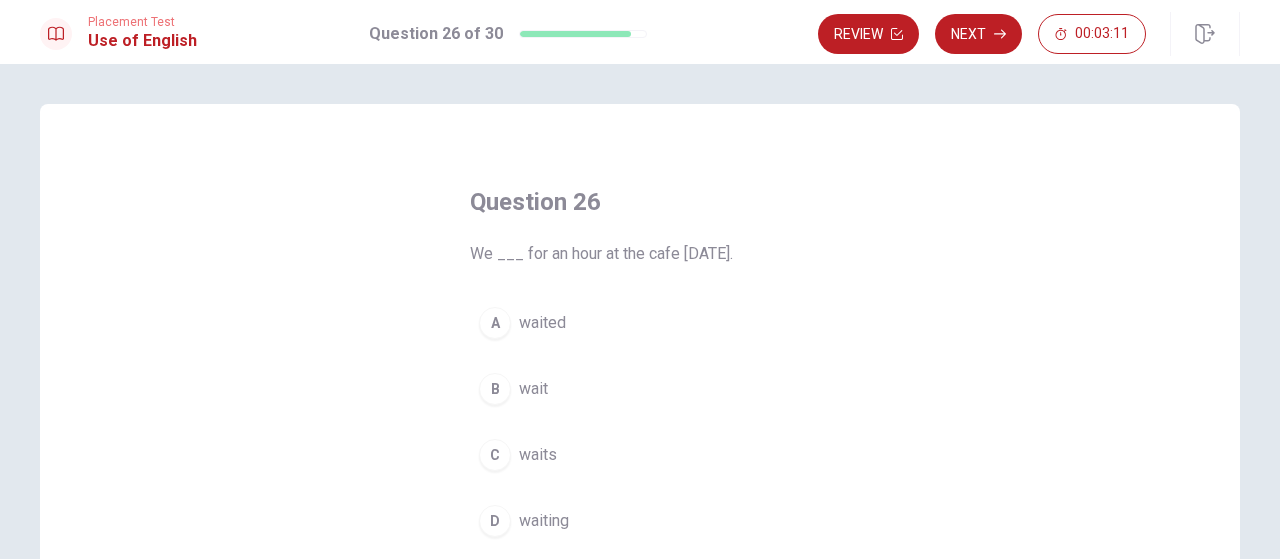 scroll, scrollTop: 100, scrollLeft: 0, axis: vertical 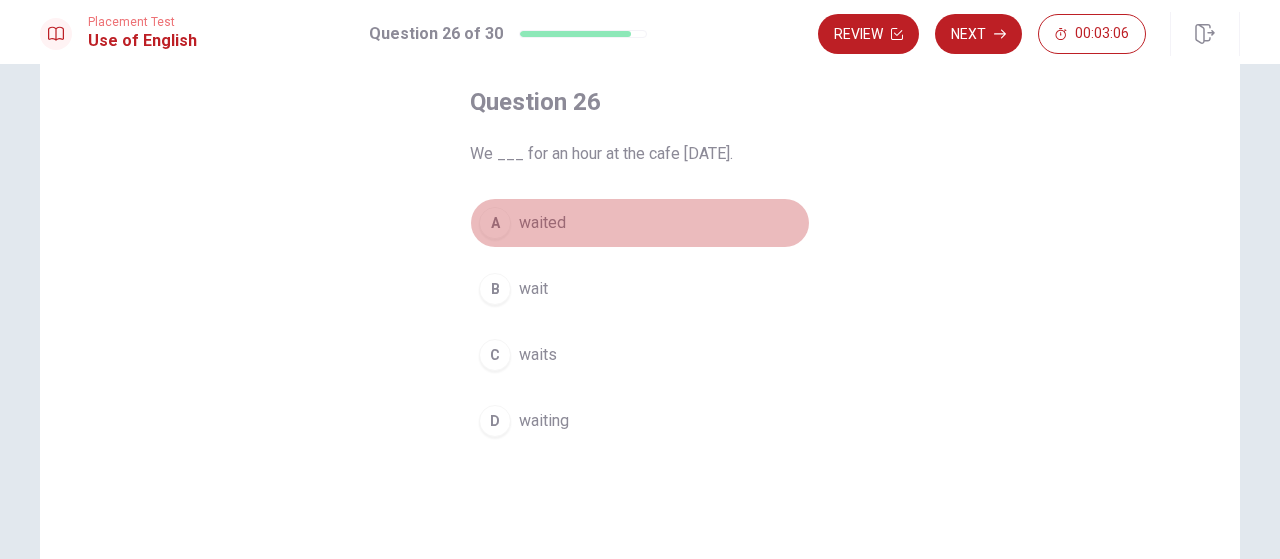 click on "waited" at bounding box center [542, 223] 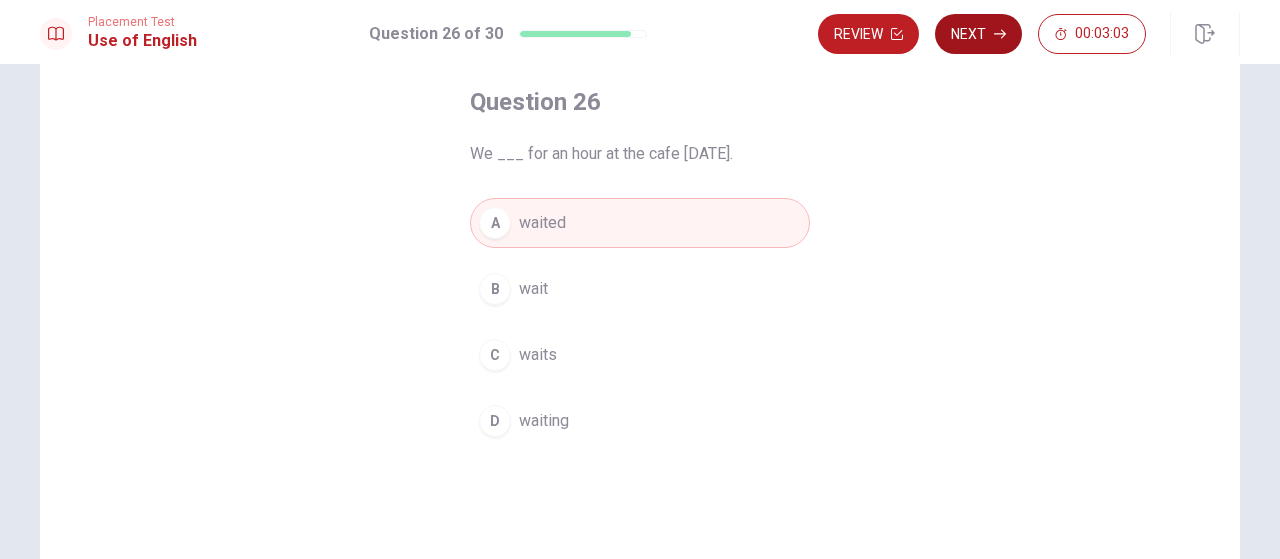 click on "Next" at bounding box center [978, 34] 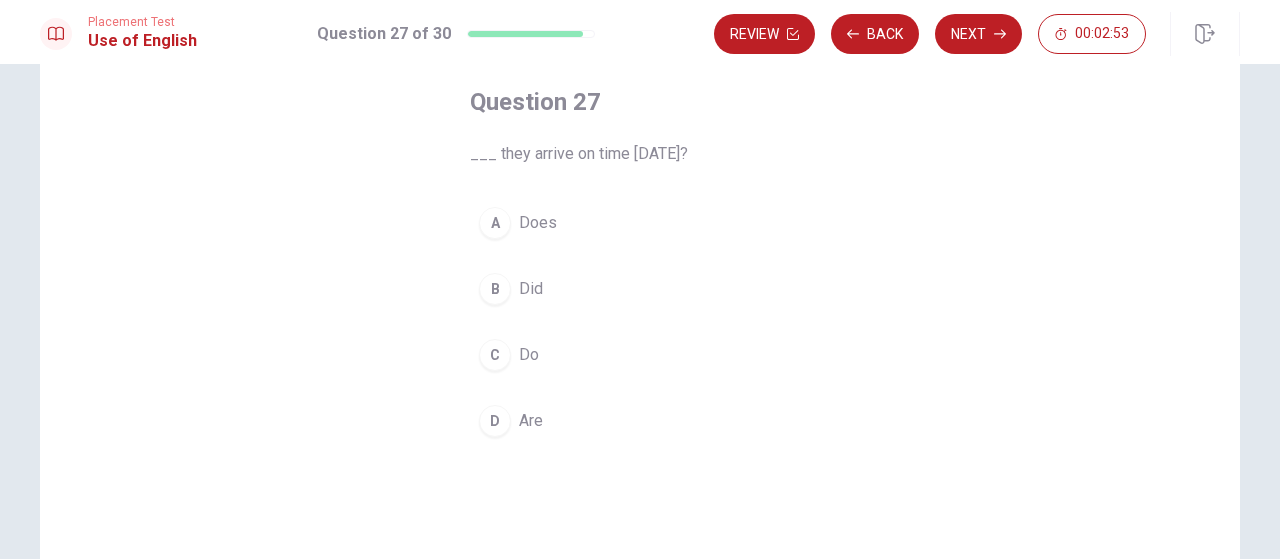 click on "B" at bounding box center [495, 289] 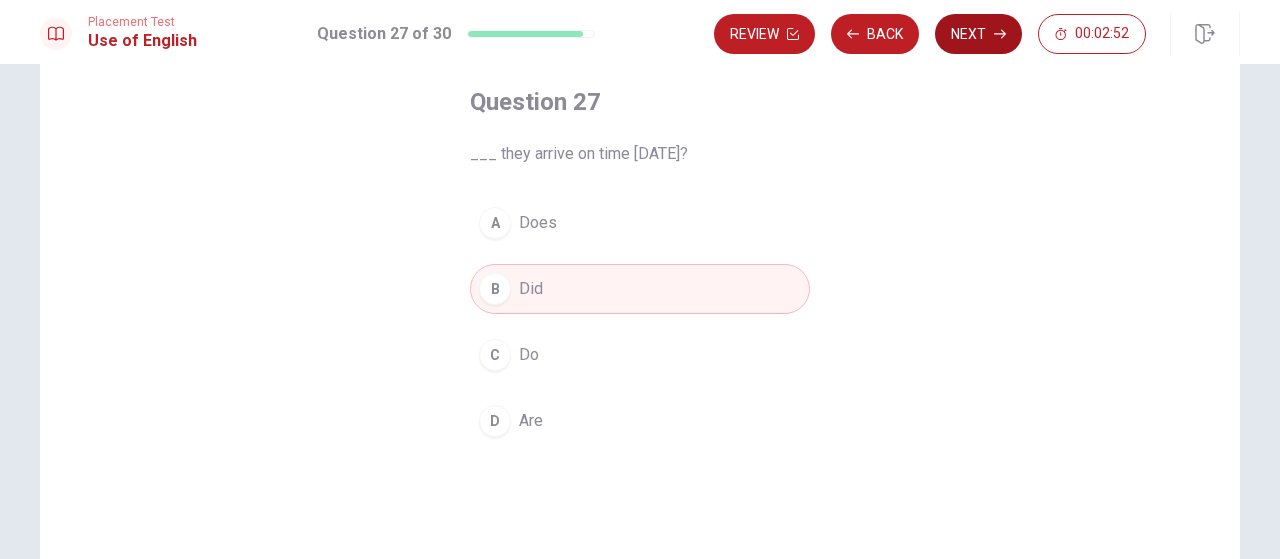 click on "Next" at bounding box center (978, 34) 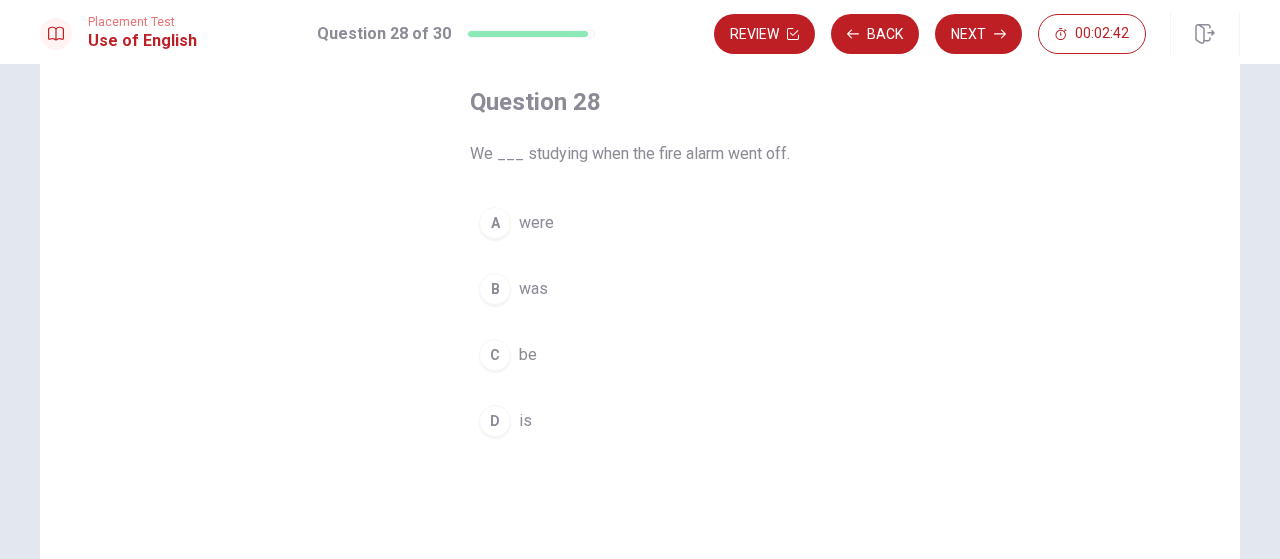 click on "B was" at bounding box center (640, 289) 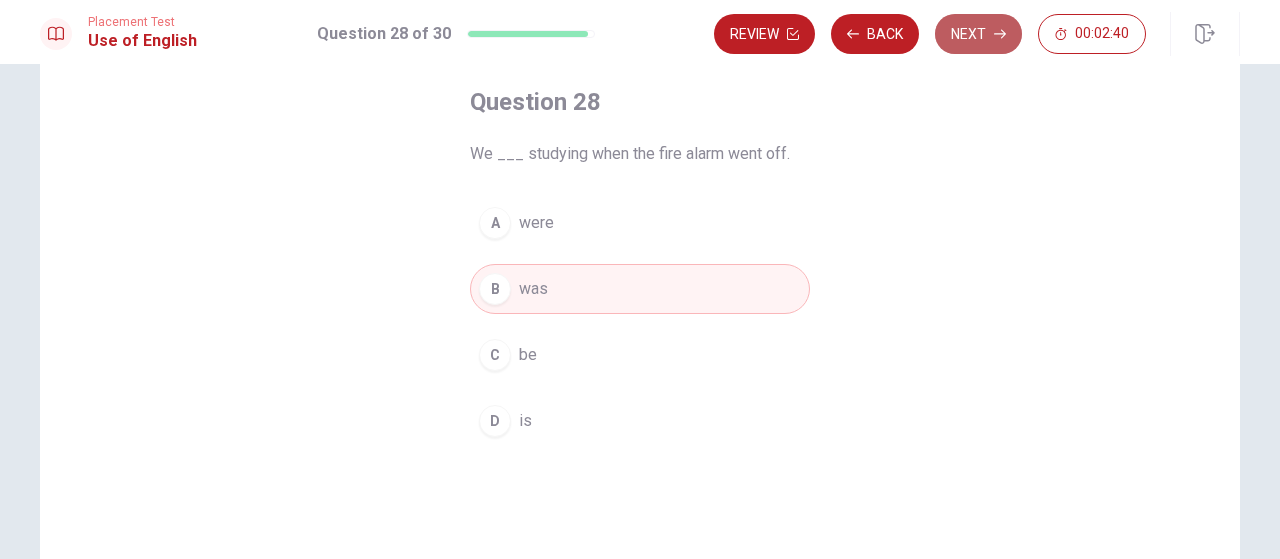 click on "Next" at bounding box center (978, 34) 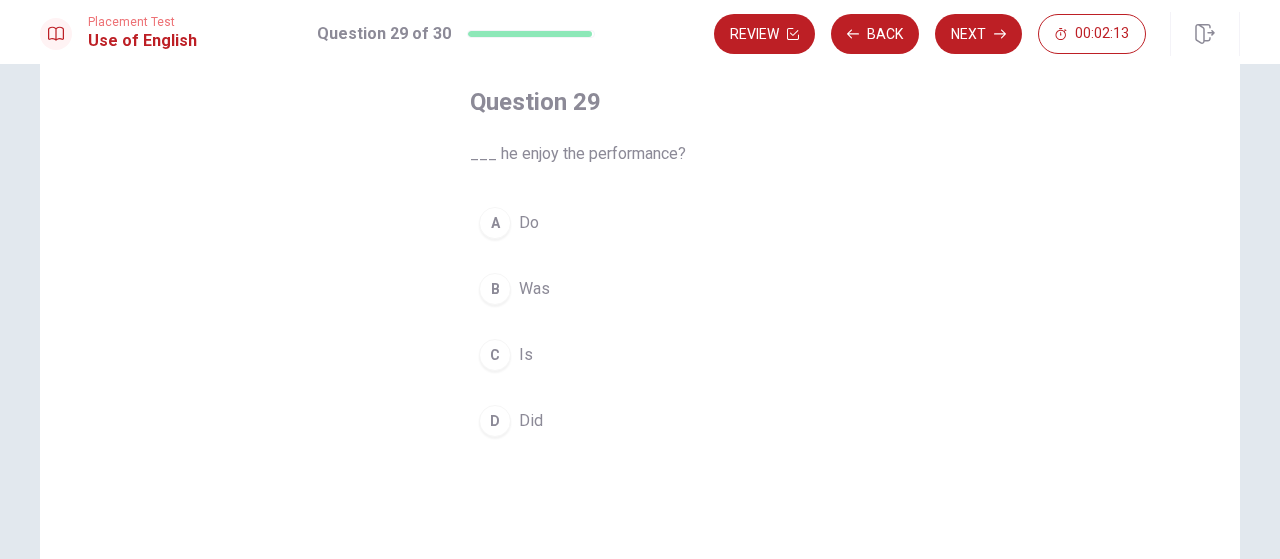 click on "A" at bounding box center (495, 223) 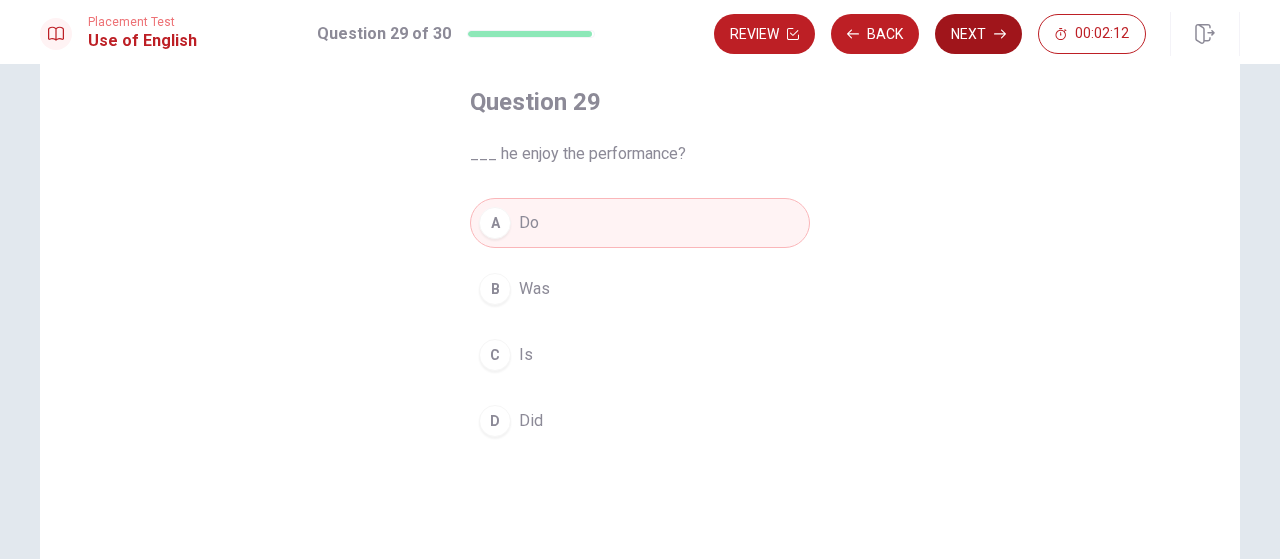 click on "Next" at bounding box center (978, 34) 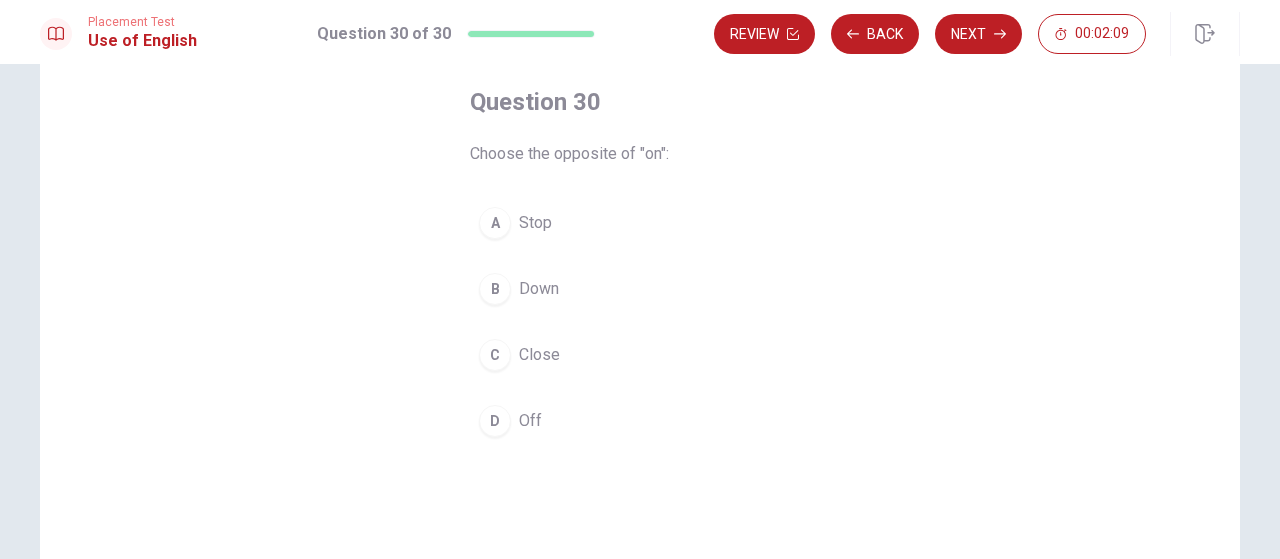 click on "D" at bounding box center [495, 421] 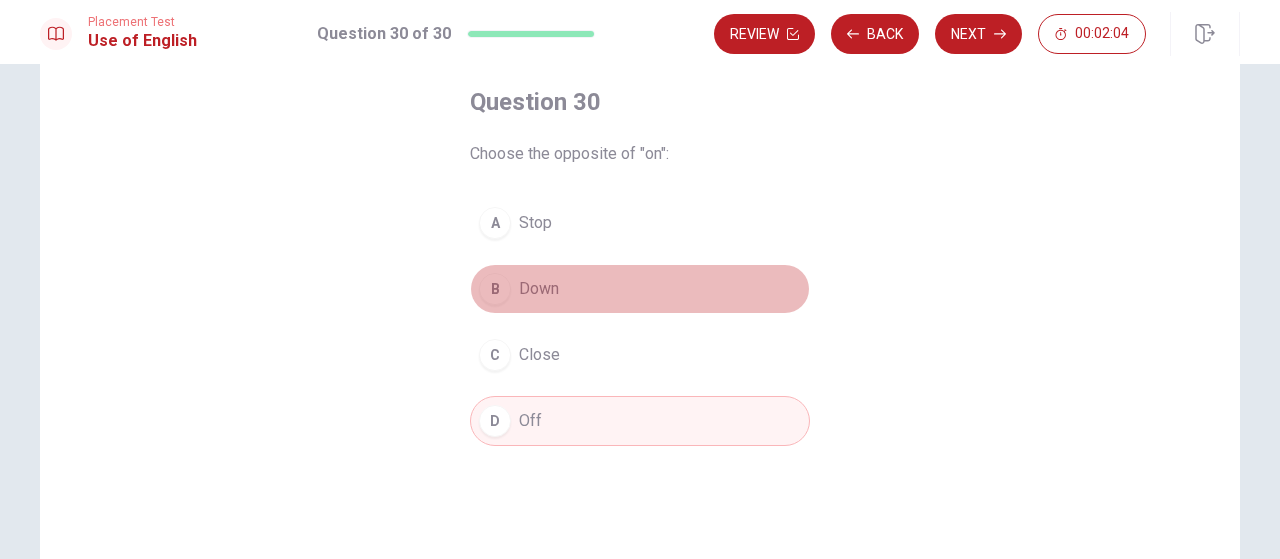 click on "Down" at bounding box center [539, 289] 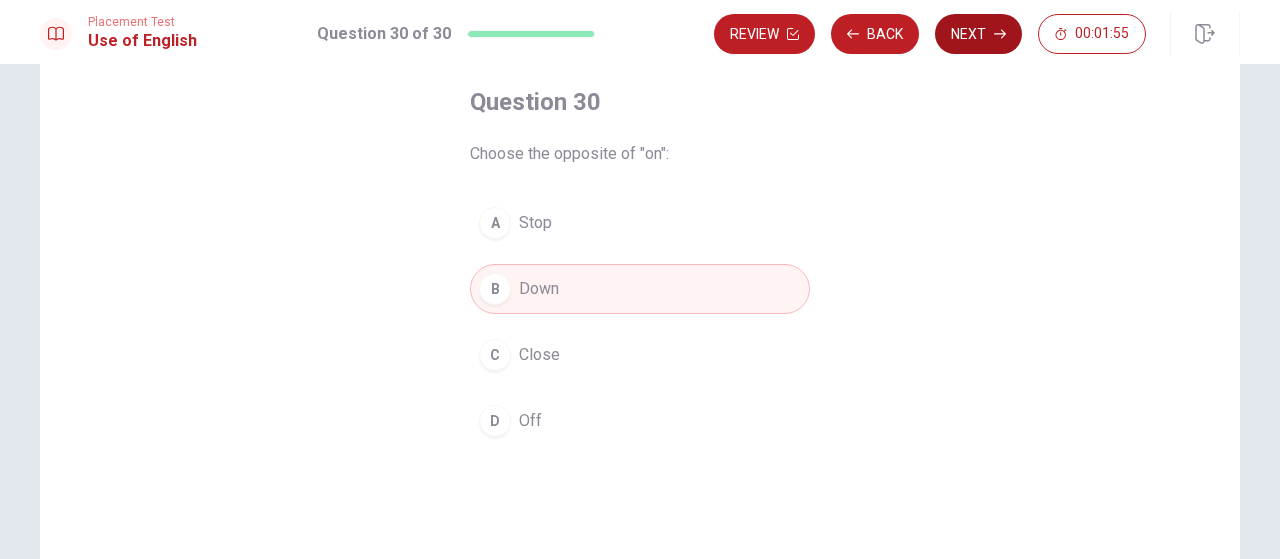 click on "Next" at bounding box center (978, 34) 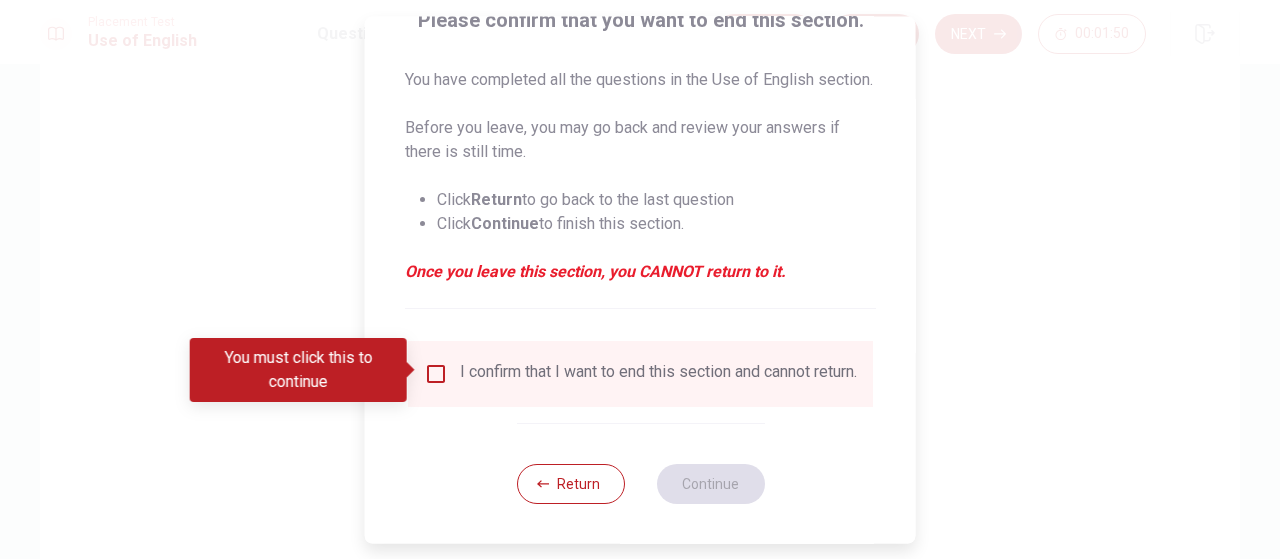 scroll, scrollTop: 200, scrollLeft: 0, axis: vertical 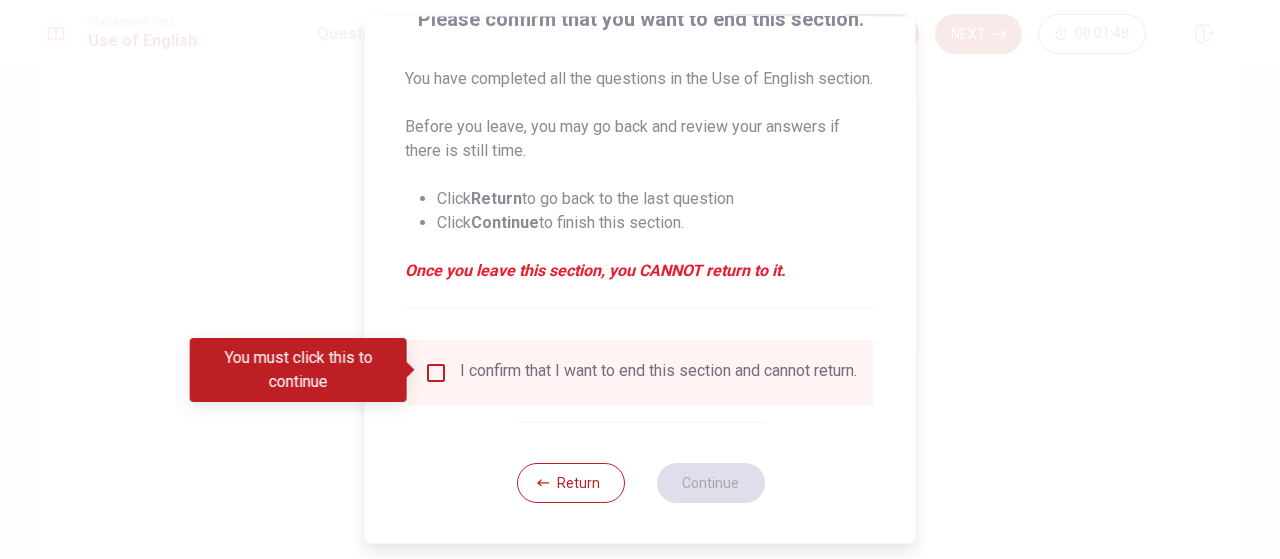 click at bounding box center [436, 373] 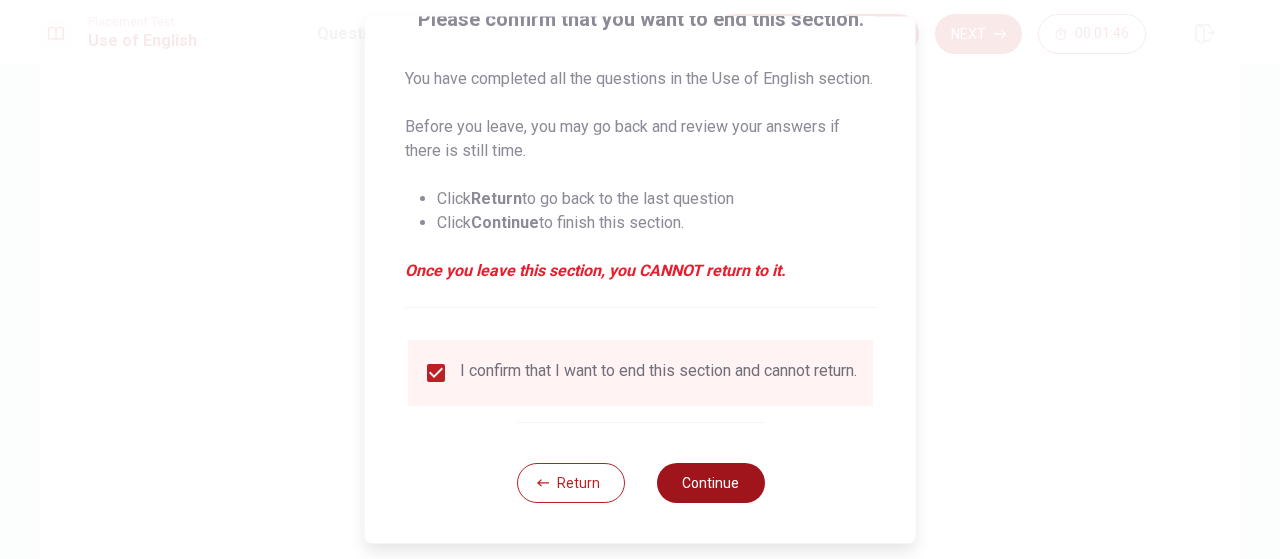 click on "Continue" at bounding box center [710, 483] 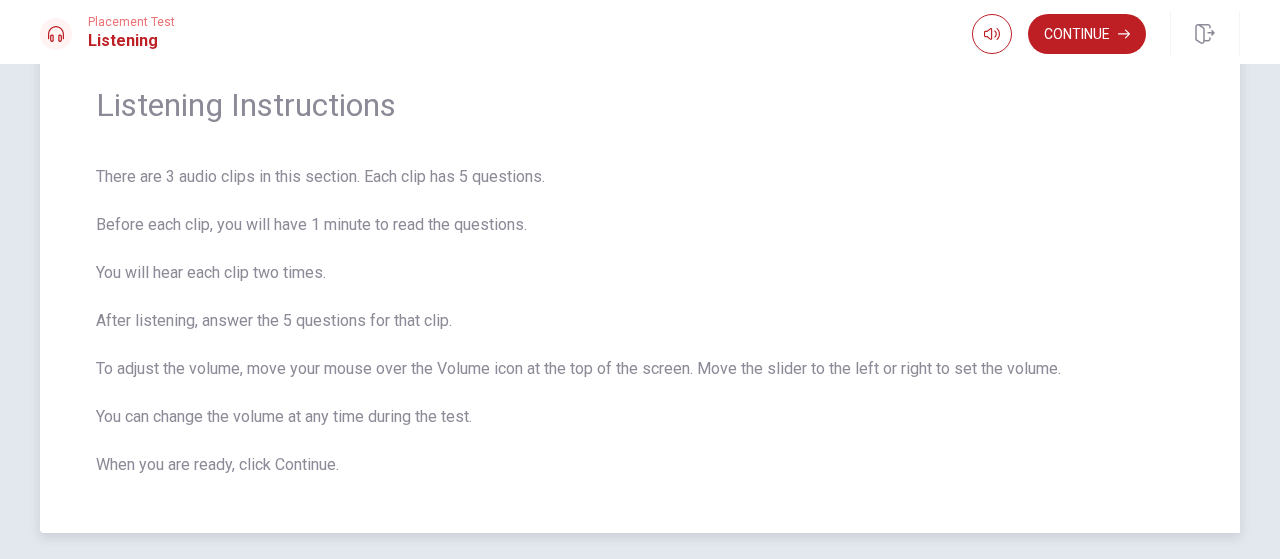 scroll, scrollTop: 100, scrollLeft: 0, axis: vertical 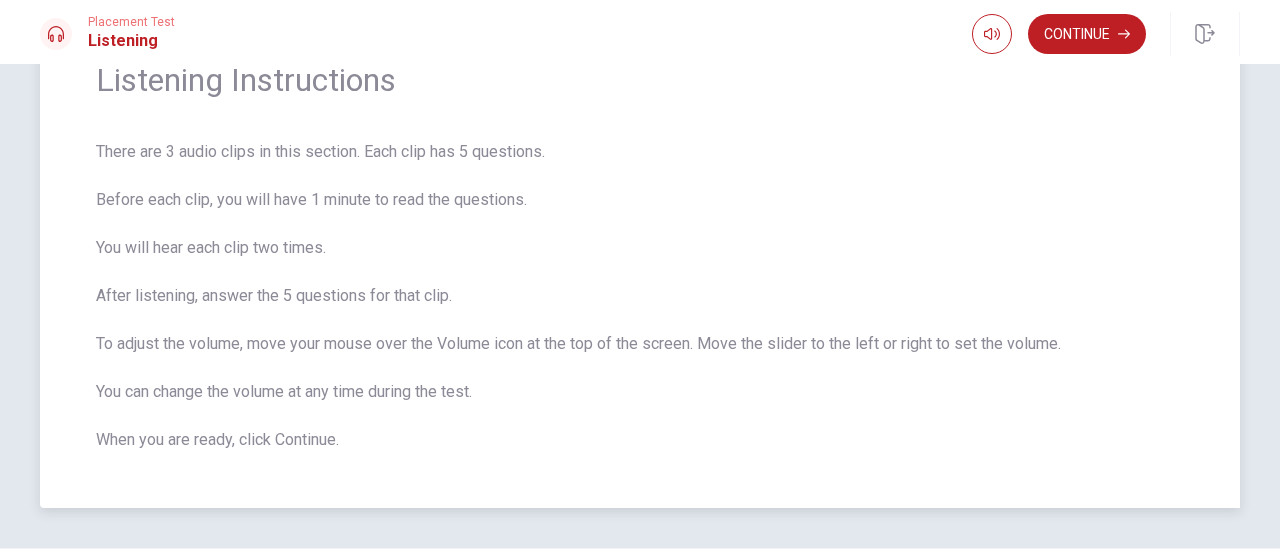 drag, startPoint x: 87, startPoint y: 150, endPoint x: 442, endPoint y: 298, distance: 384.6154 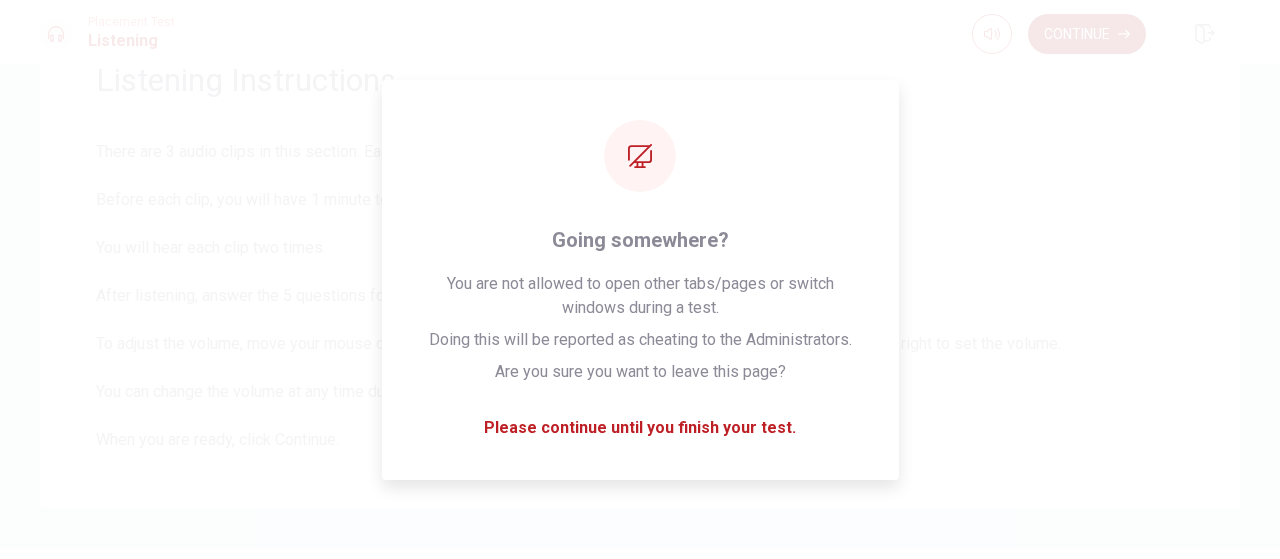 click on "Continue" at bounding box center (1087, 34) 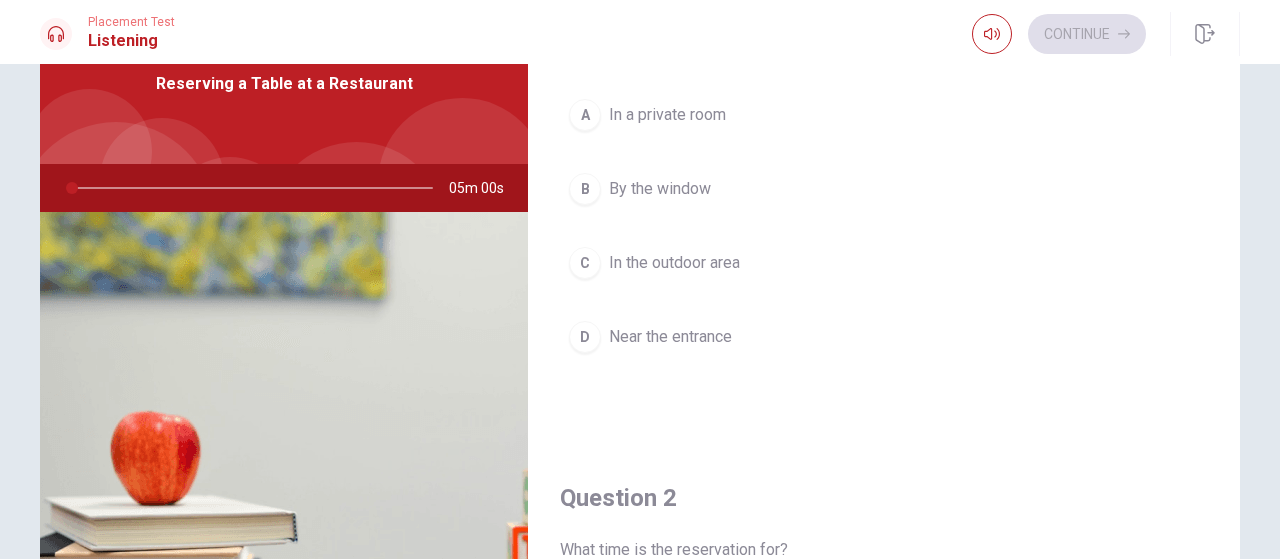 scroll, scrollTop: 0, scrollLeft: 0, axis: both 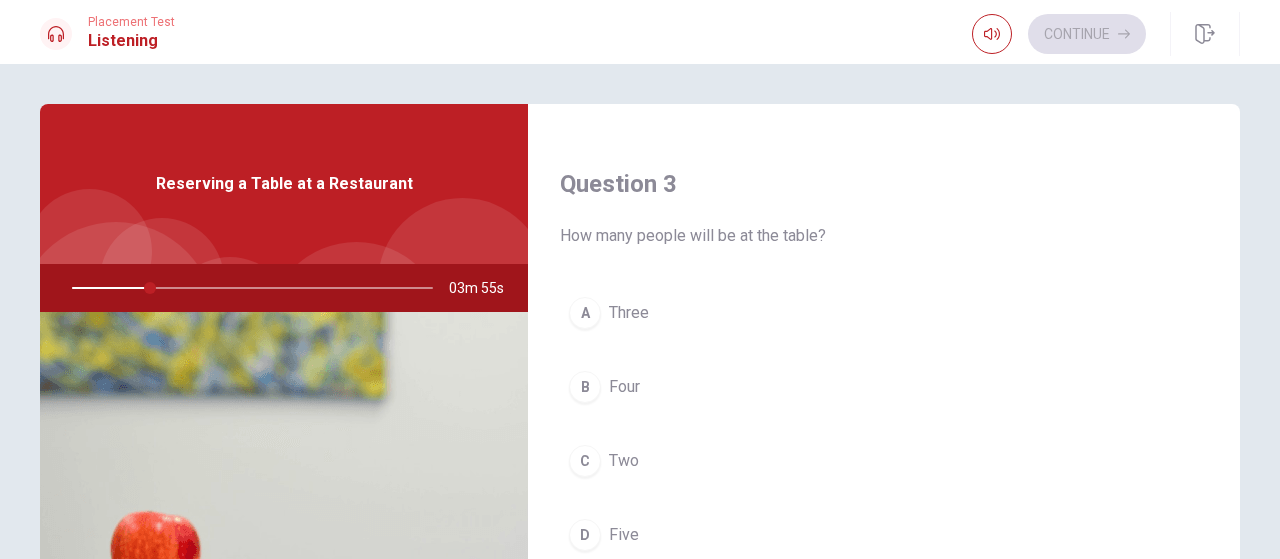 click on "Reserving a Table at a Restaurant" at bounding box center (284, 184) 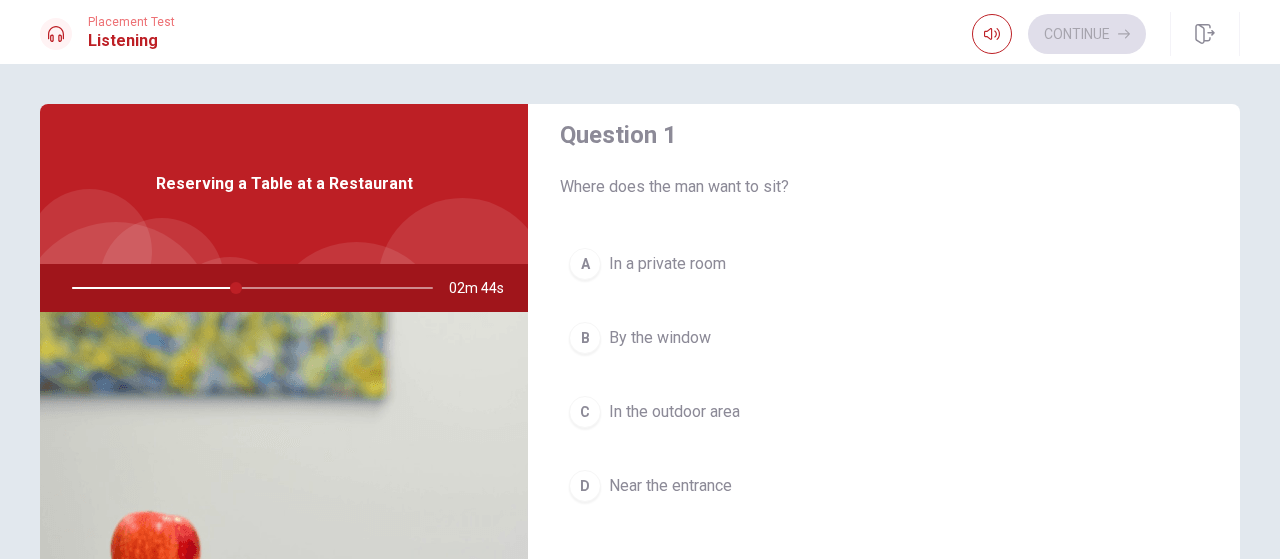 scroll, scrollTop: 24, scrollLeft: 0, axis: vertical 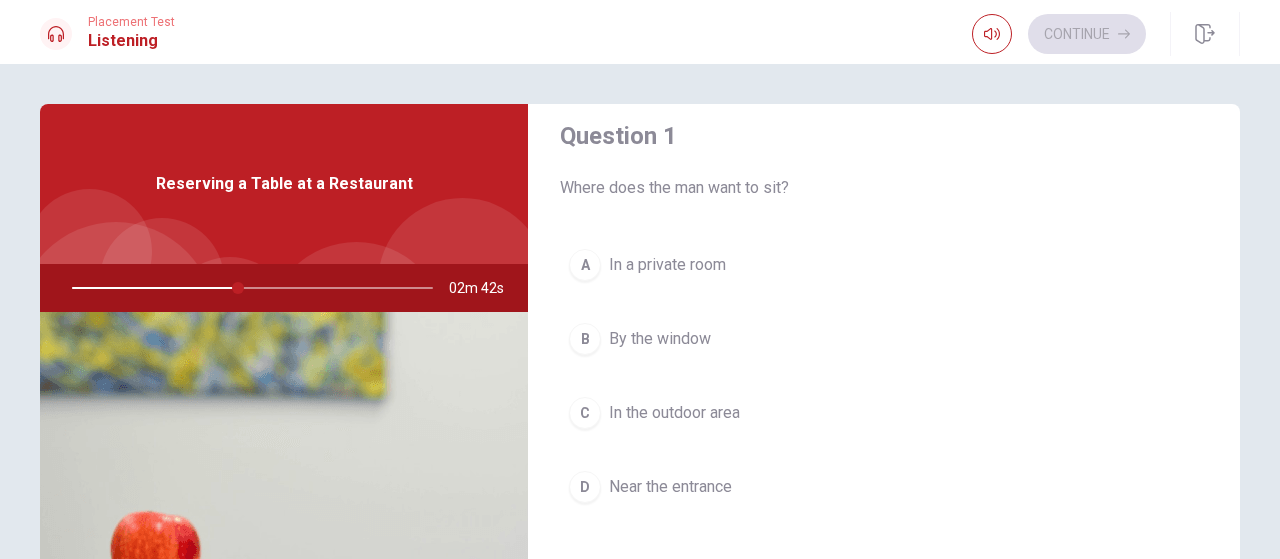 click on "By the window" at bounding box center [660, 339] 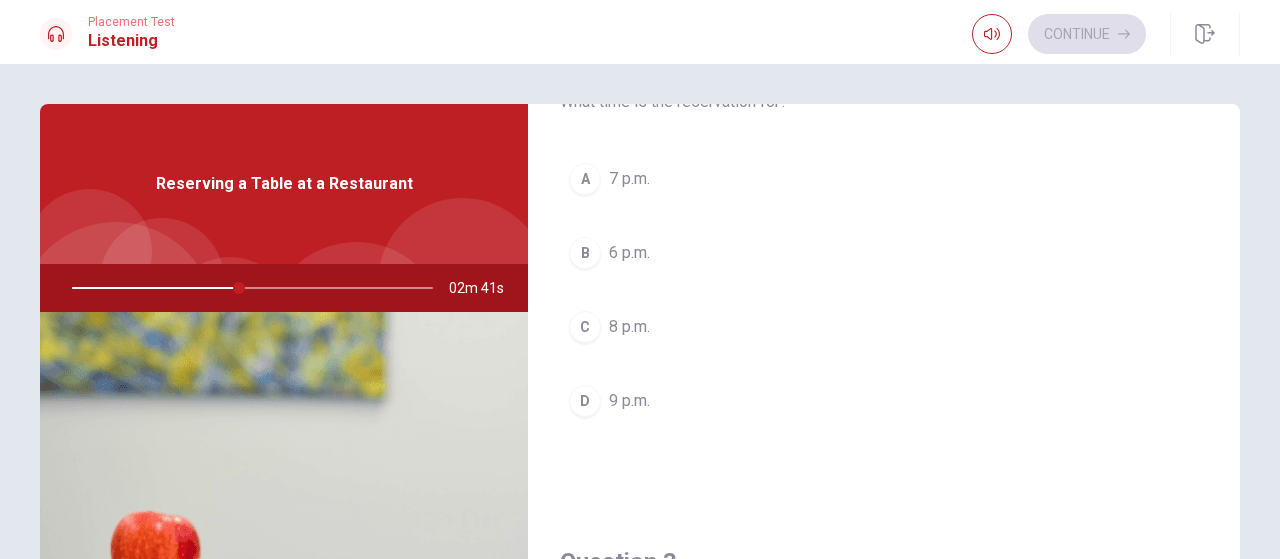 scroll, scrollTop: 621, scrollLeft: 0, axis: vertical 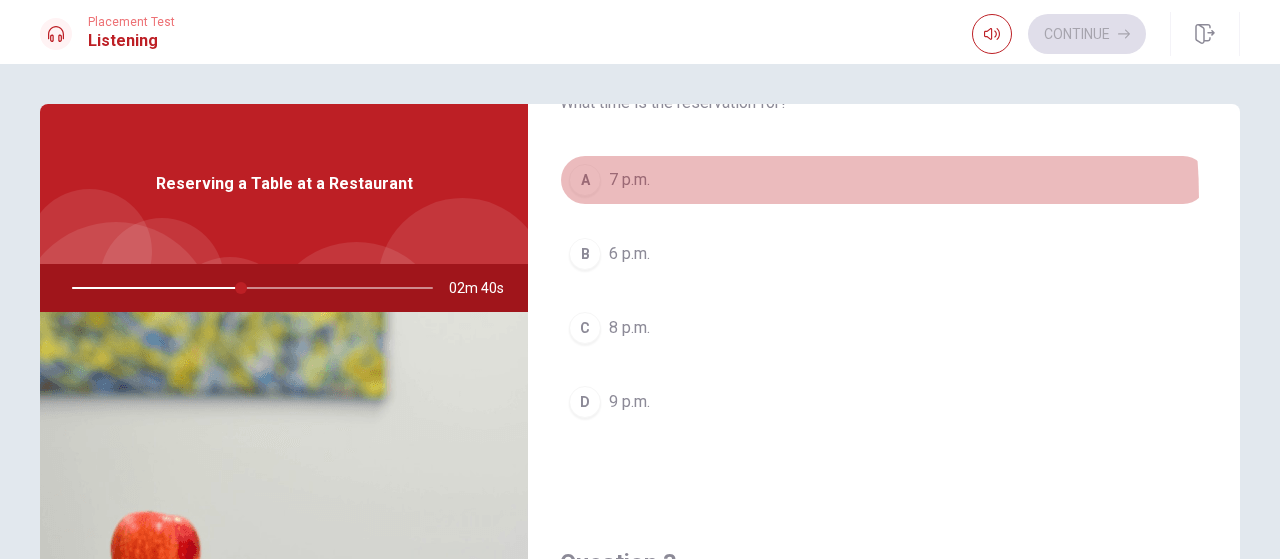 click on "A 7 p.m." at bounding box center (884, 180) 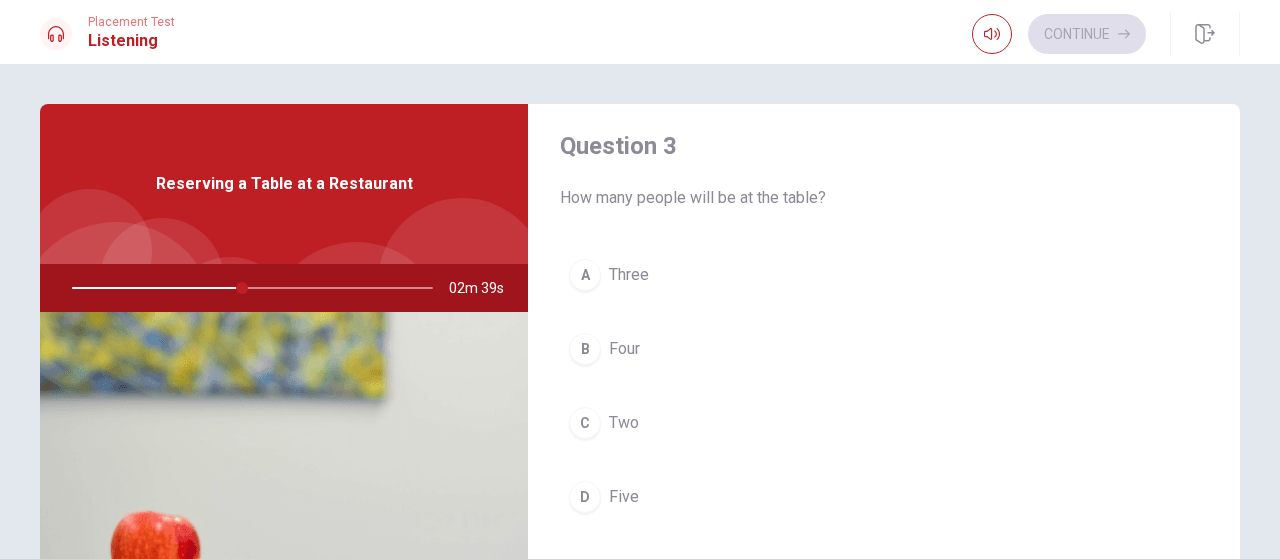scroll, scrollTop: 1039, scrollLeft: 0, axis: vertical 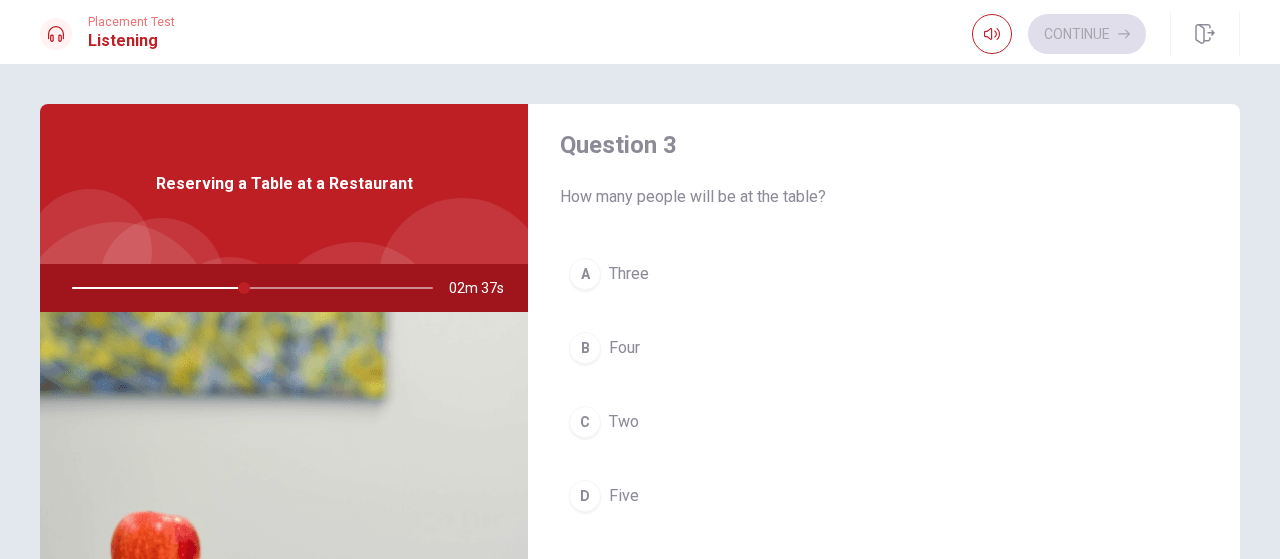 click on "B Four" at bounding box center [884, 348] 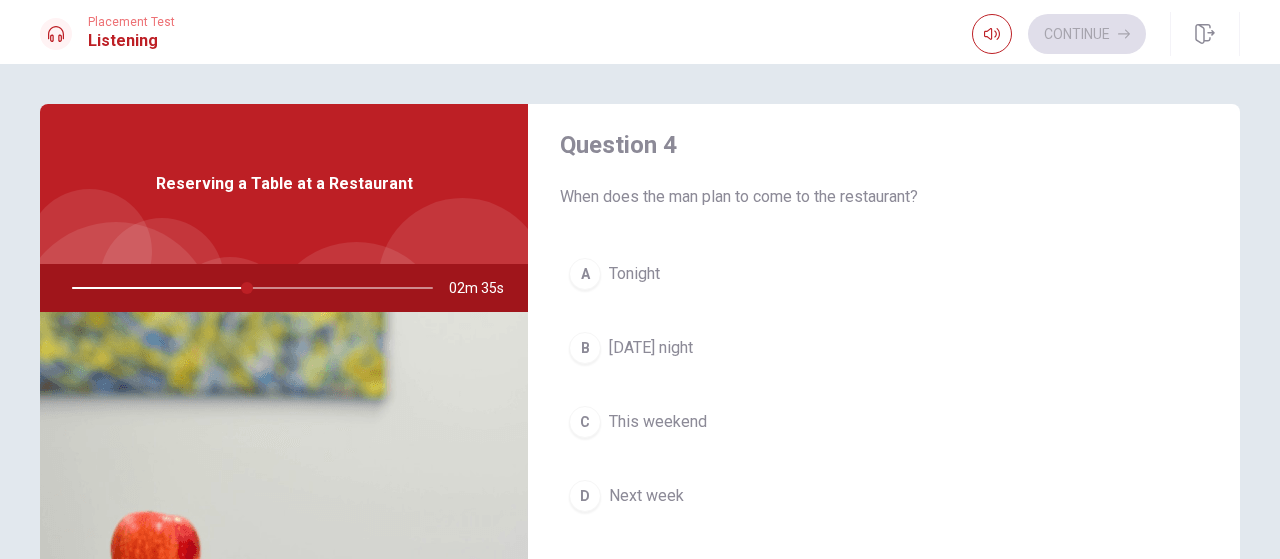 scroll, scrollTop: 1553, scrollLeft: 0, axis: vertical 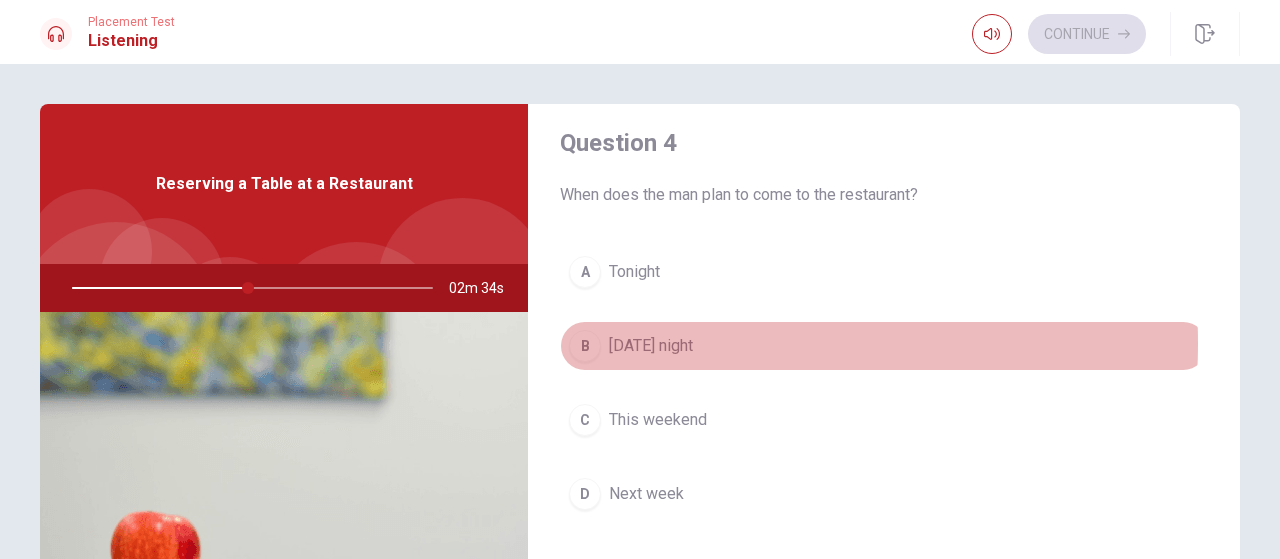 click on "[DATE] night" at bounding box center [651, 346] 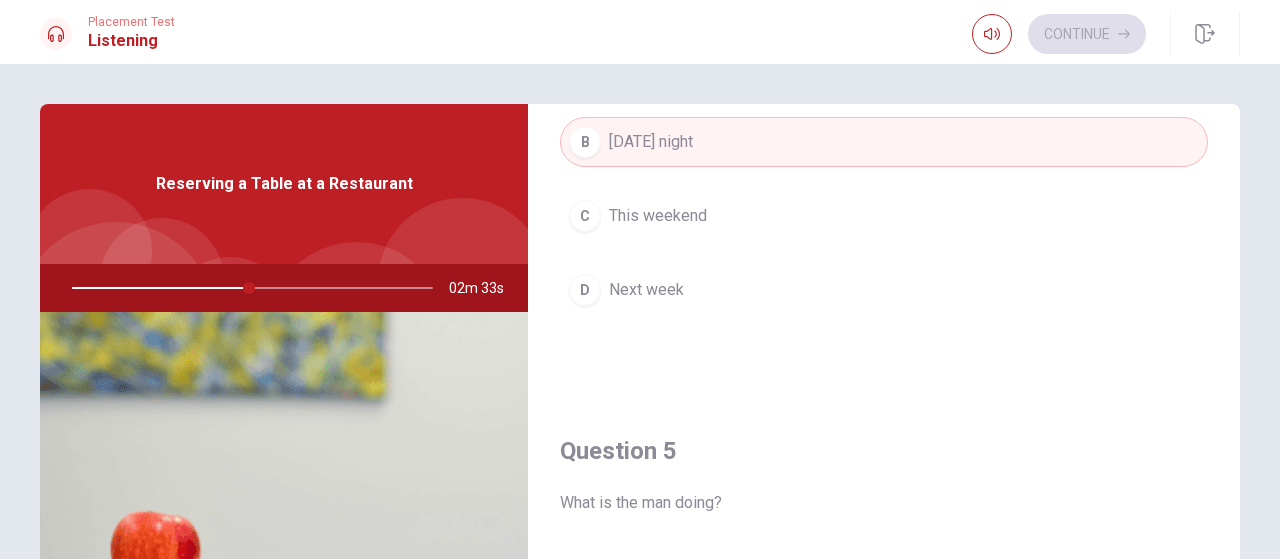 scroll, scrollTop: 1851, scrollLeft: 0, axis: vertical 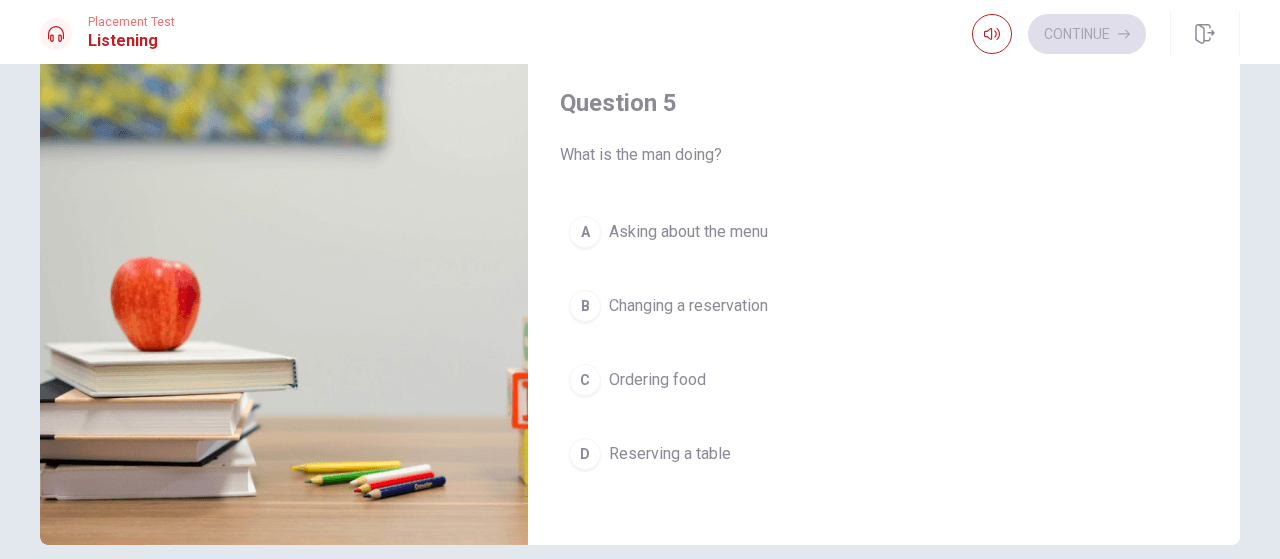 click on "Reserving a table" at bounding box center (670, 454) 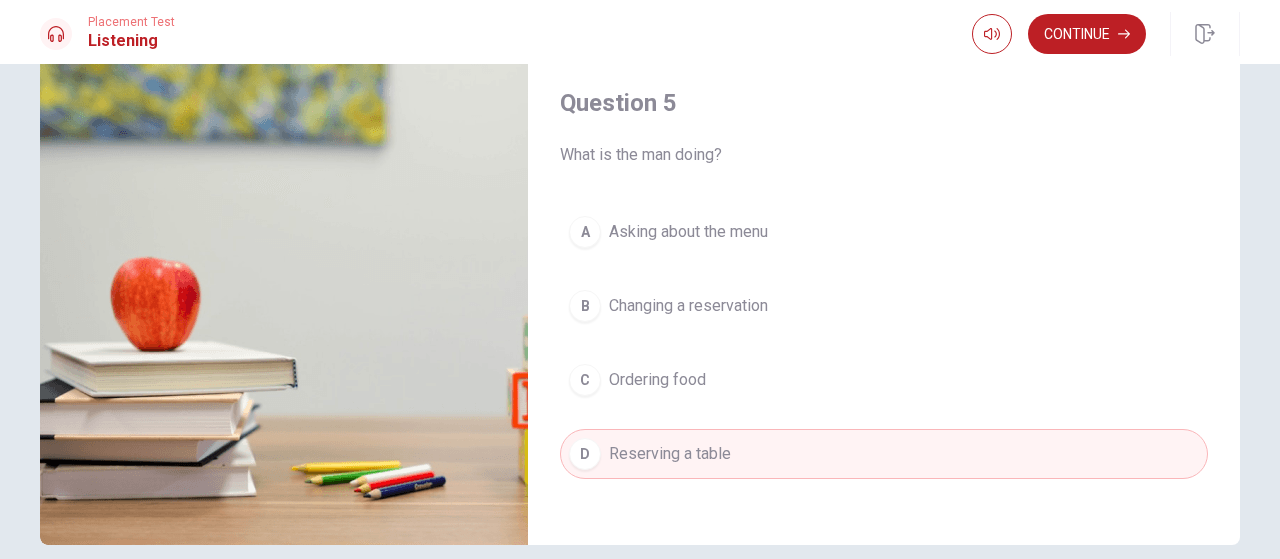 scroll, scrollTop: 344, scrollLeft: 0, axis: vertical 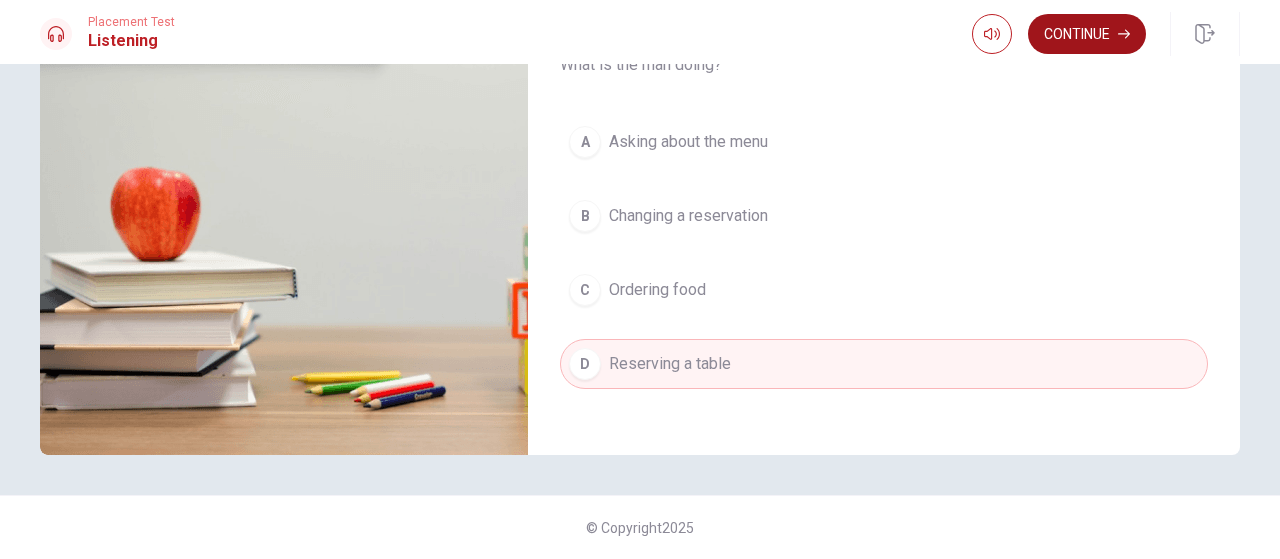click on "Continue" at bounding box center (1087, 34) 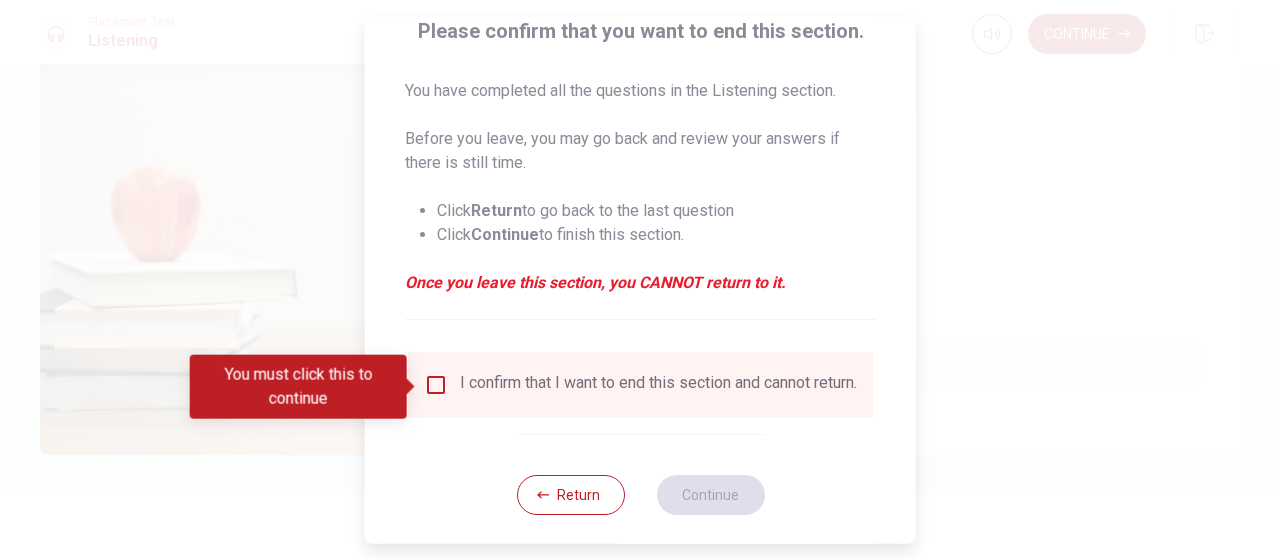scroll, scrollTop: 162, scrollLeft: 0, axis: vertical 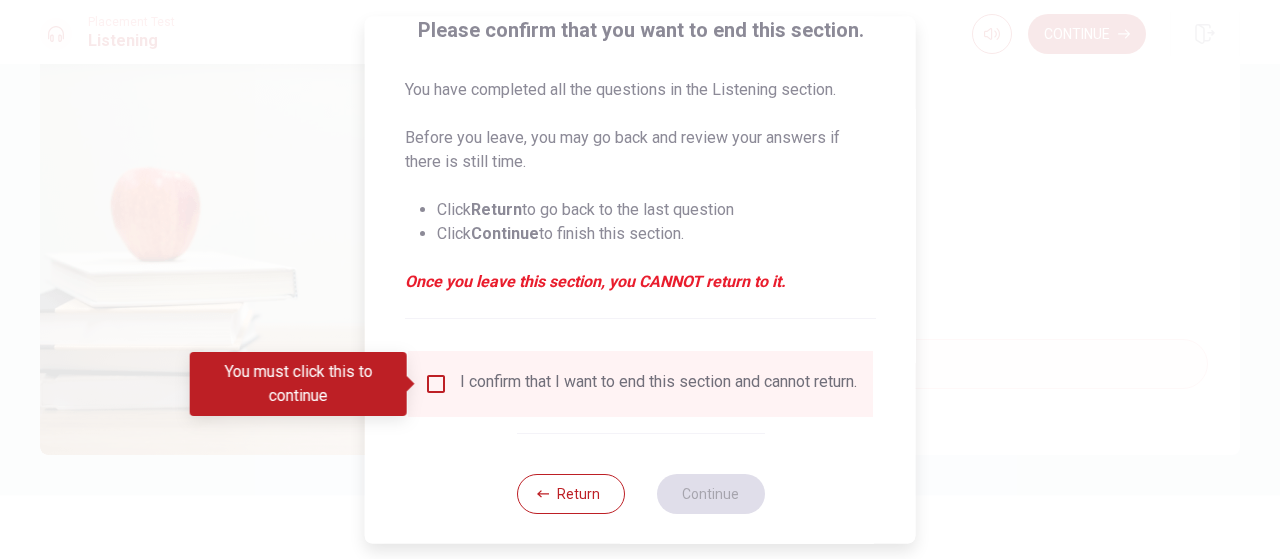 click at bounding box center (436, 384) 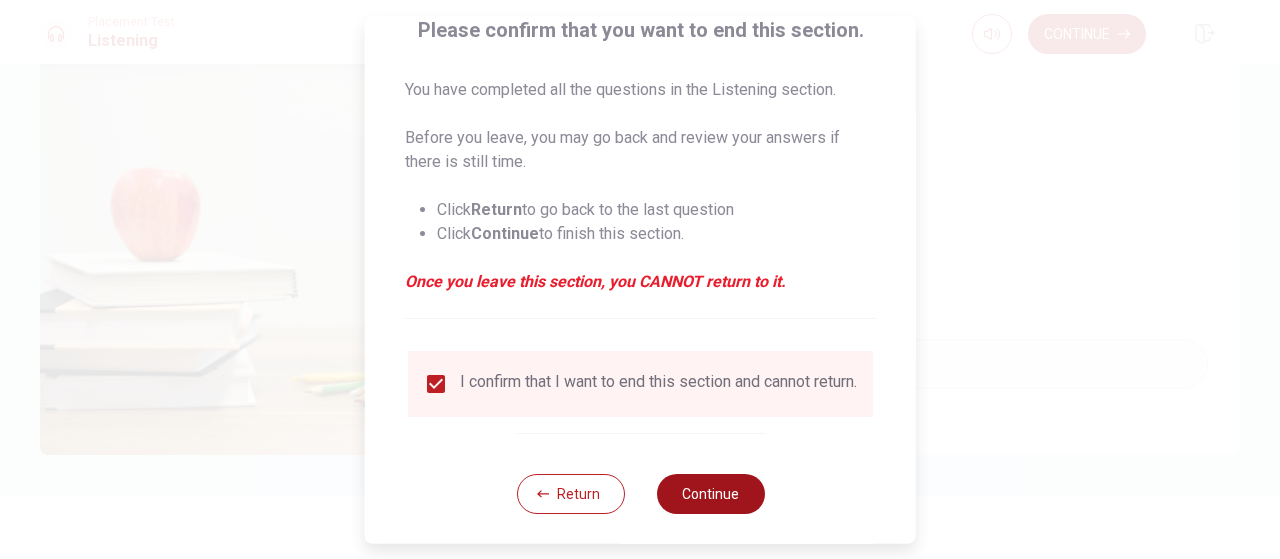 click on "Continue" at bounding box center (710, 494) 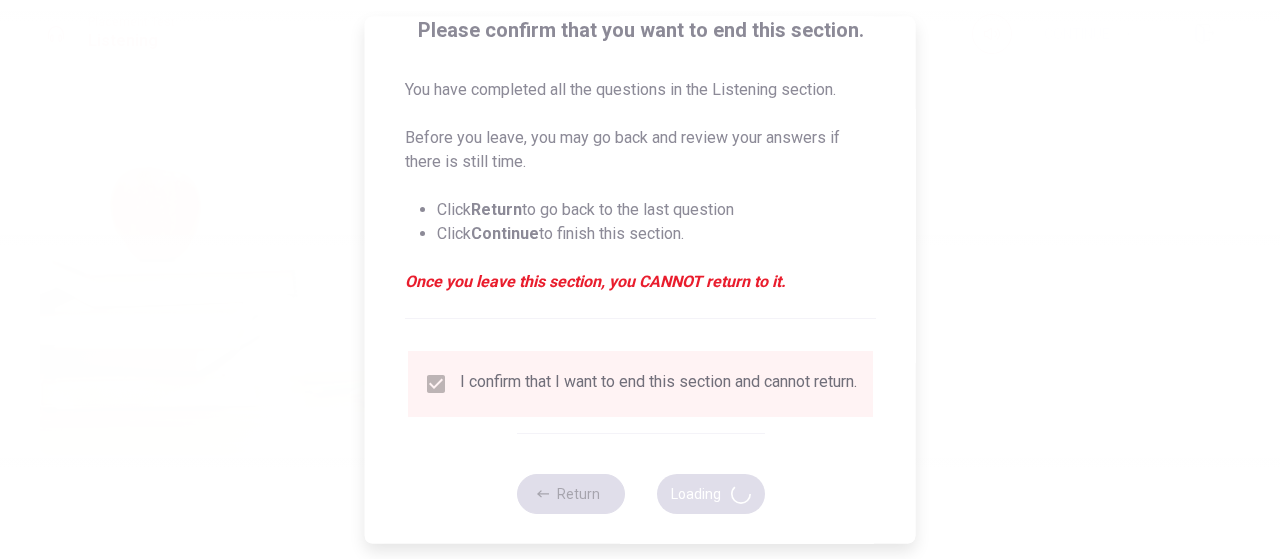 type on "56" 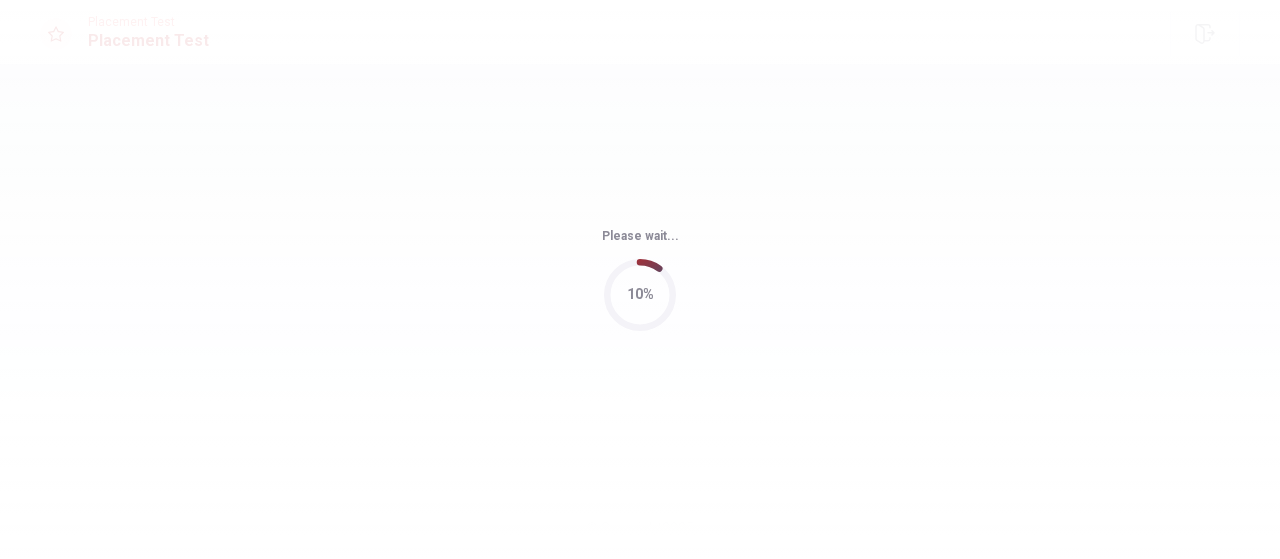 scroll, scrollTop: 0, scrollLeft: 0, axis: both 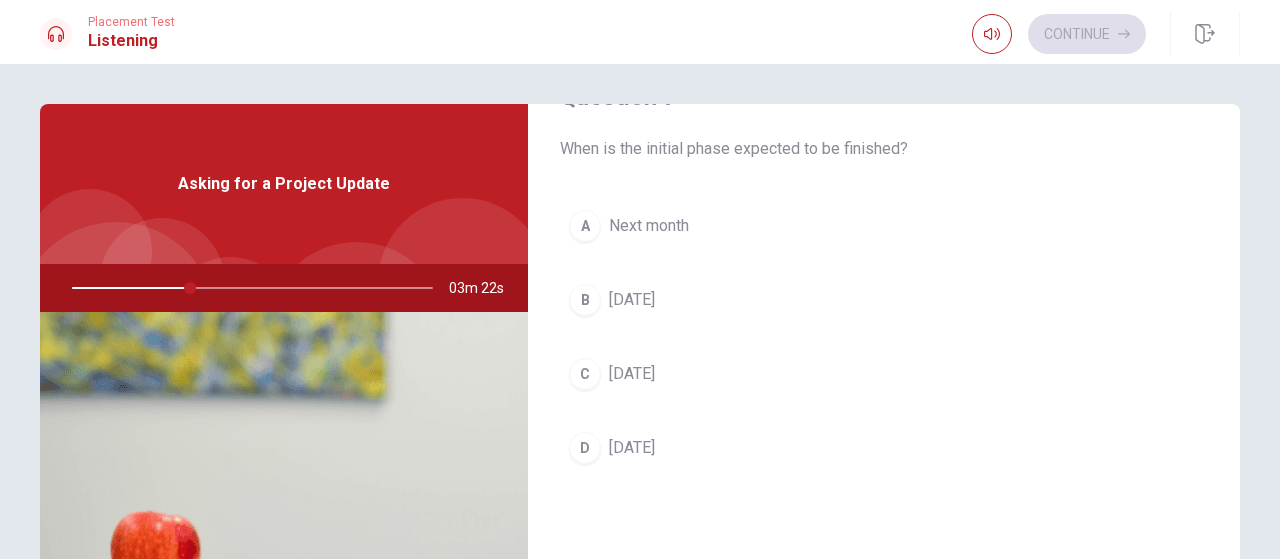 click on "[DATE]" at bounding box center (632, 374) 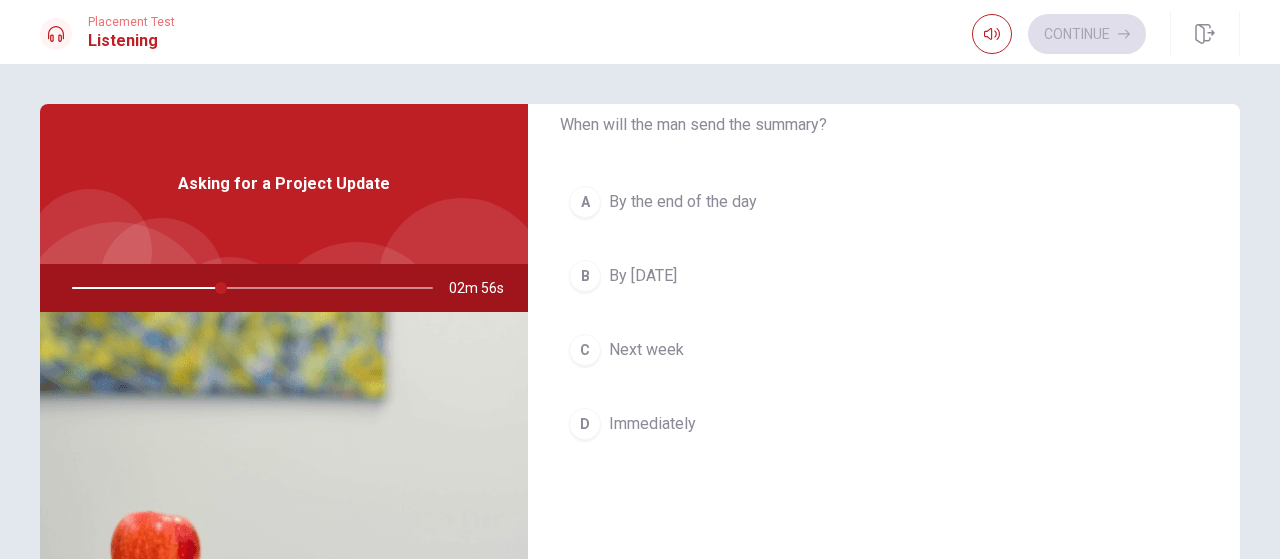 scroll, scrollTop: 328, scrollLeft: 0, axis: vertical 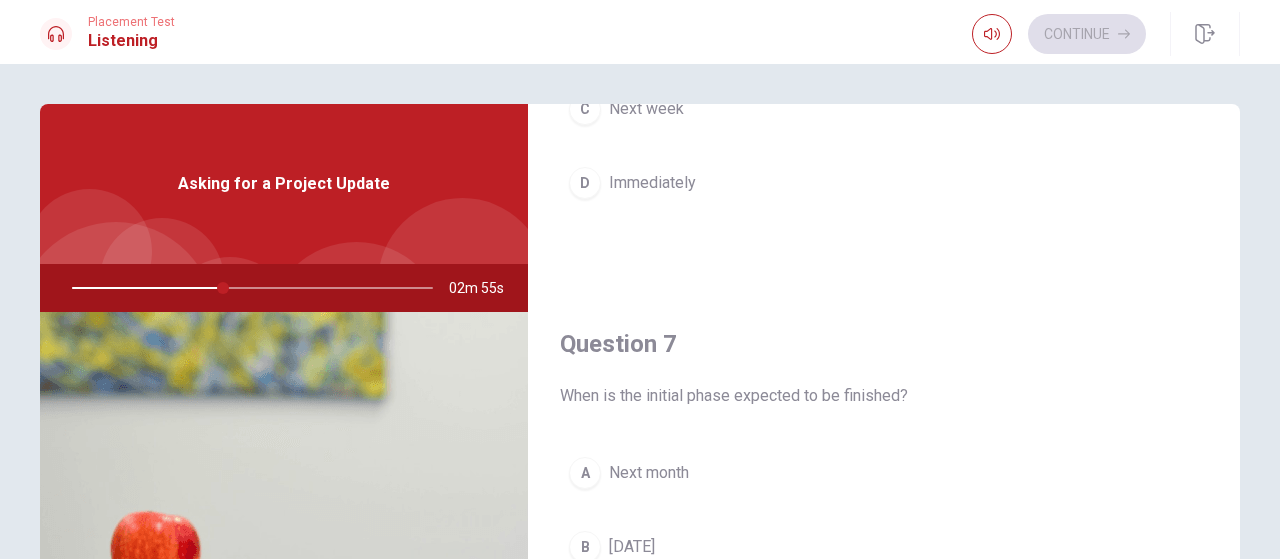 click on "Question 7" at bounding box center (884, 344) 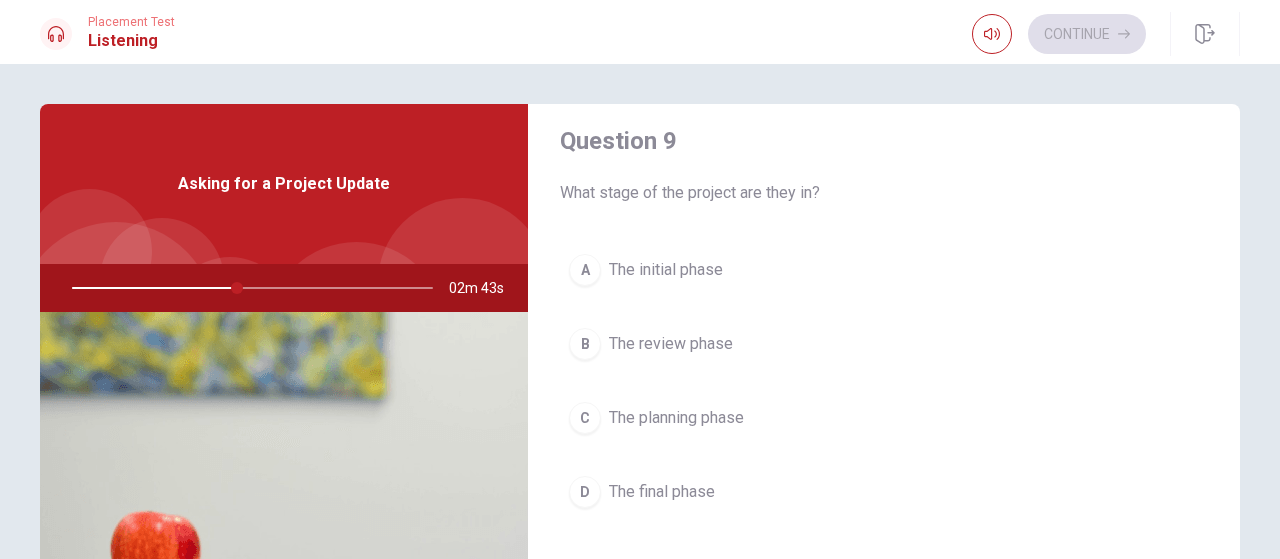 scroll, scrollTop: 1557, scrollLeft: 0, axis: vertical 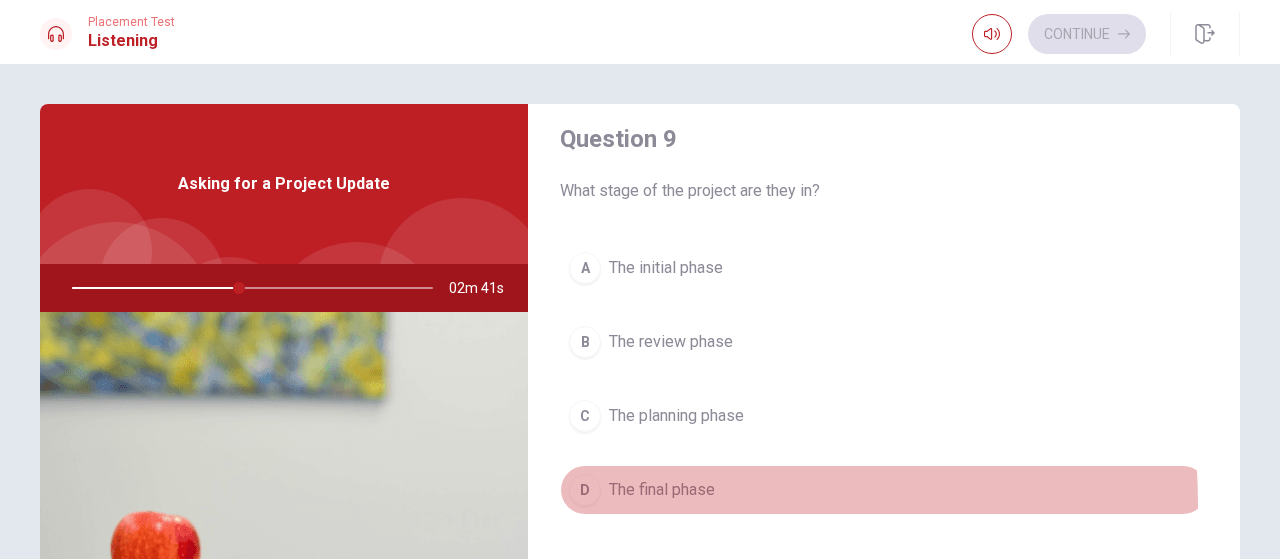 click on "D The final phase" at bounding box center [884, 490] 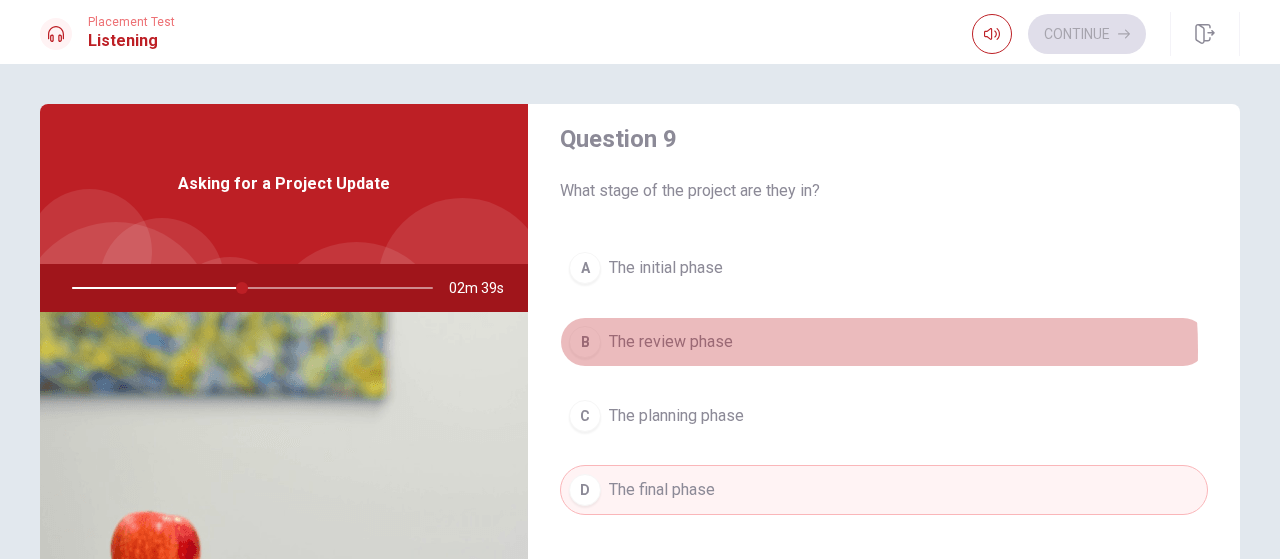click on "The review phase" at bounding box center (671, 342) 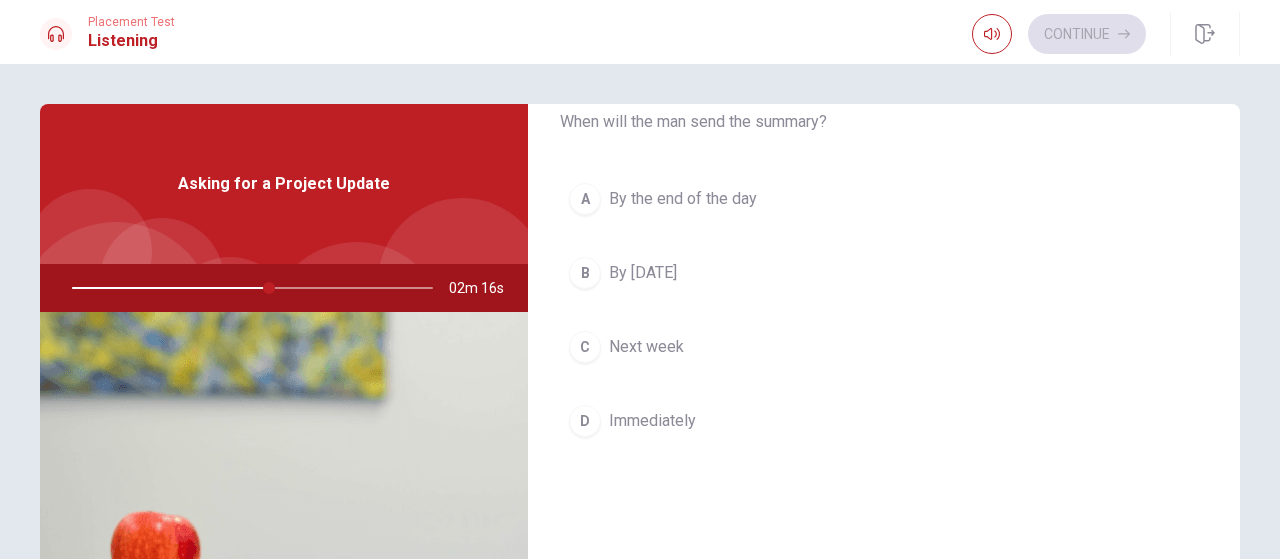 scroll, scrollTop: 86, scrollLeft: 0, axis: vertical 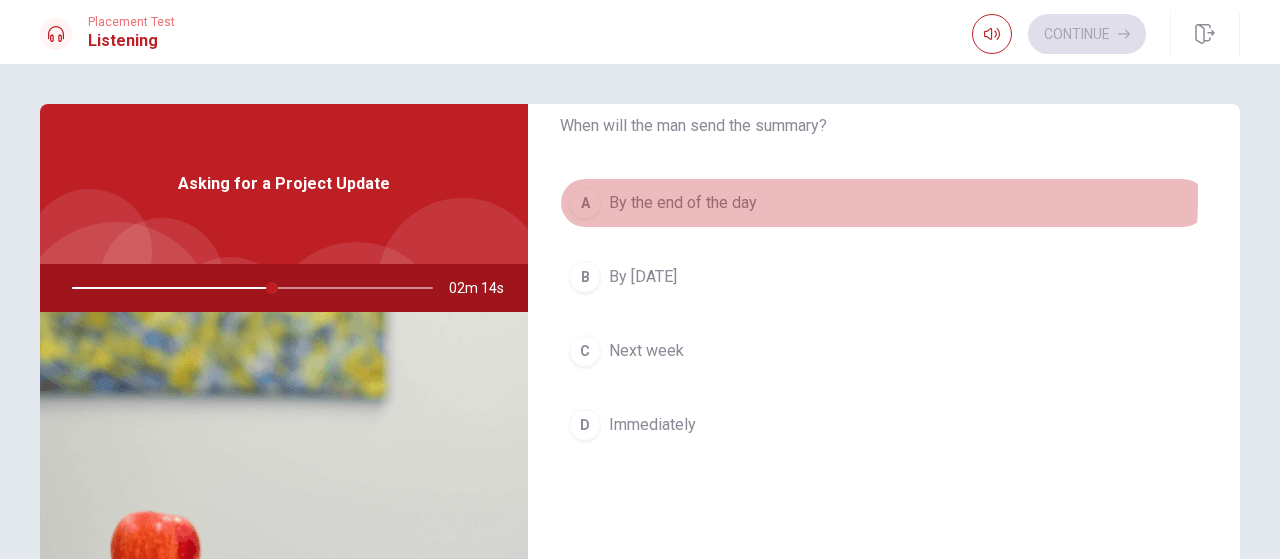 click on "By the end of the day" at bounding box center [683, 203] 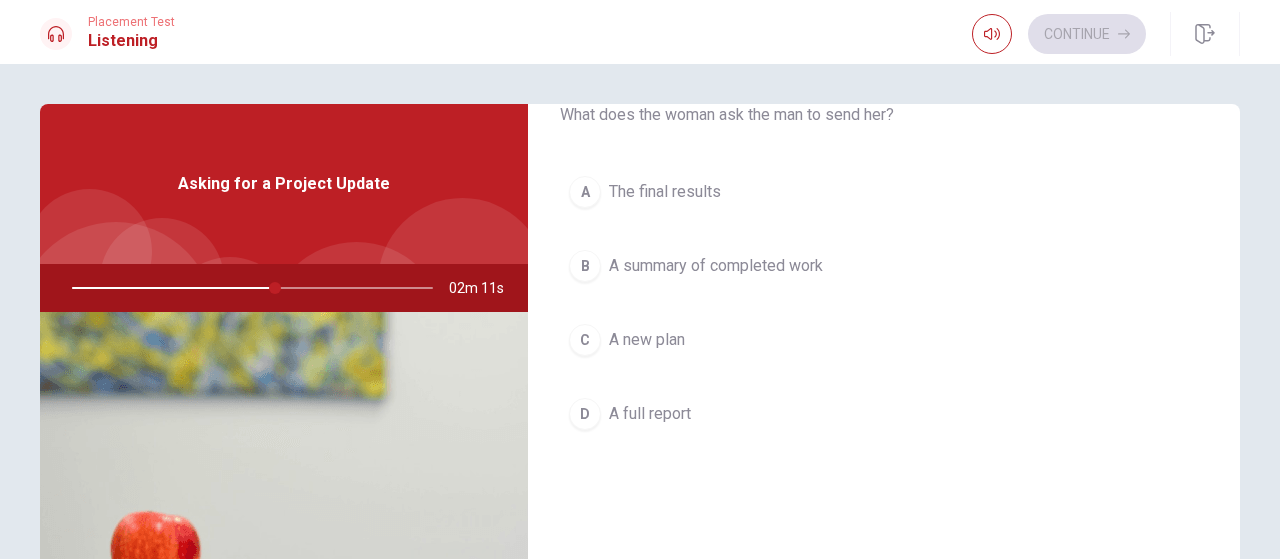scroll, scrollTop: 1067, scrollLeft: 0, axis: vertical 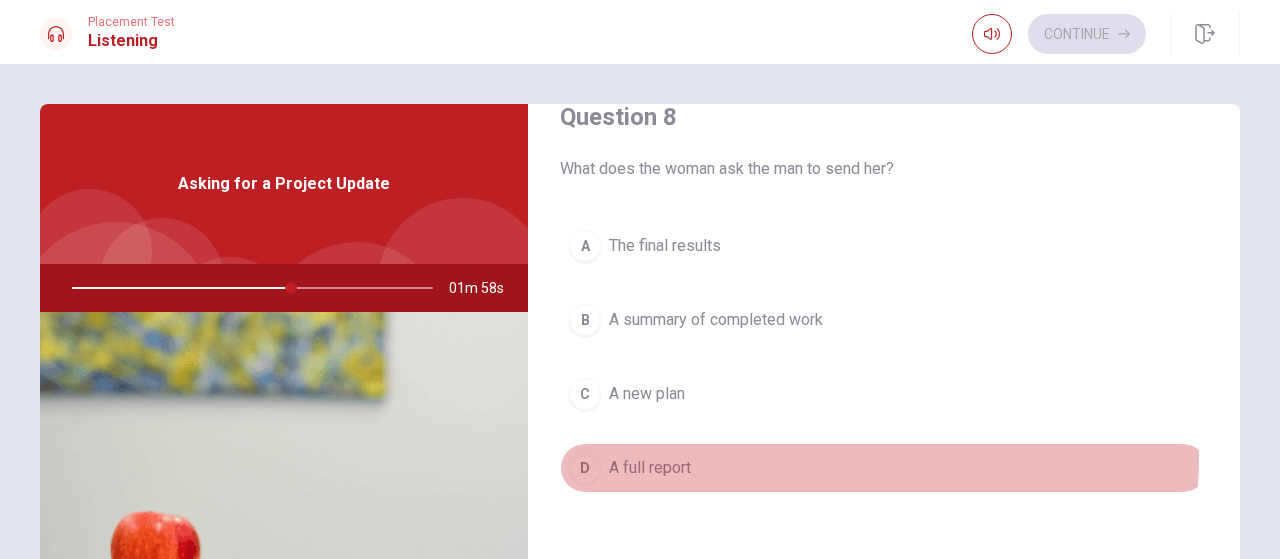 click on "D A full report" at bounding box center [884, 468] 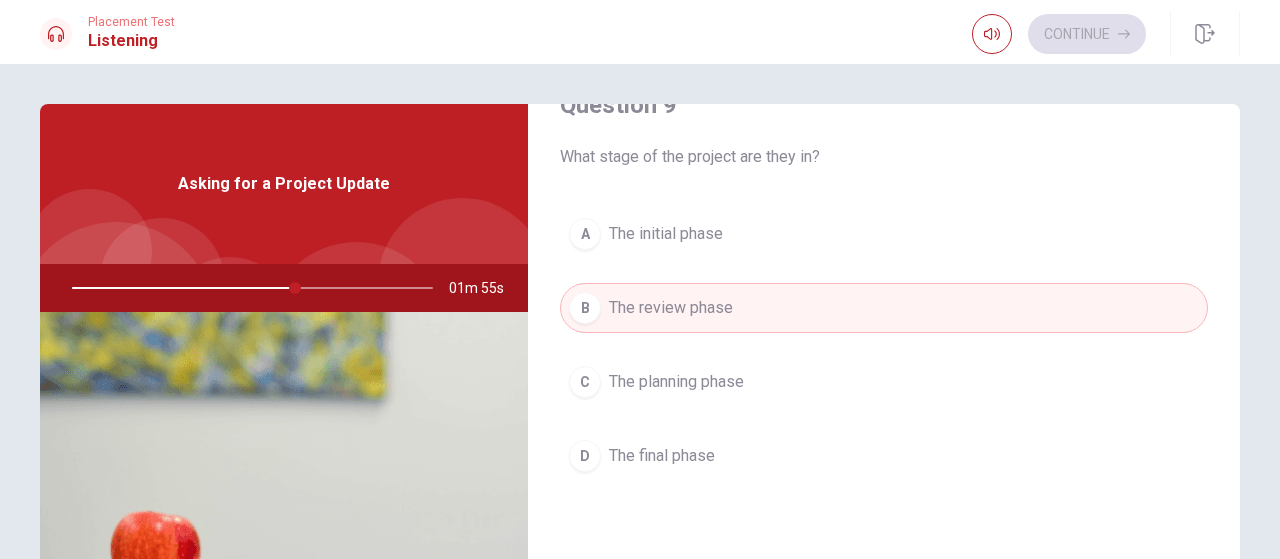 scroll, scrollTop: 1590, scrollLeft: 0, axis: vertical 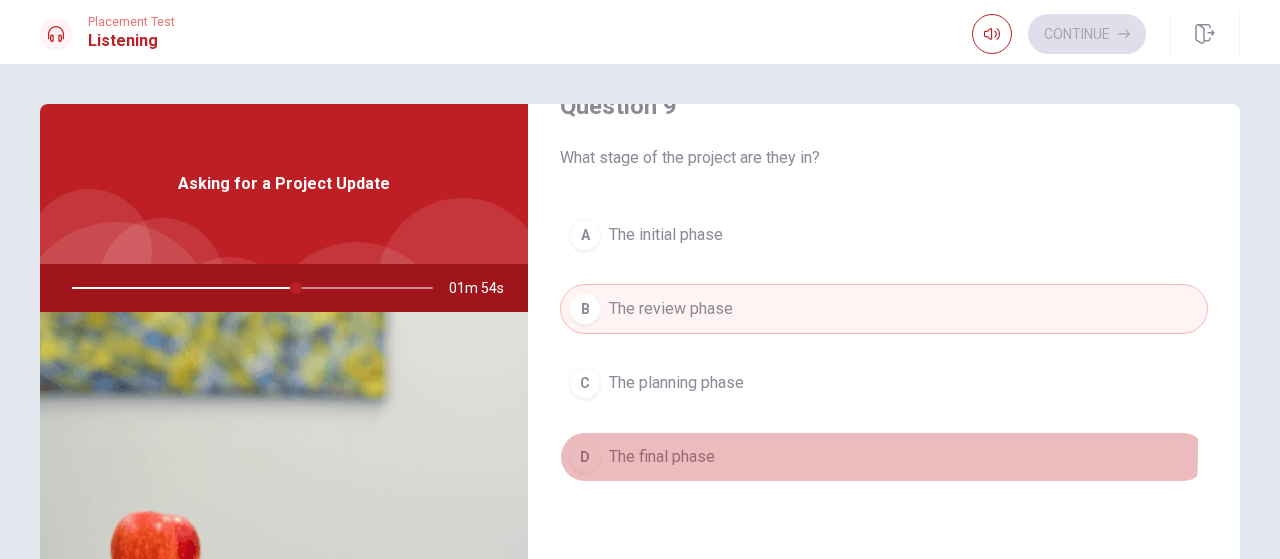 click on "D The final phase" at bounding box center [884, 457] 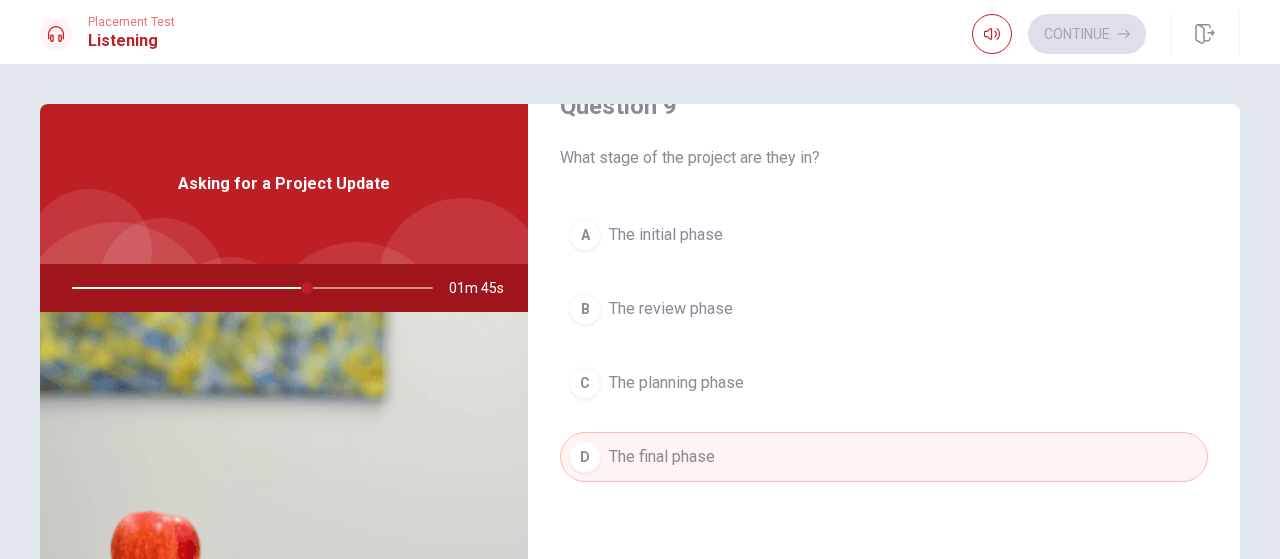 drag, startPoint x: 302, startPoint y: 289, endPoint x: 322, endPoint y: 287, distance: 20.09975 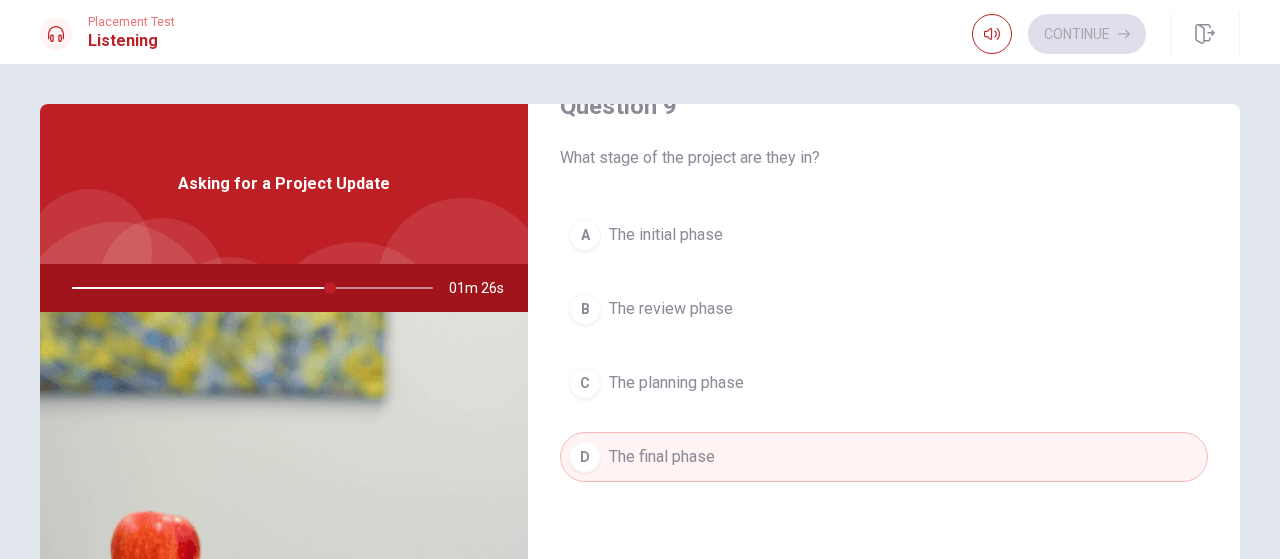 scroll, scrollTop: 1851, scrollLeft: 0, axis: vertical 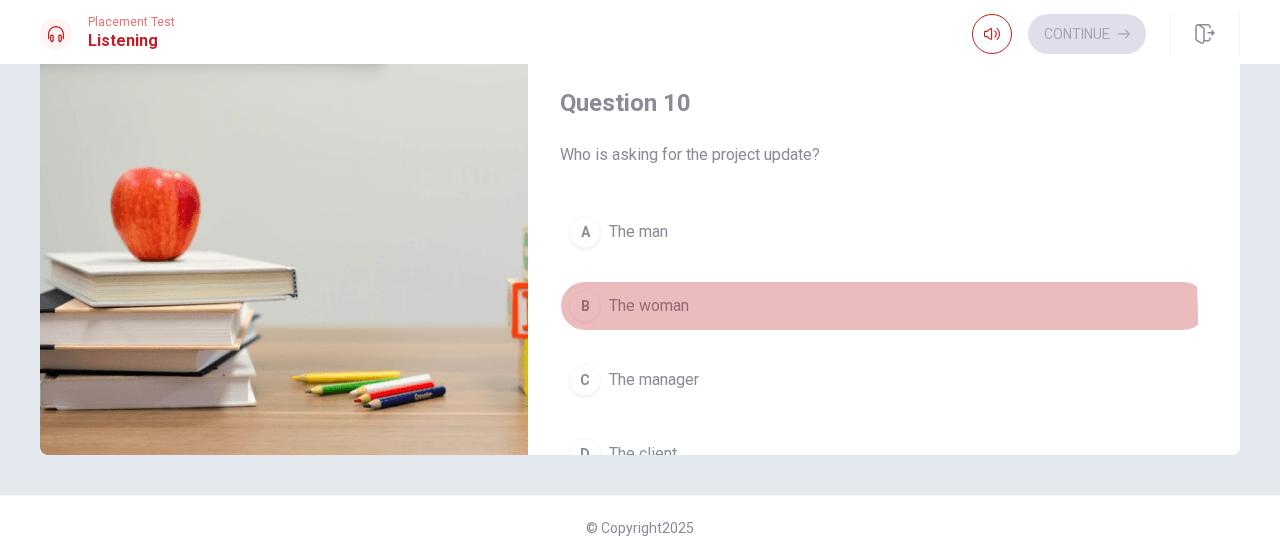 click on "B The woman" at bounding box center [884, 306] 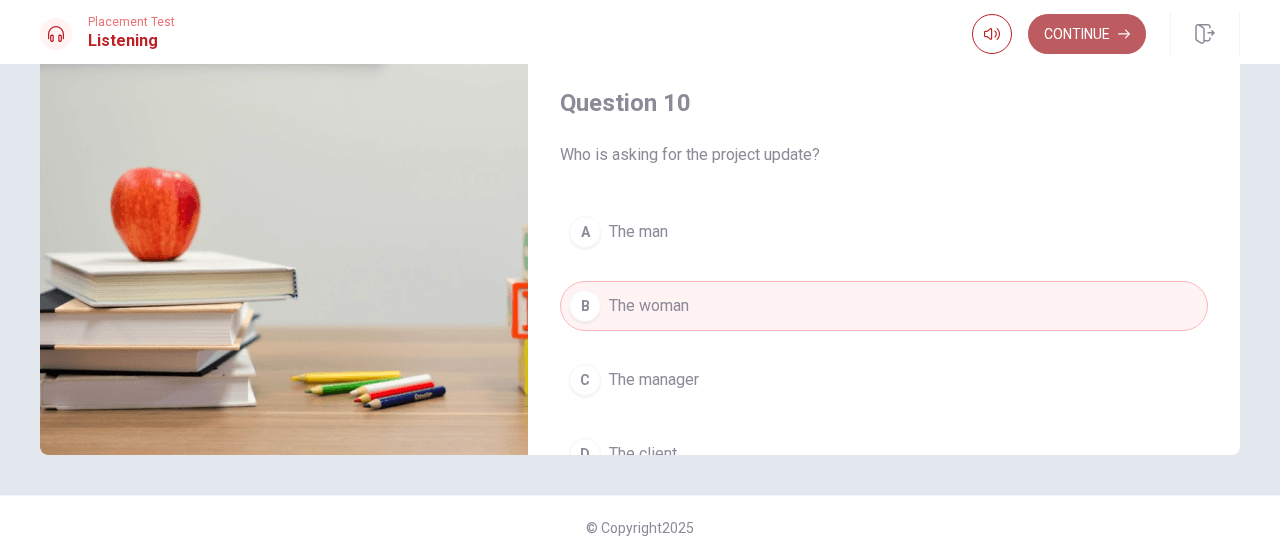 click on "Continue" at bounding box center [1087, 34] 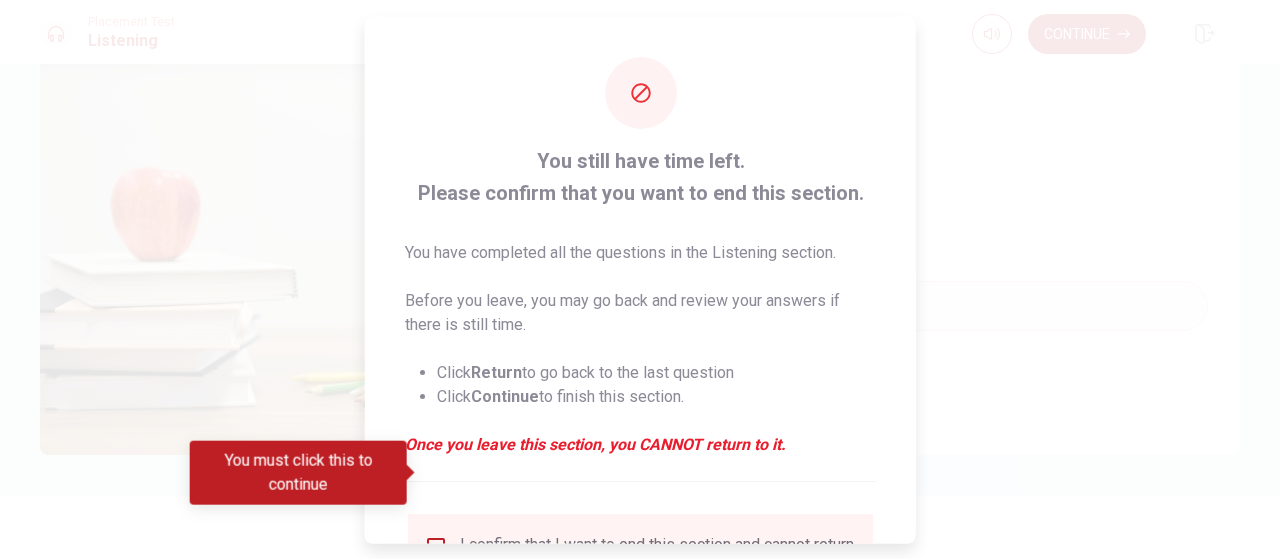 scroll, scrollTop: 186, scrollLeft: 0, axis: vertical 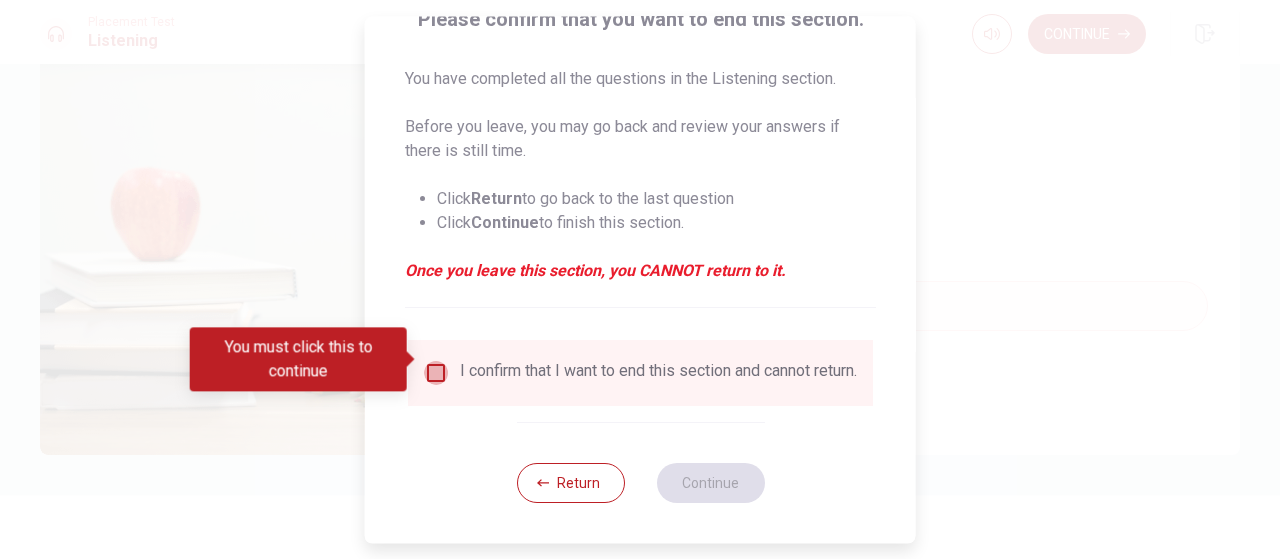click at bounding box center (436, 373) 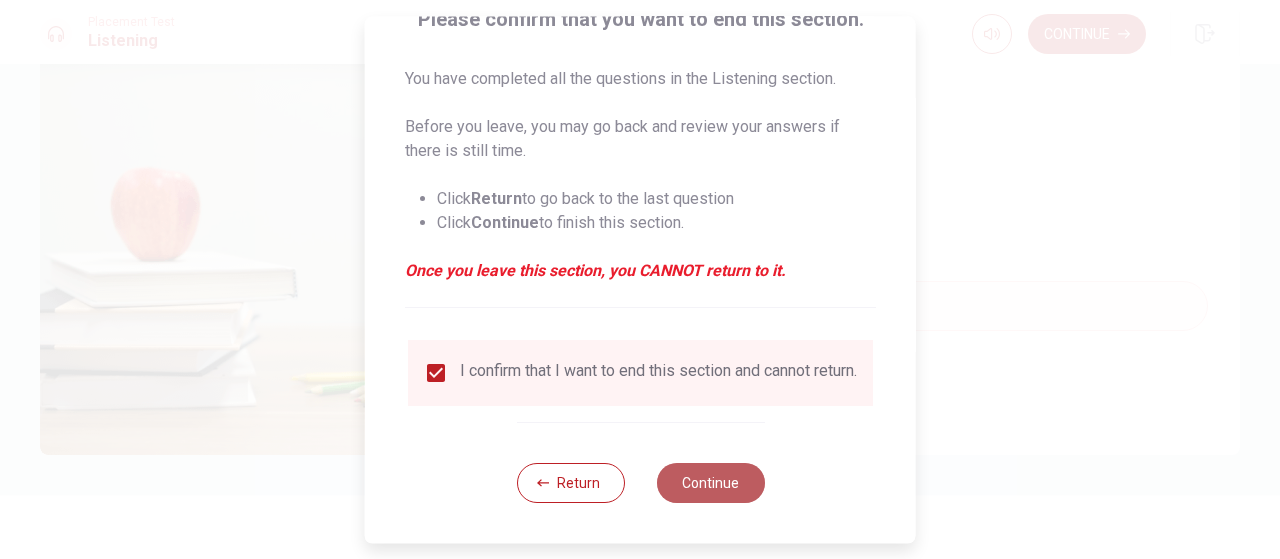 click on "Continue" at bounding box center (710, 483) 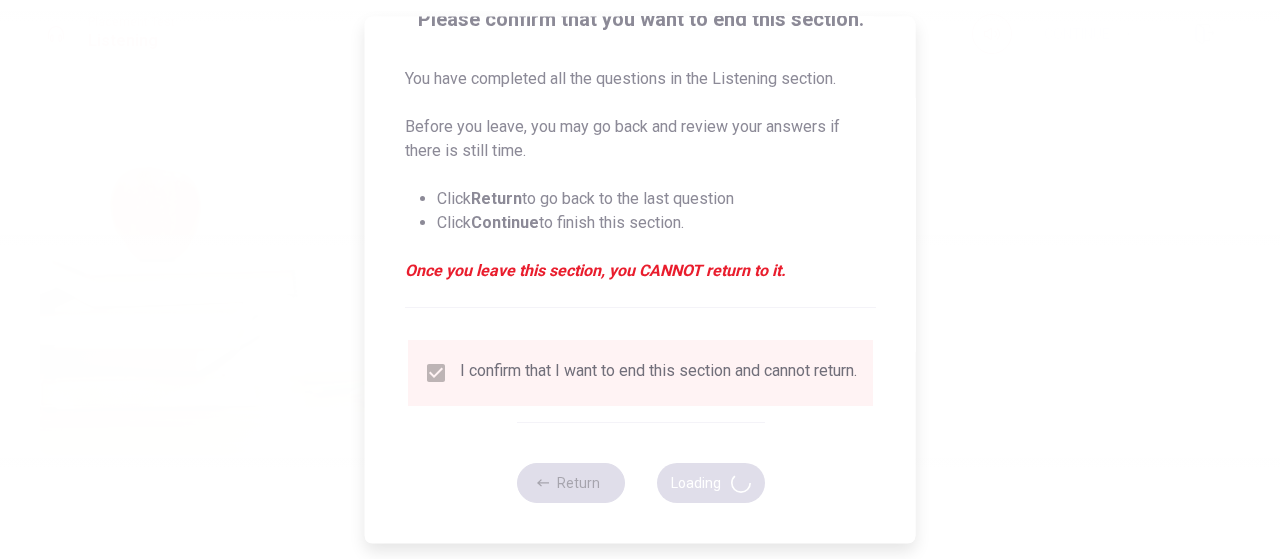 type on "76" 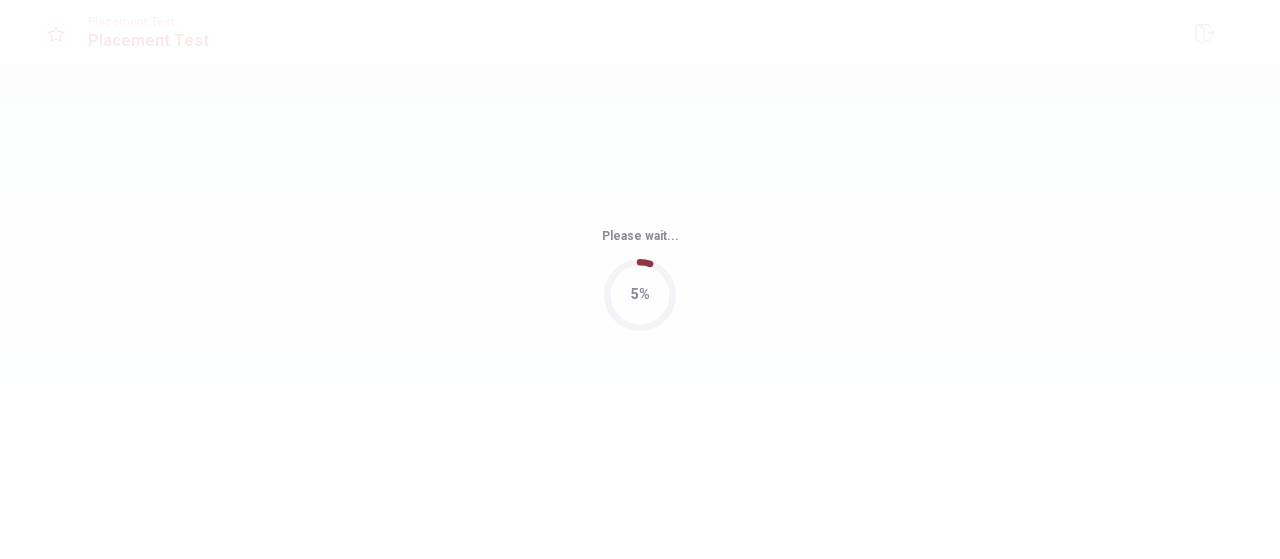 scroll, scrollTop: 0, scrollLeft: 0, axis: both 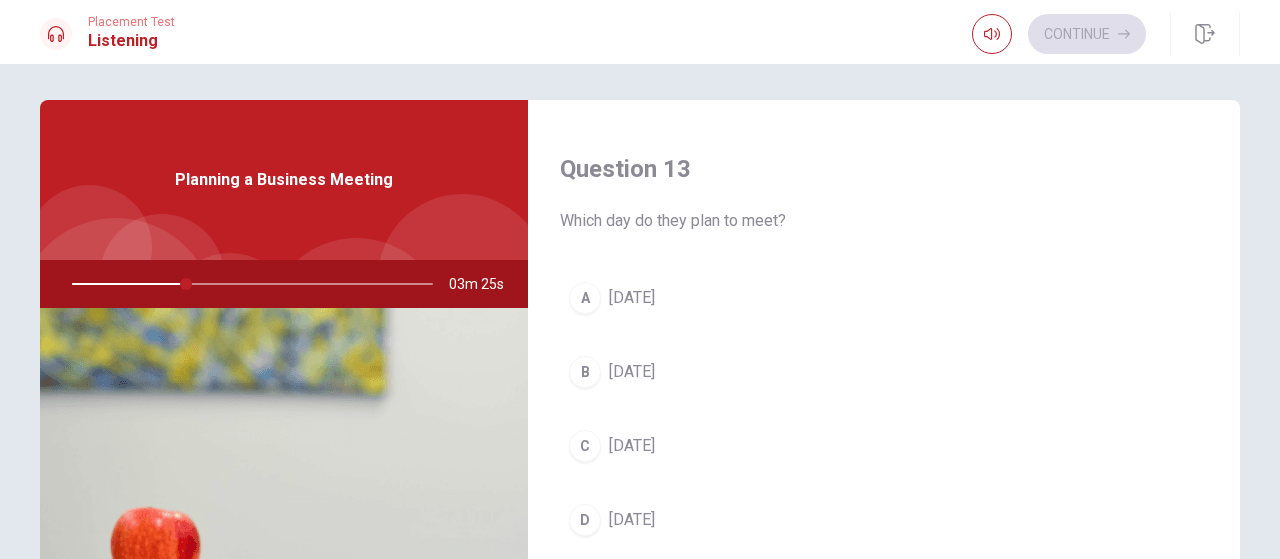 click on "D [DATE]" at bounding box center [884, 520] 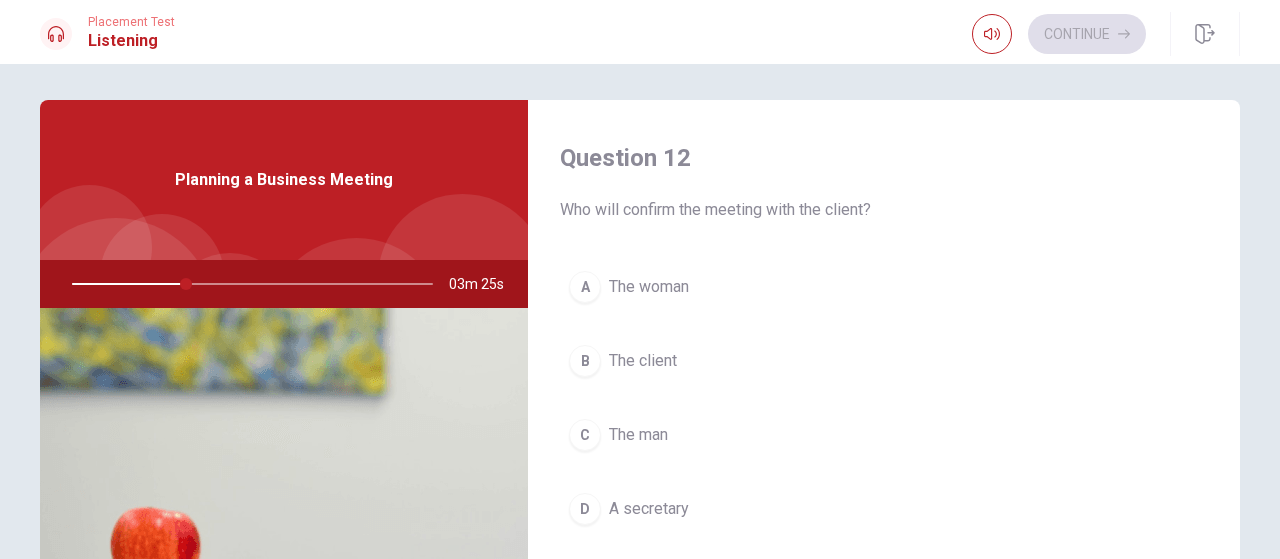 scroll, scrollTop: 0, scrollLeft: 0, axis: both 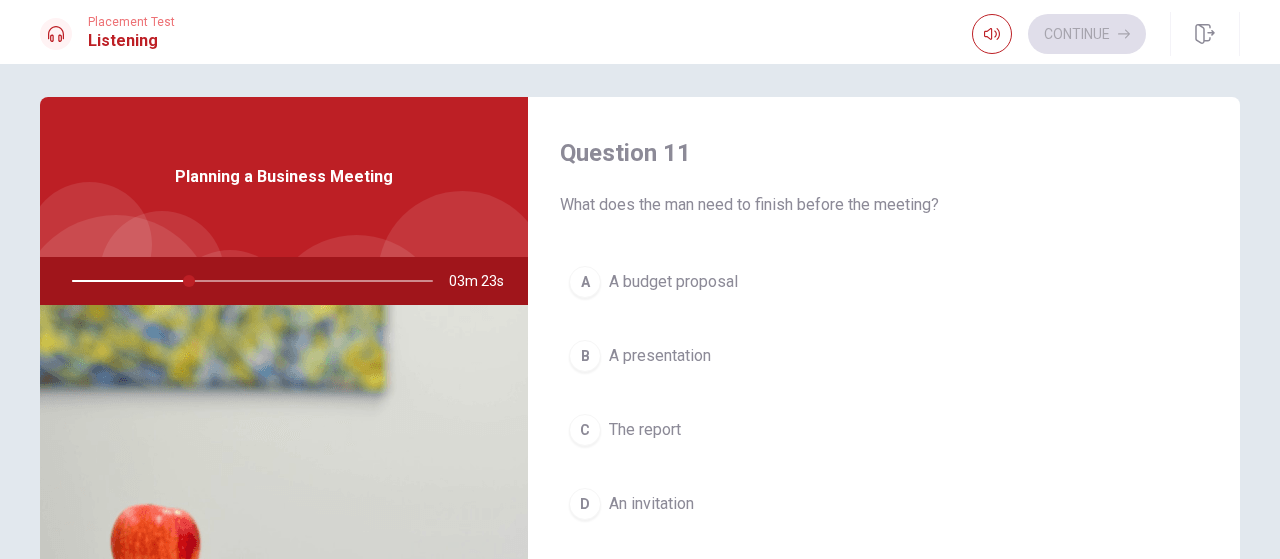 click on "C The report" at bounding box center (884, 430) 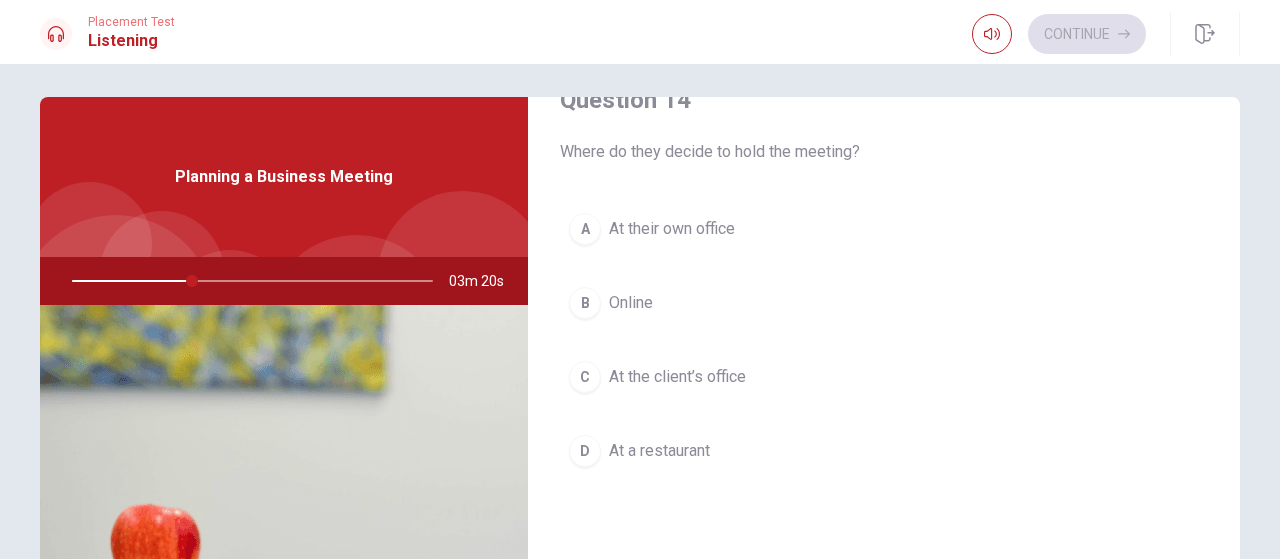 scroll, scrollTop: 1588, scrollLeft: 0, axis: vertical 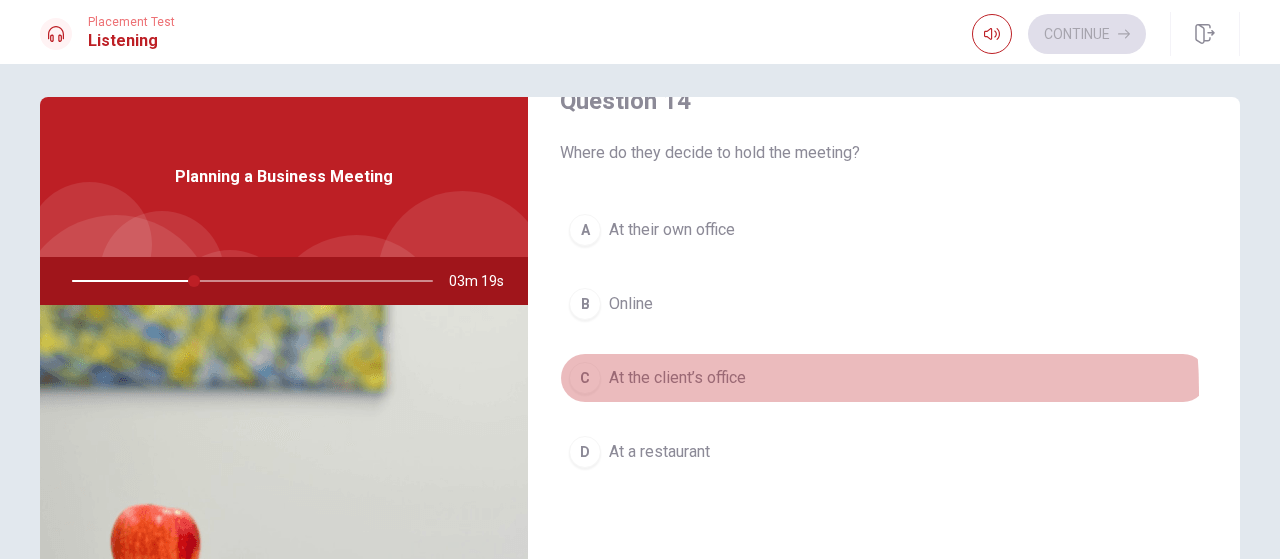click on "C At the client’s office" at bounding box center (884, 378) 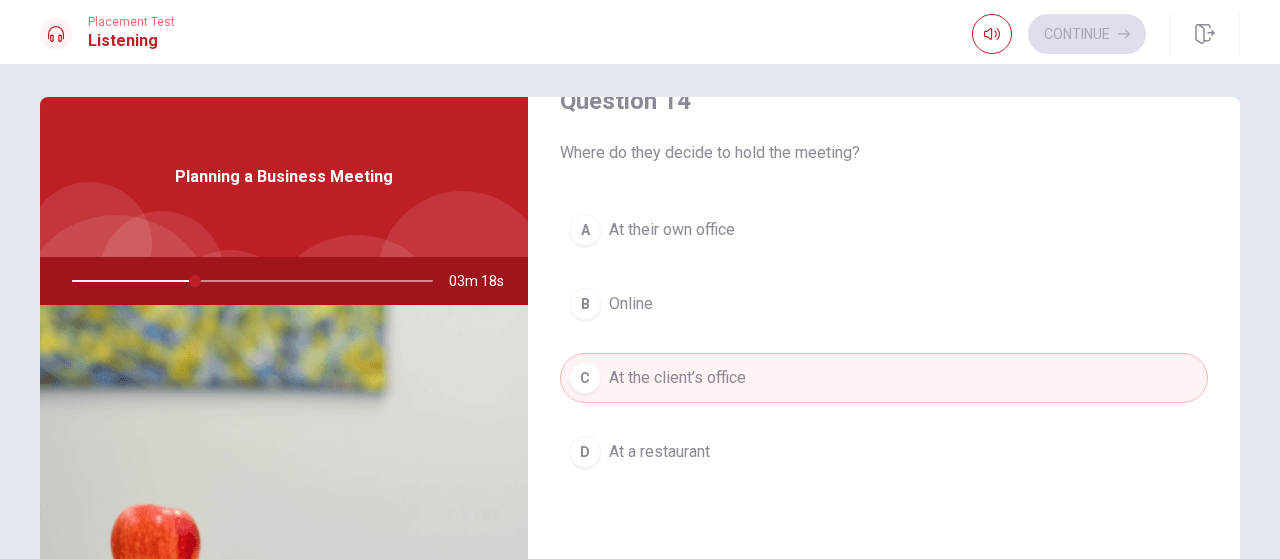 click on "A At their own office" at bounding box center (884, 230) 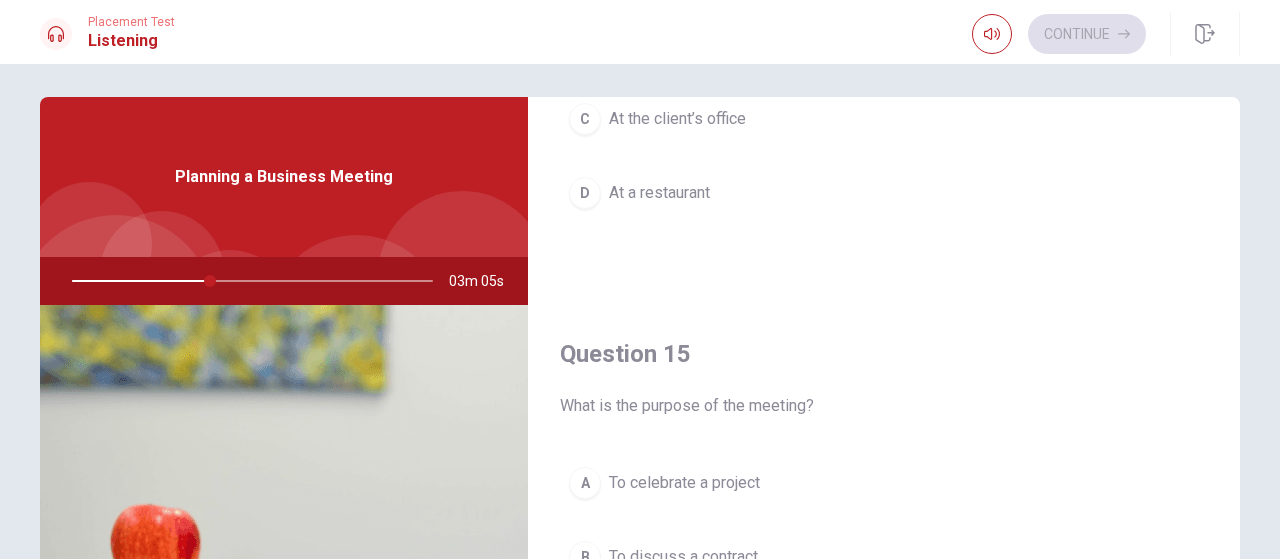 scroll, scrollTop: 1851, scrollLeft: 0, axis: vertical 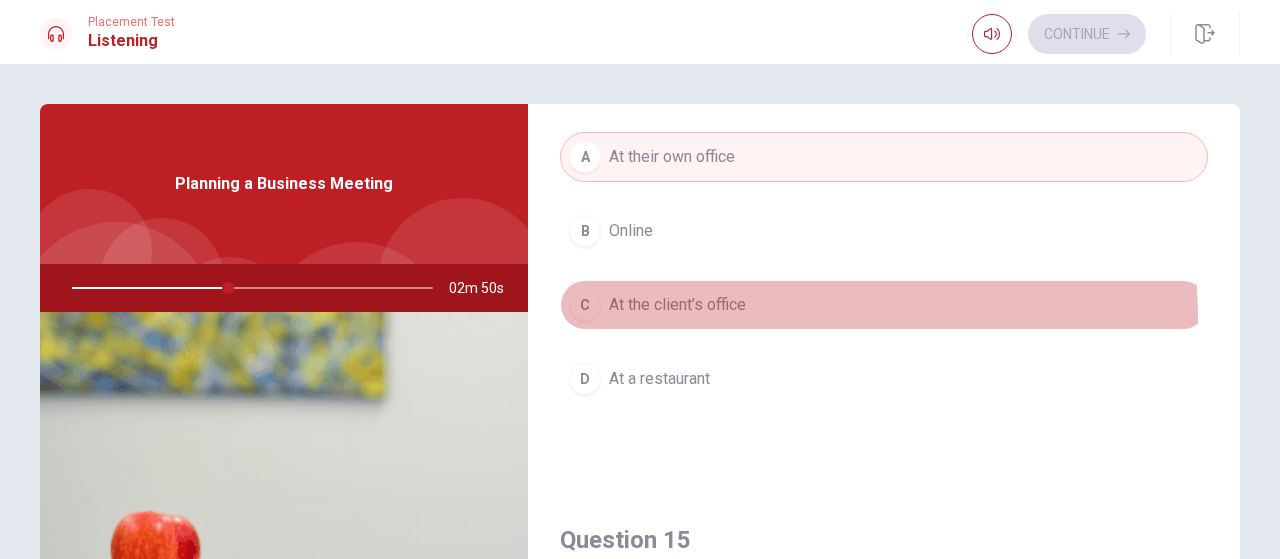 click on "C At the client’s office" at bounding box center [884, 305] 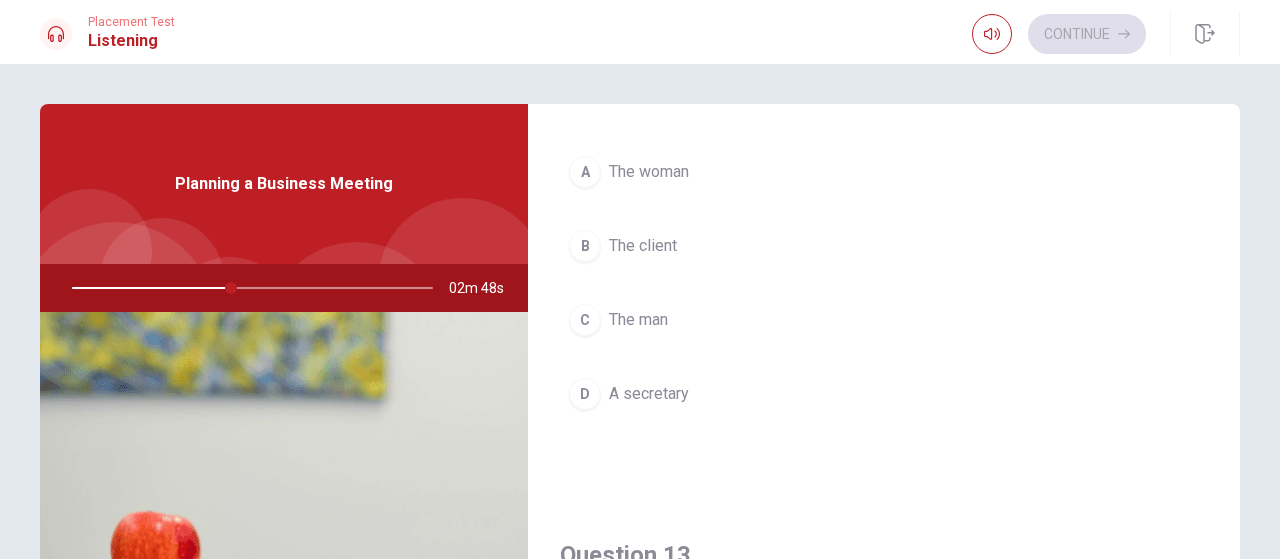 scroll, scrollTop: 553, scrollLeft: 0, axis: vertical 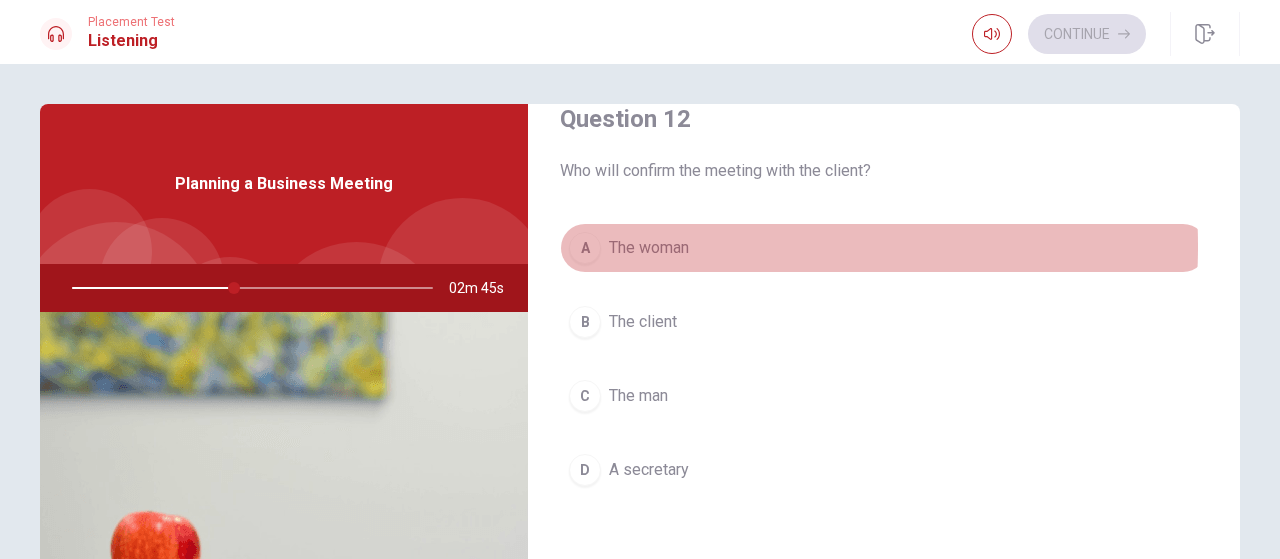 click on "The woman" at bounding box center [649, 248] 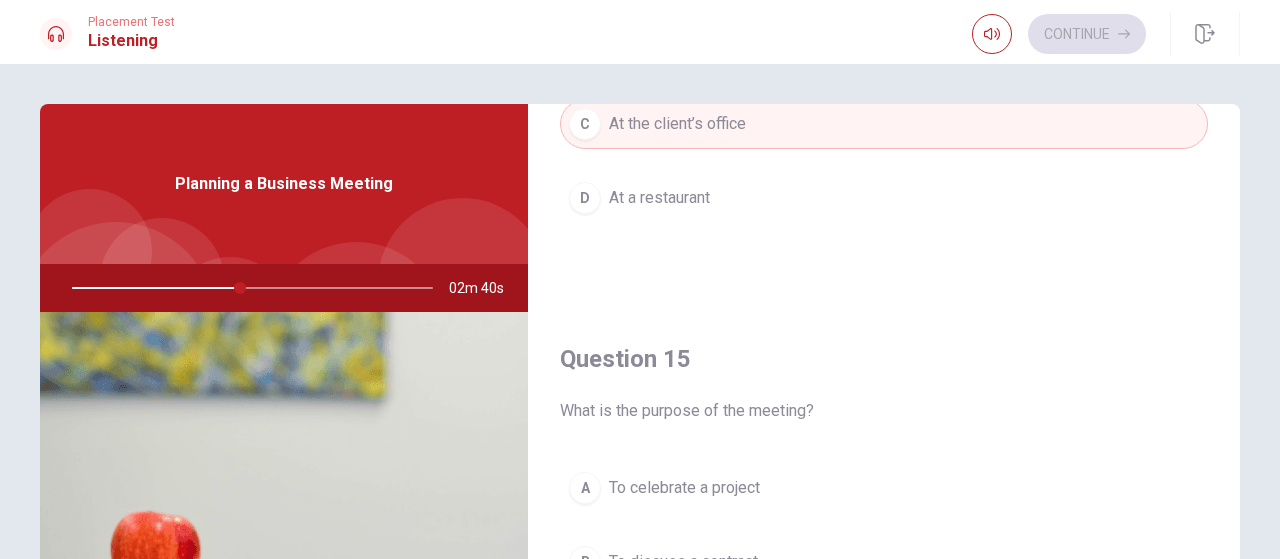 scroll, scrollTop: 1851, scrollLeft: 0, axis: vertical 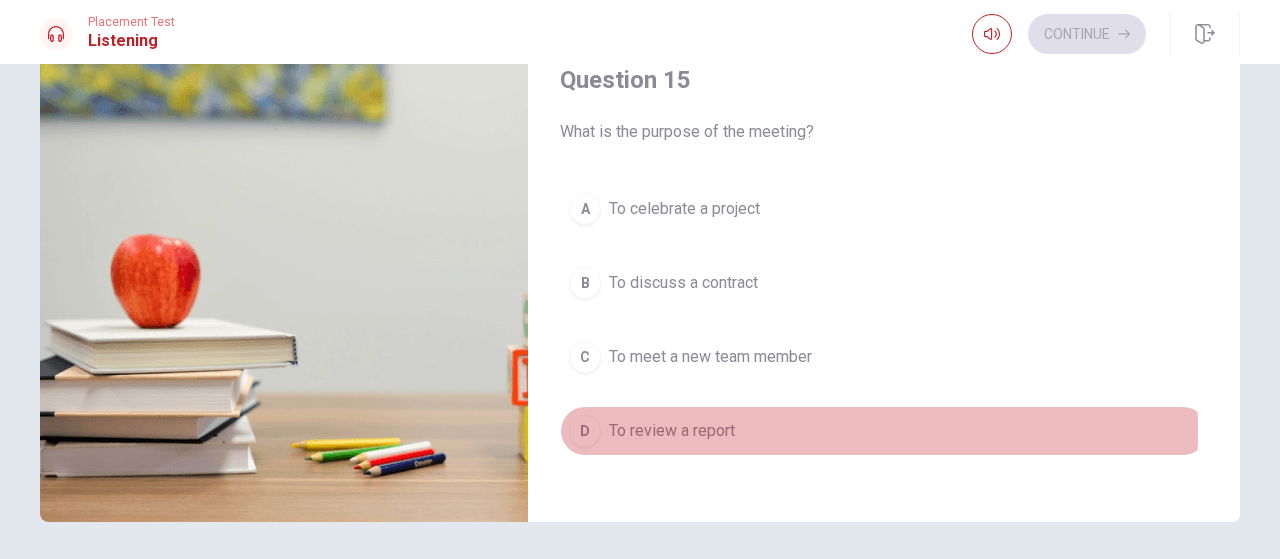 click on "To review a report" at bounding box center (672, 431) 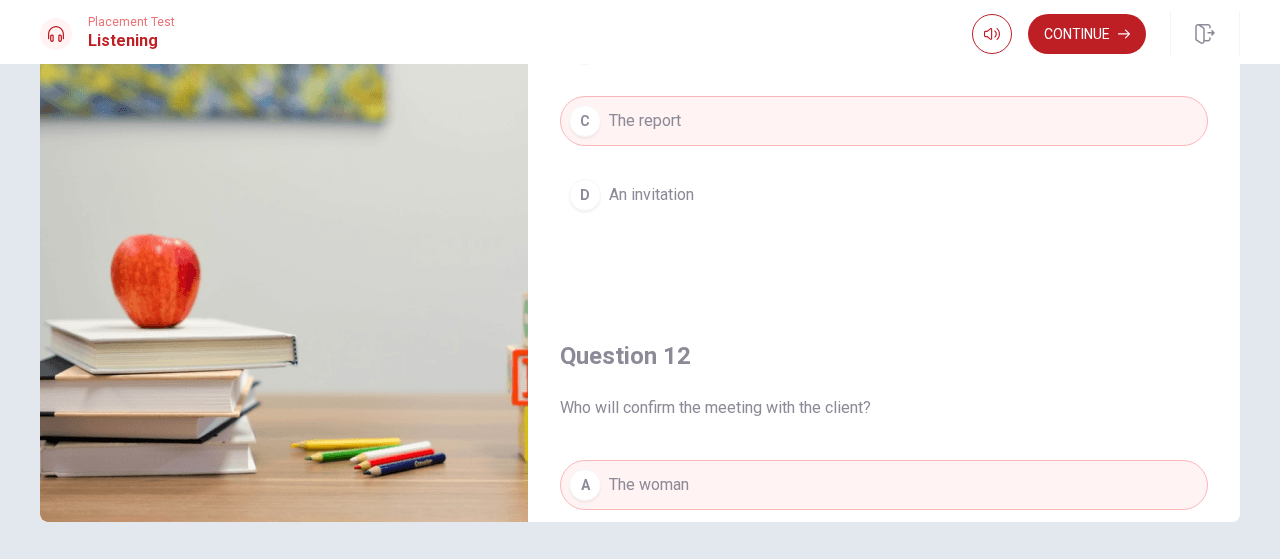 scroll, scrollTop: 0, scrollLeft: 0, axis: both 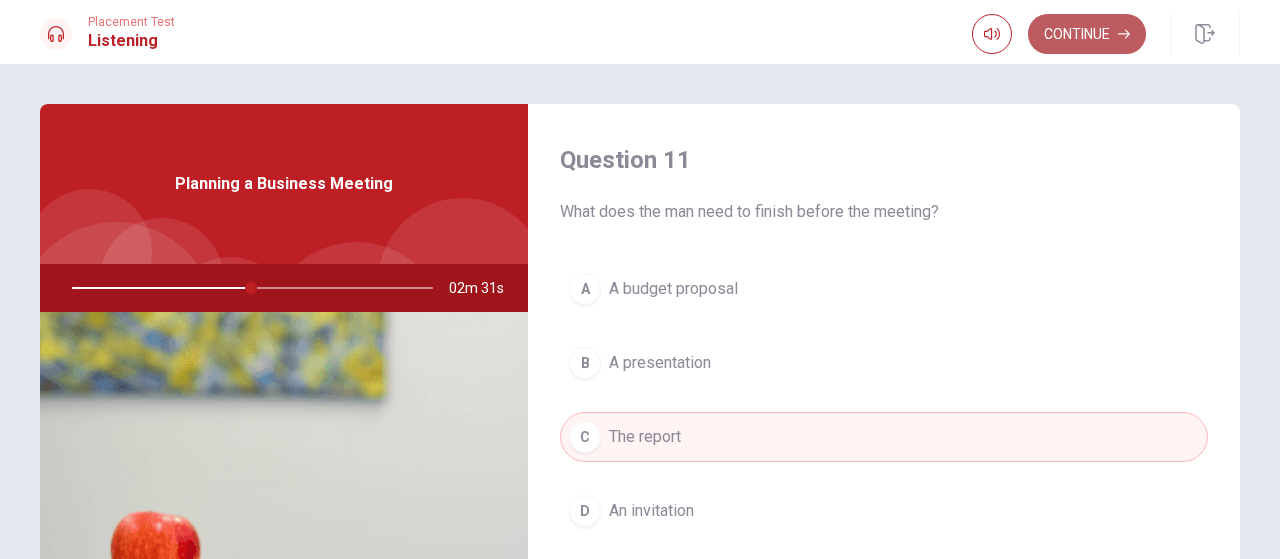 click on "Continue" at bounding box center [1087, 34] 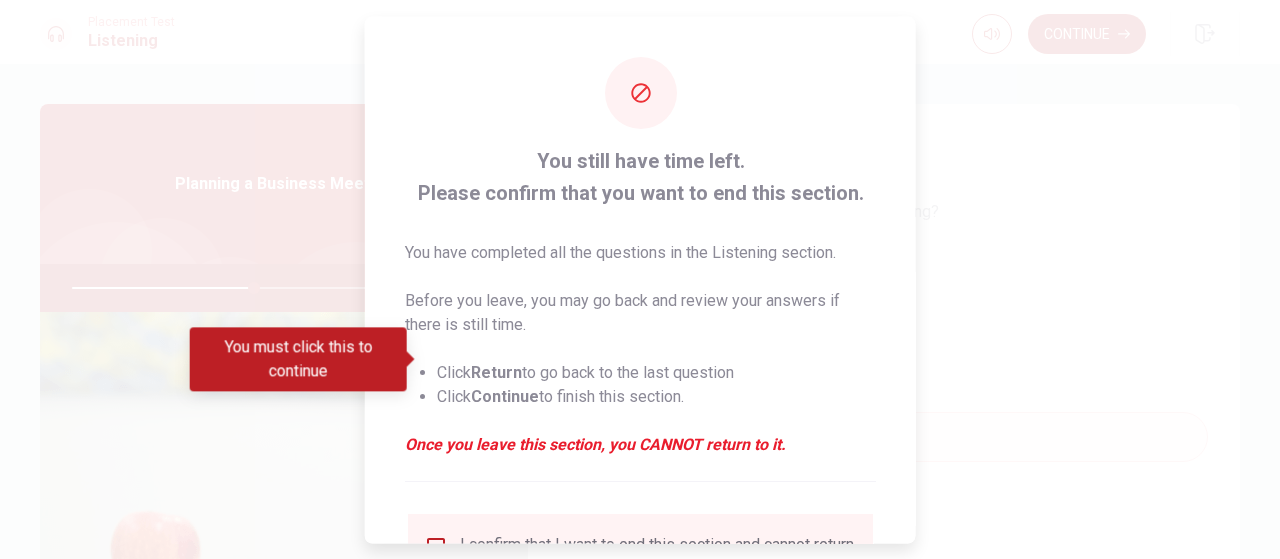 scroll, scrollTop: 186, scrollLeft: 0, axis: vertical 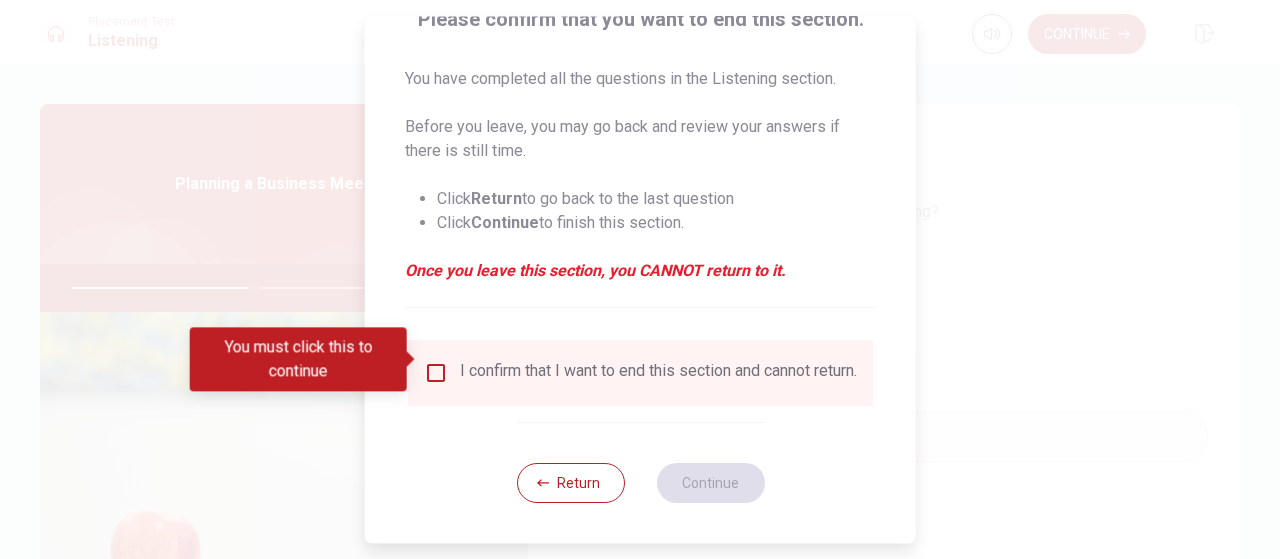 click at bounding box center (436, 373) 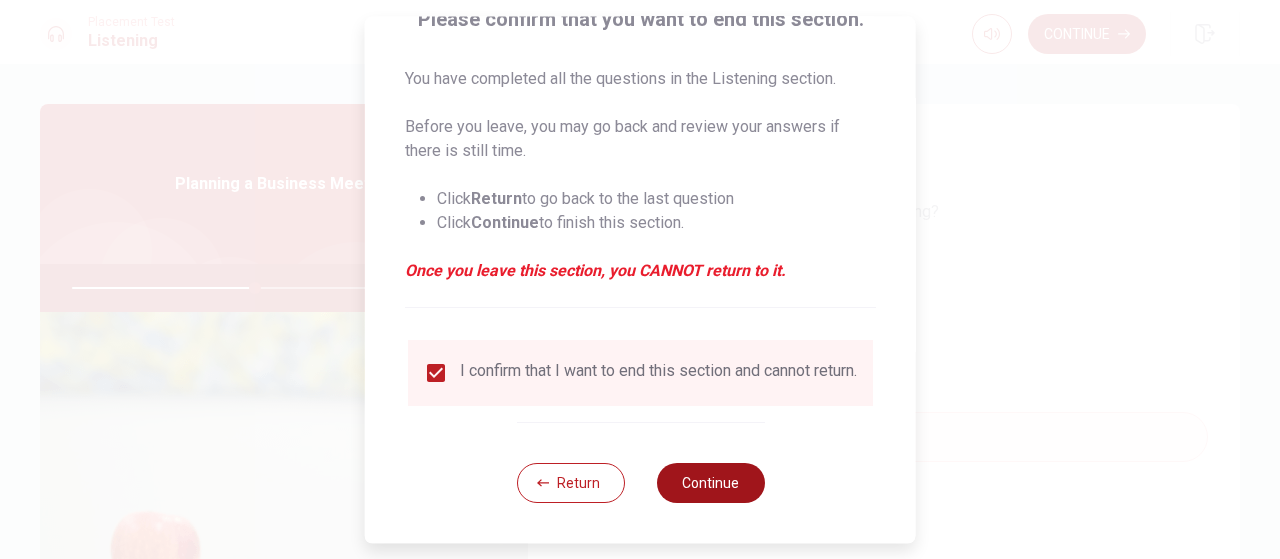click on "Continue" at bounding box center (710, 483) 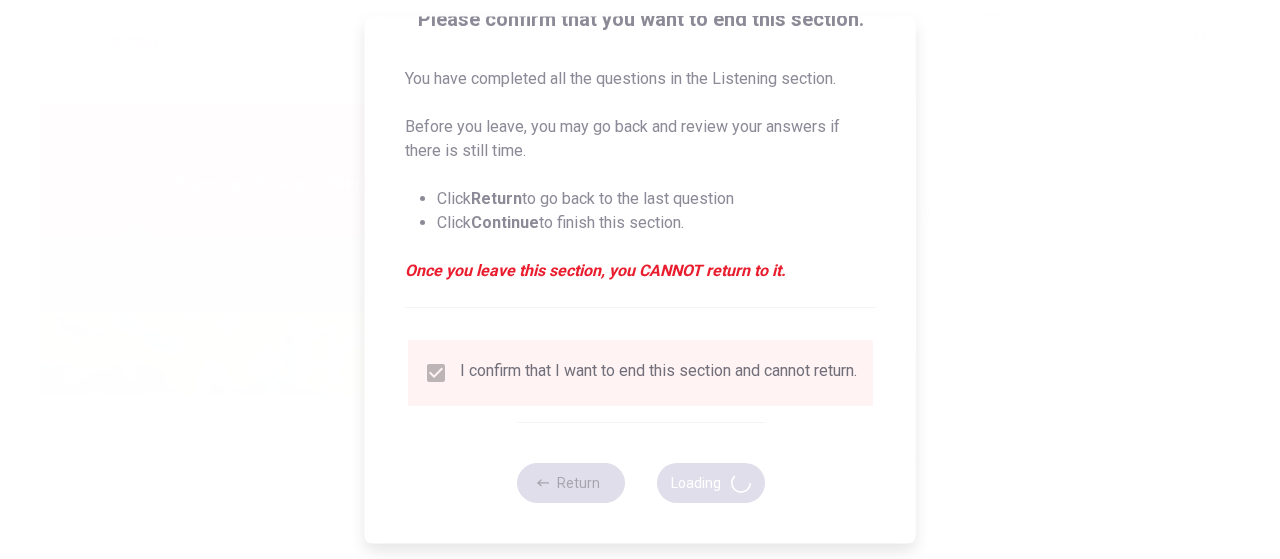 type on "52" 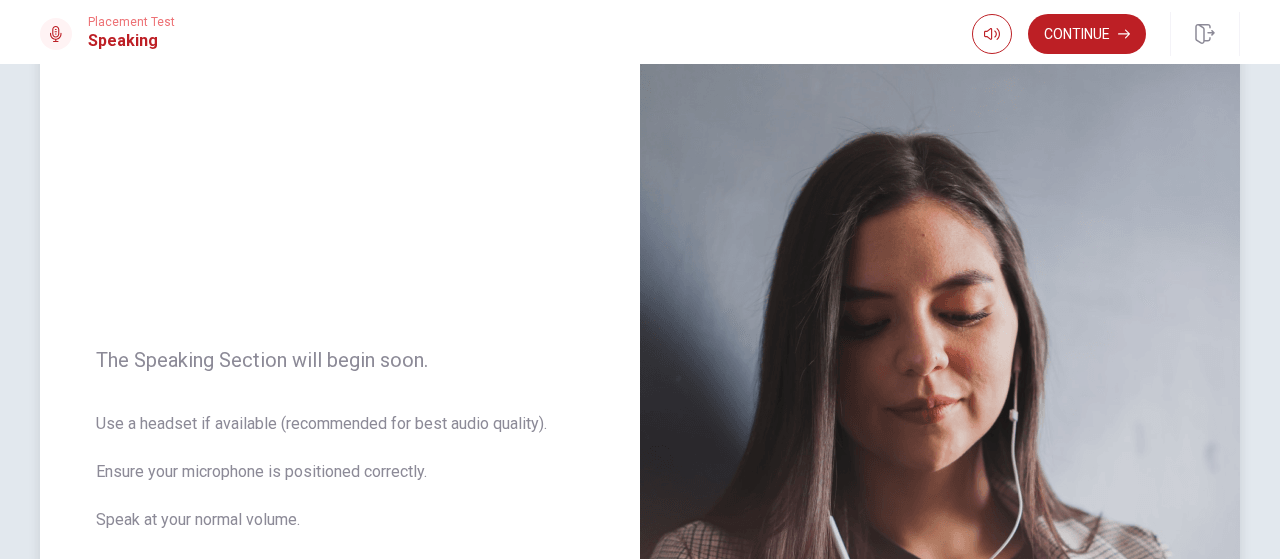 scroll, scrollTop: 28, scrollLeft: 0, axis: vertical 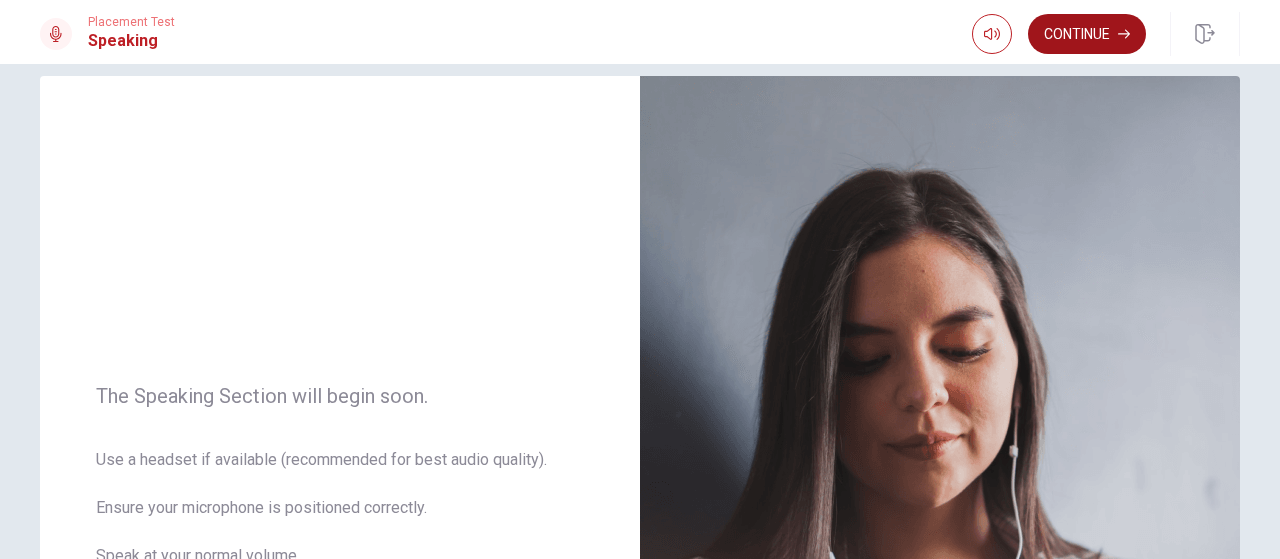 click on "Continue" at bounding box center [1087, 34] 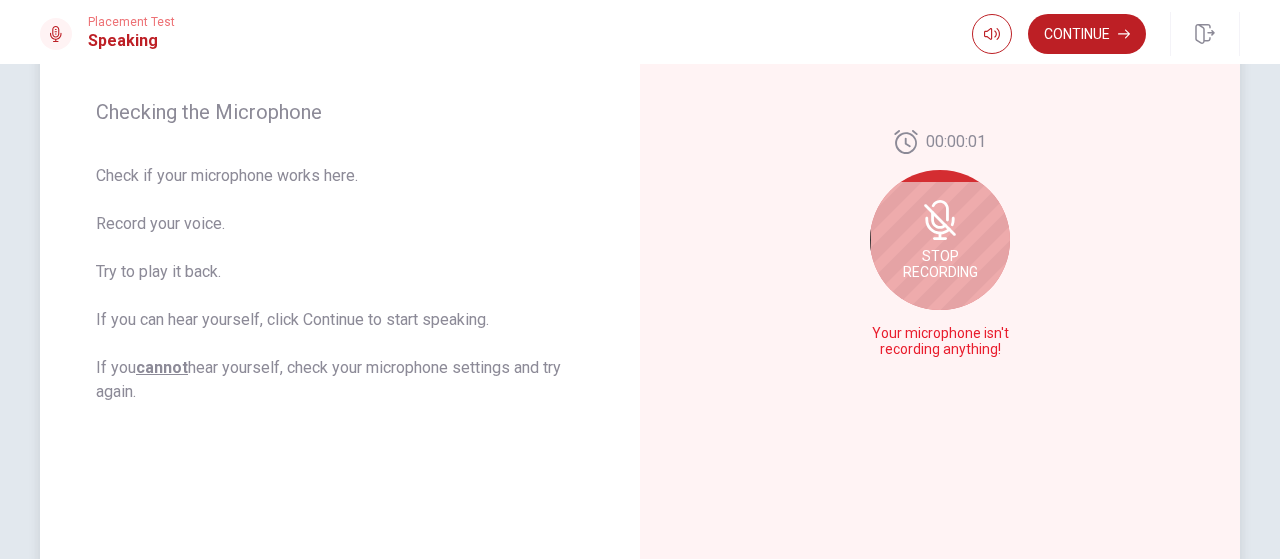 scroll, scrollTop: 228, scrollLeft: 0, axis: vertical 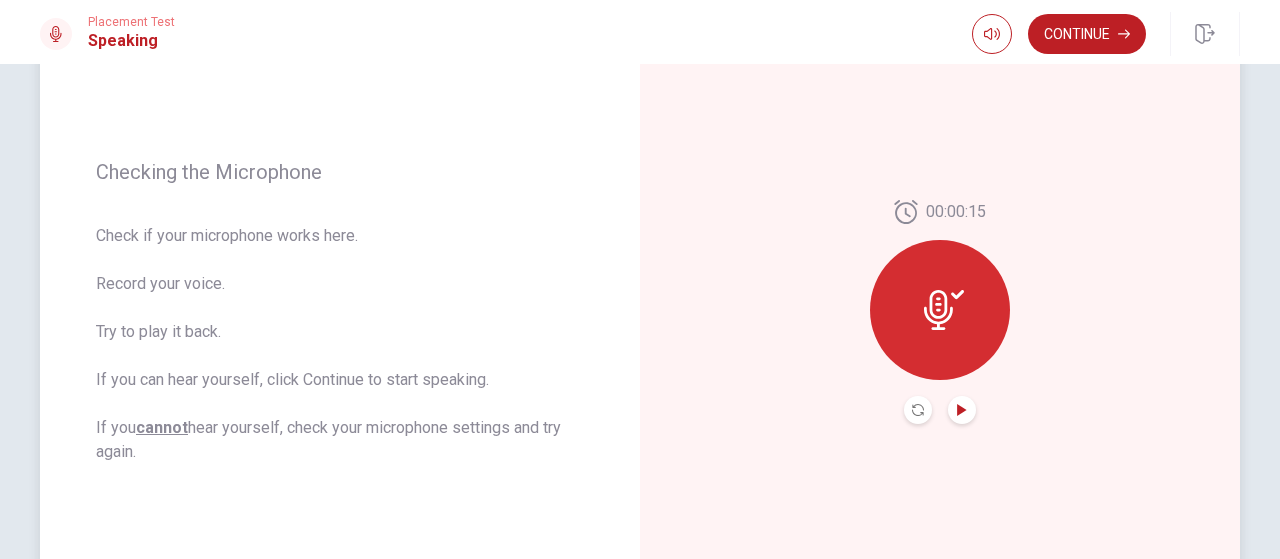 click at bounding box center (962, 410) 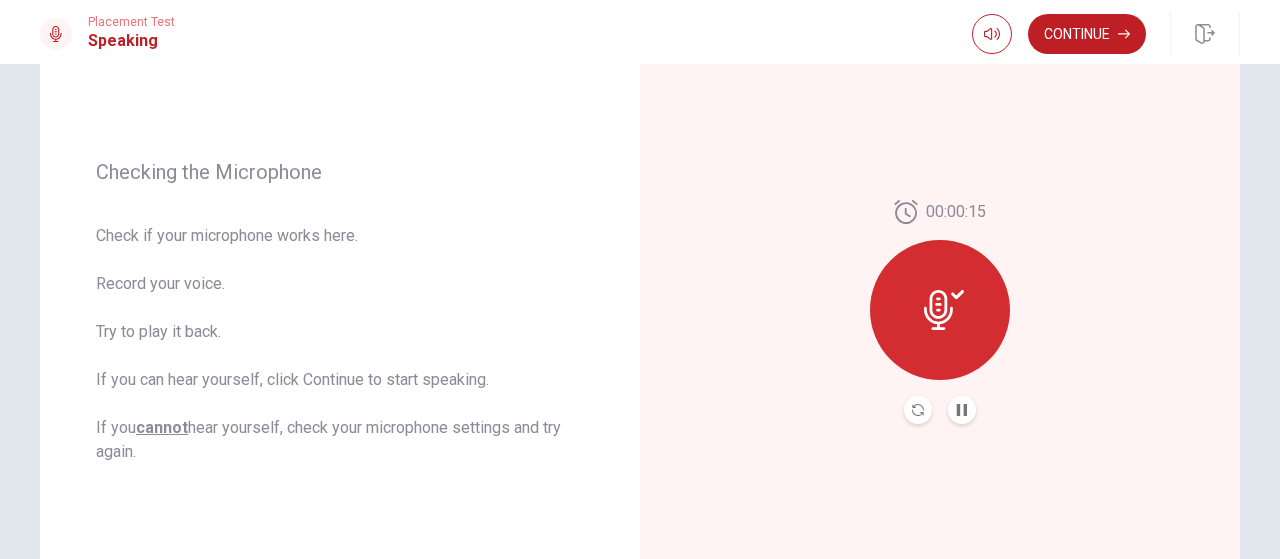 click 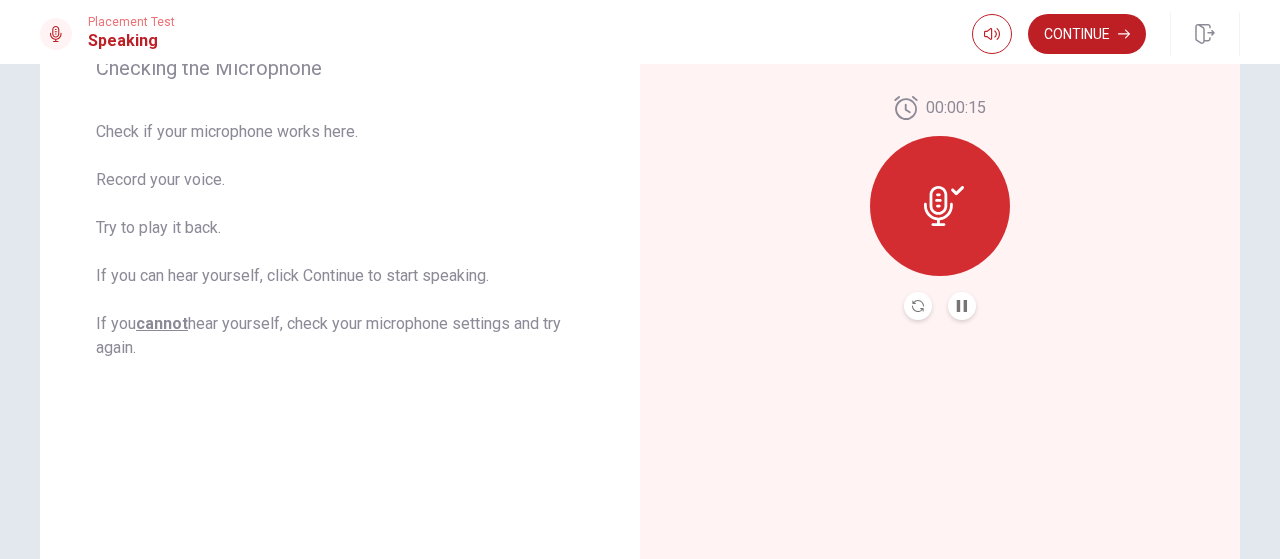 scroll, scrollTop: 120, scrollLeft: 0, axis: vertical 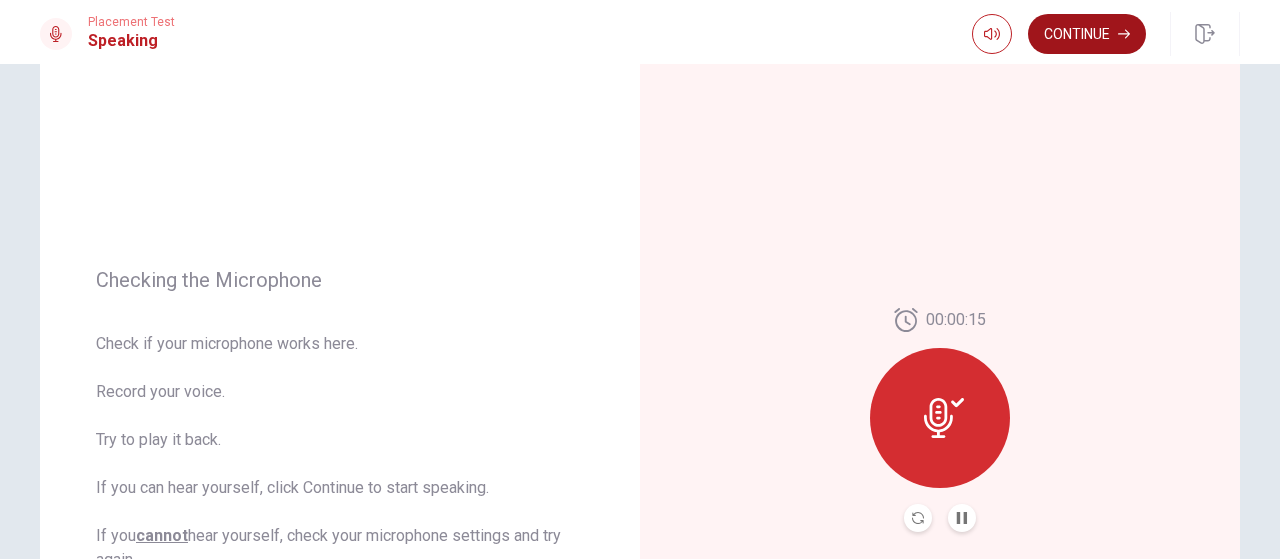 click on "Continue" at bounding box center [1087, 34] 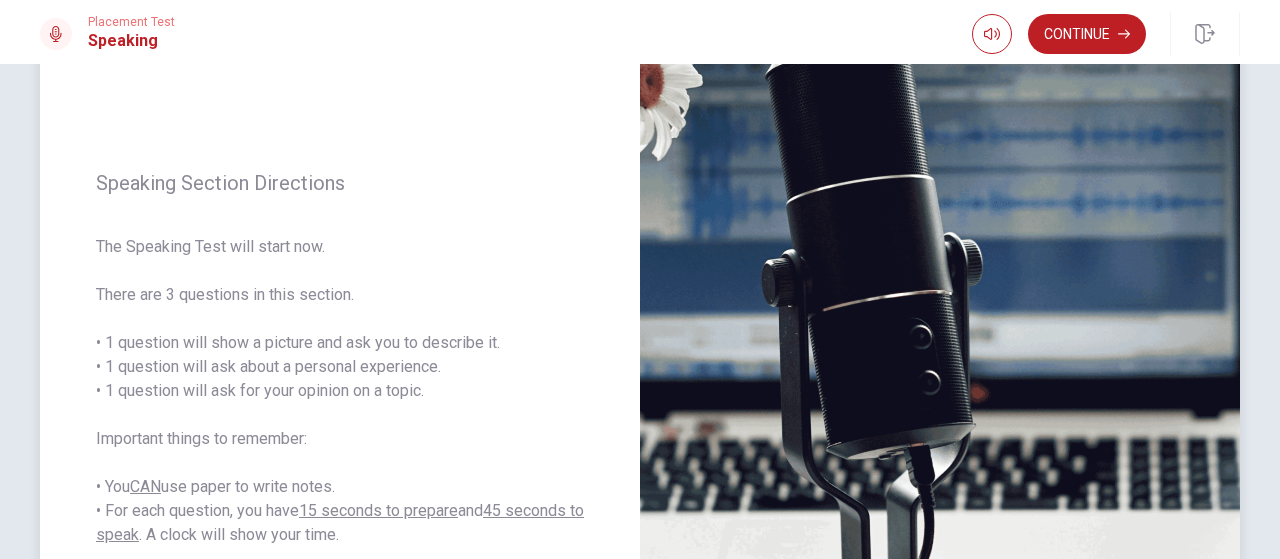 scroll, scrollTop: 120, scrollLeft: 0, axis: vertical 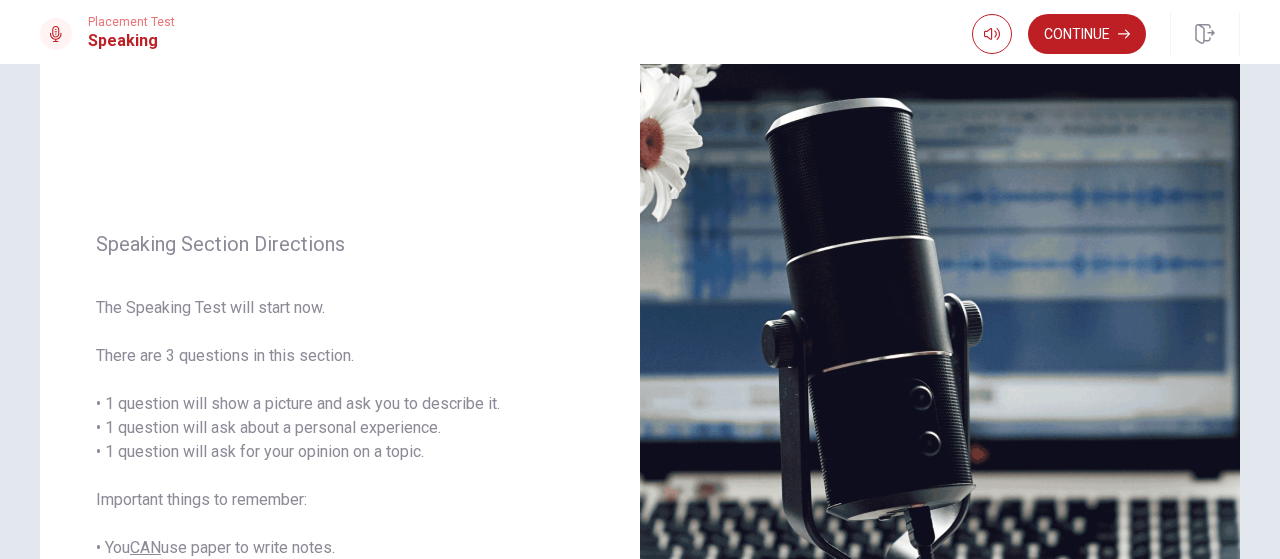 click on "Continue" at bounding box center (1087, 34) 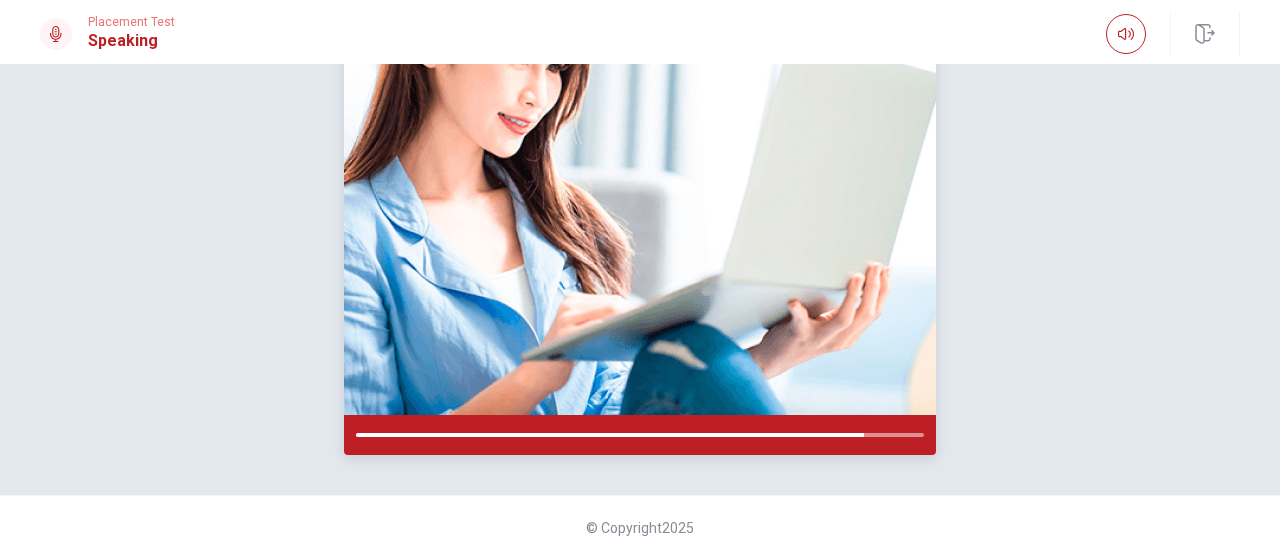 scroll, scrollTop: 218, scrollLeft: 0, axis: vertical 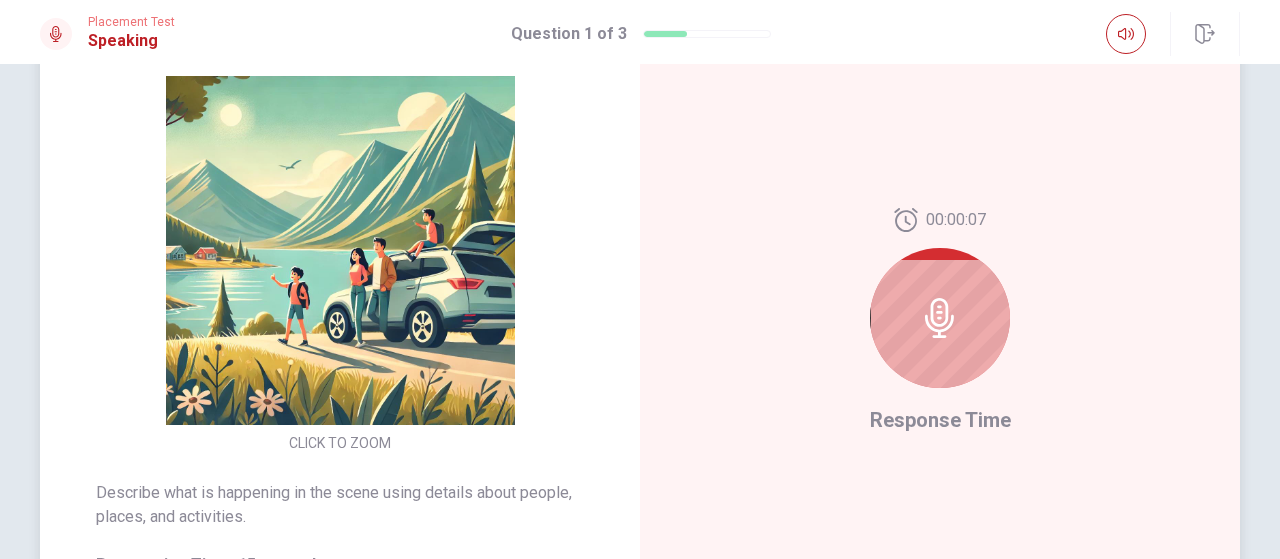 click 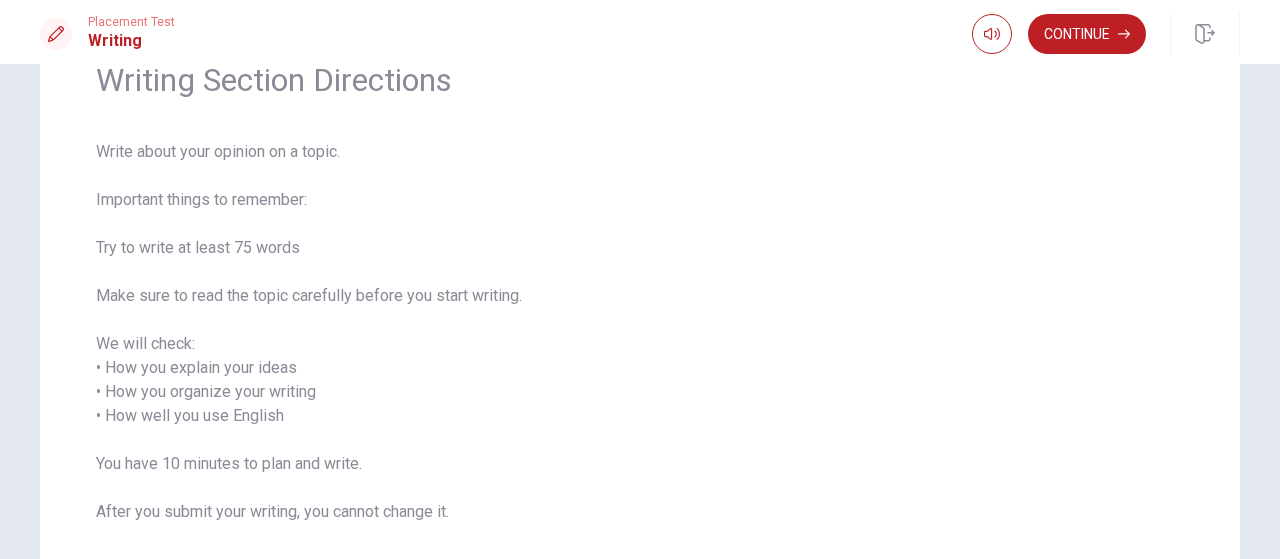scroll, scrollTop: 0, scrollLeft: 0, axis: both 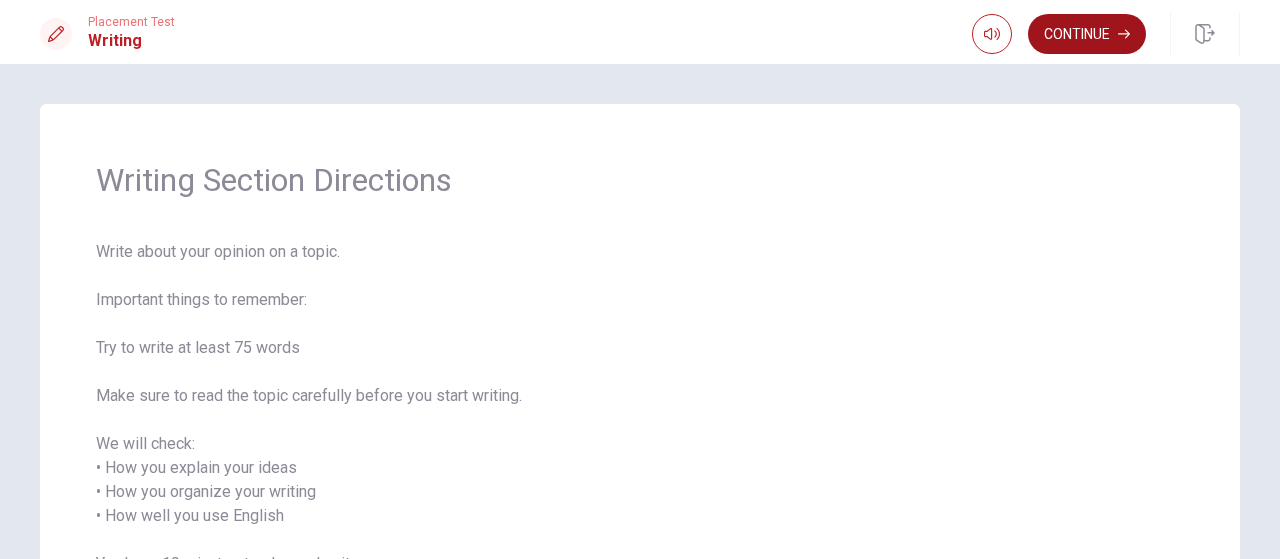 click on "Continue" at bounding box center [1087, 34] 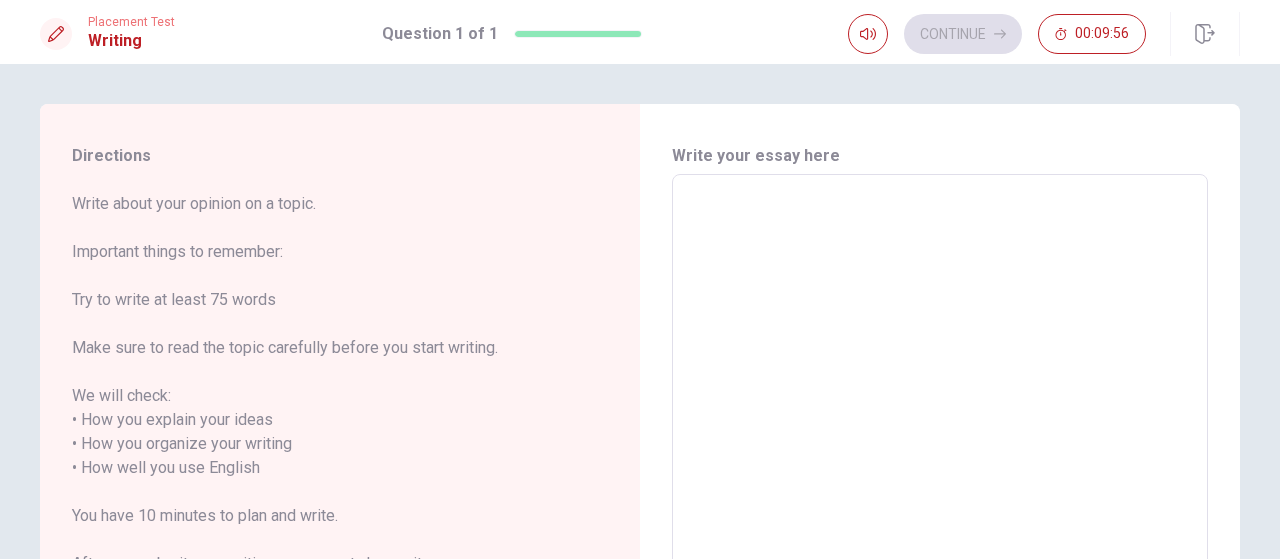 click at bounding box center [940, 456] 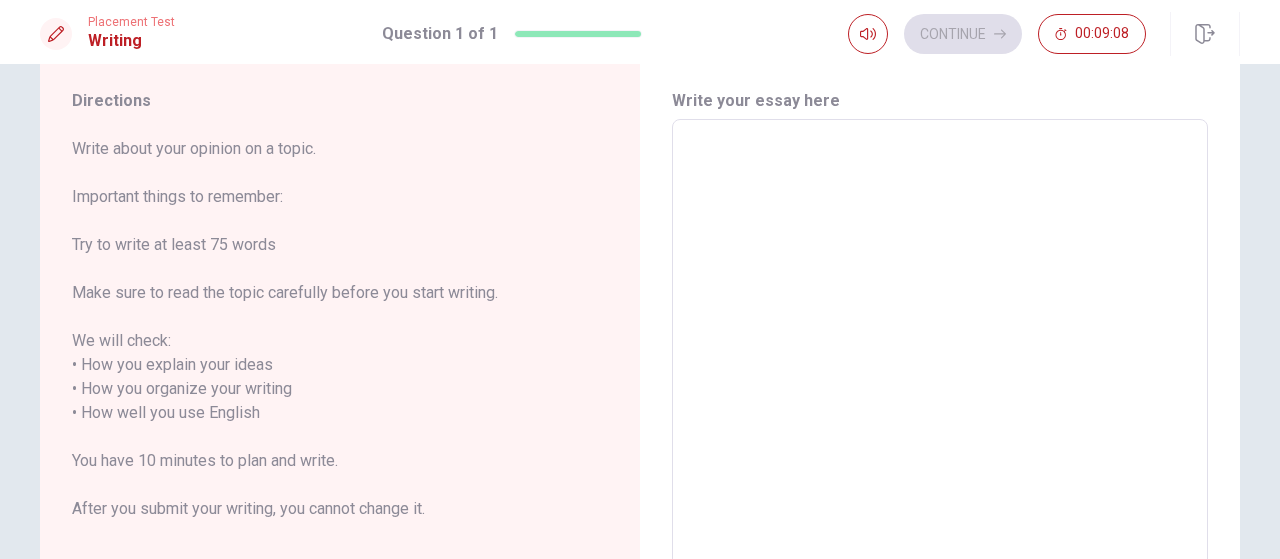 scroll, scrollTop: 54, scrollLeft: 0, axis: vertical 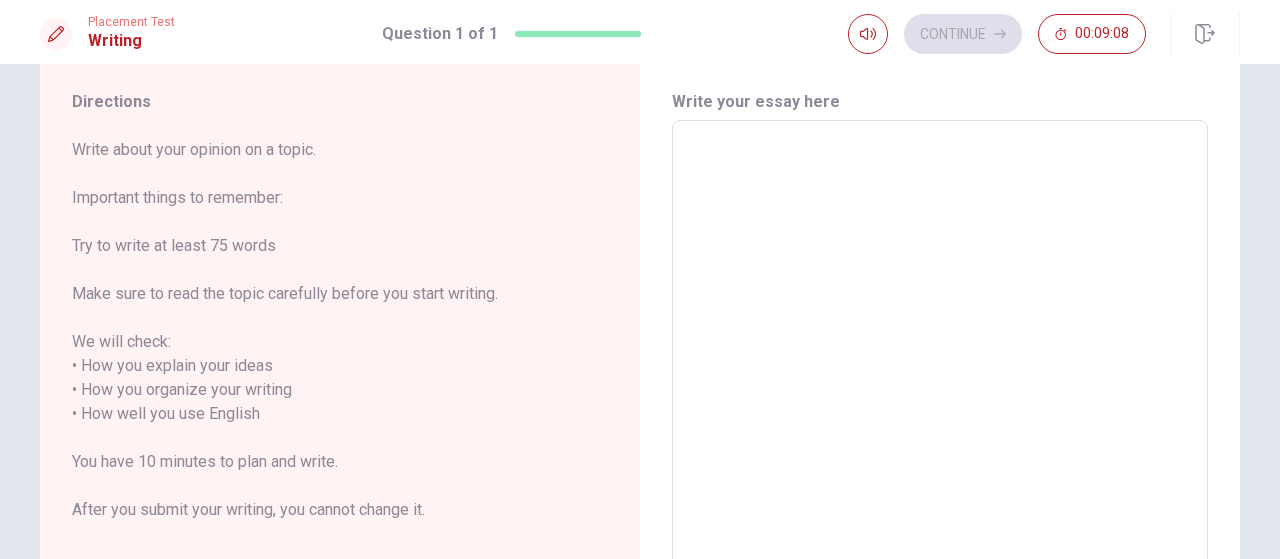 click at bounding box center (940, 402) 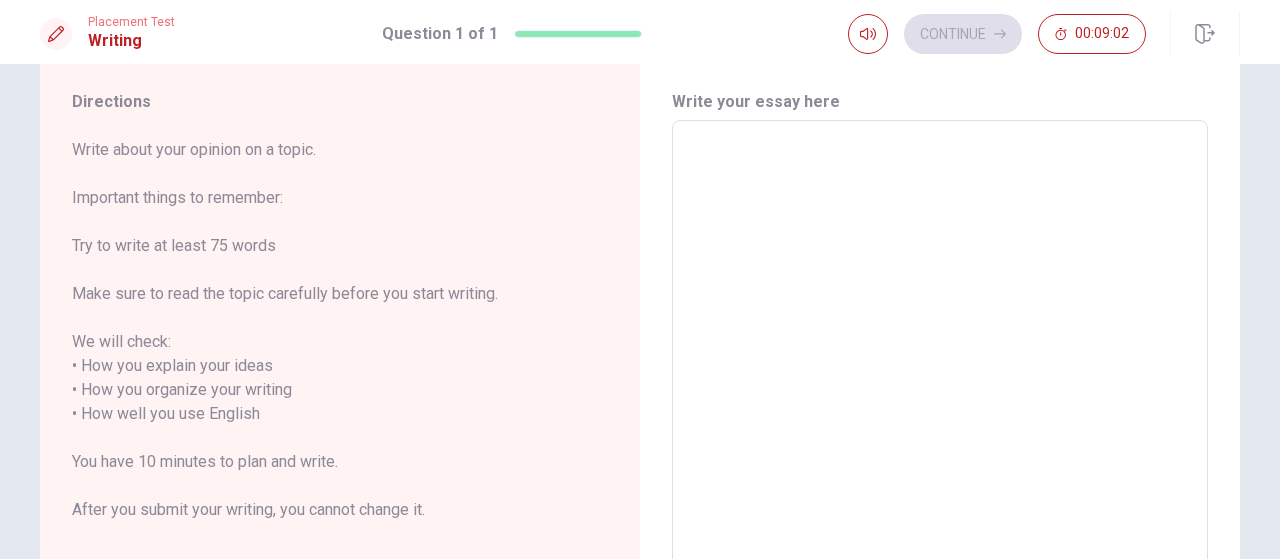 type on "h" 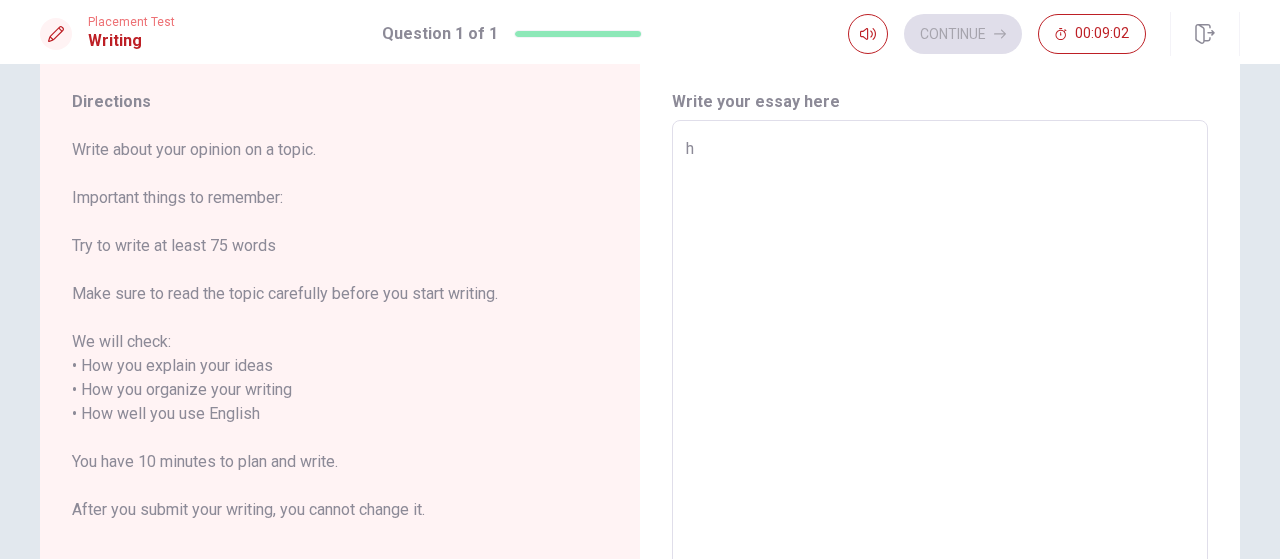 type on "x" 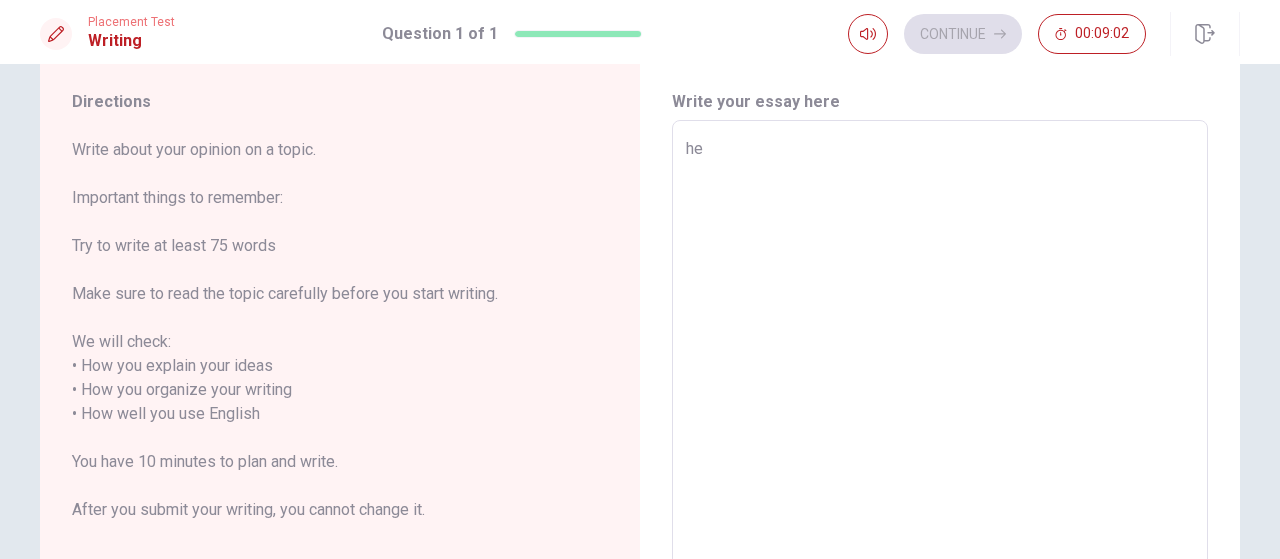 type on "he" 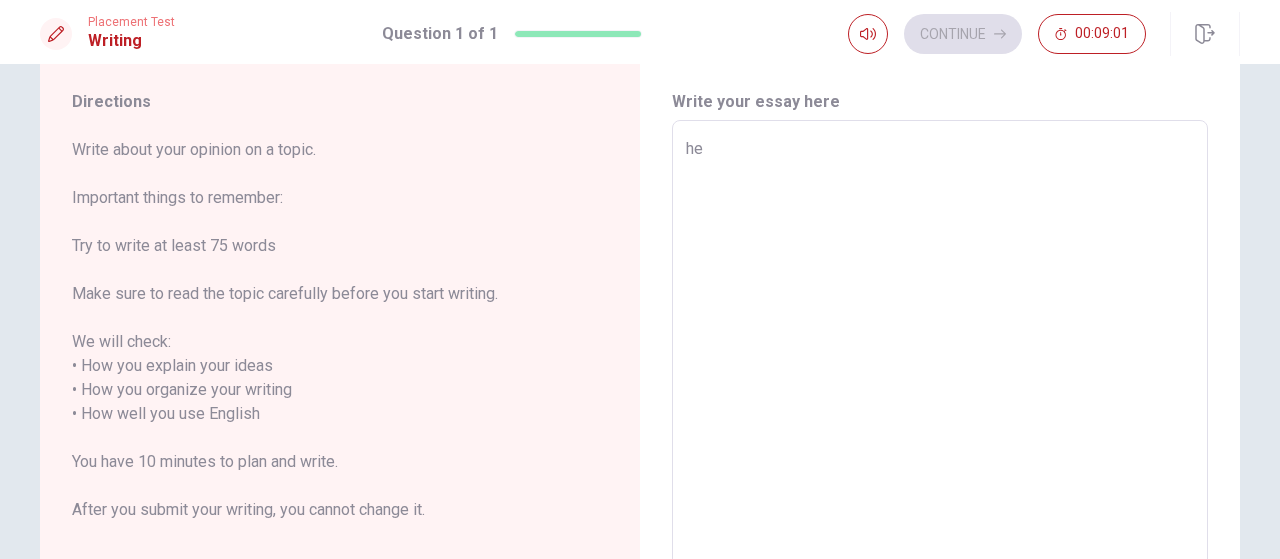 type on "he" 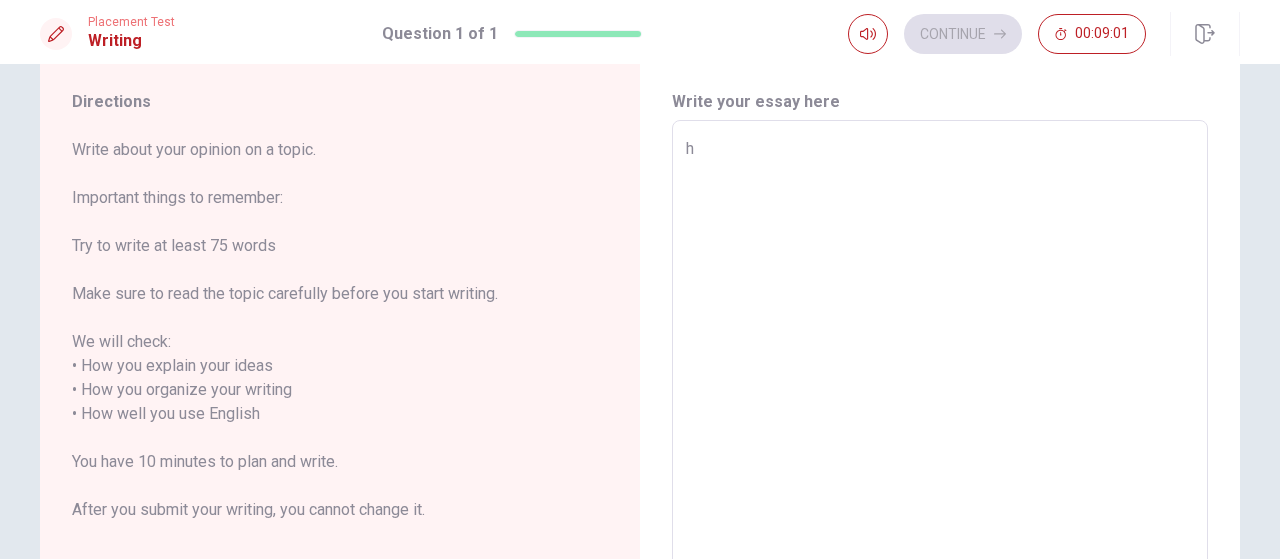 type on "x" 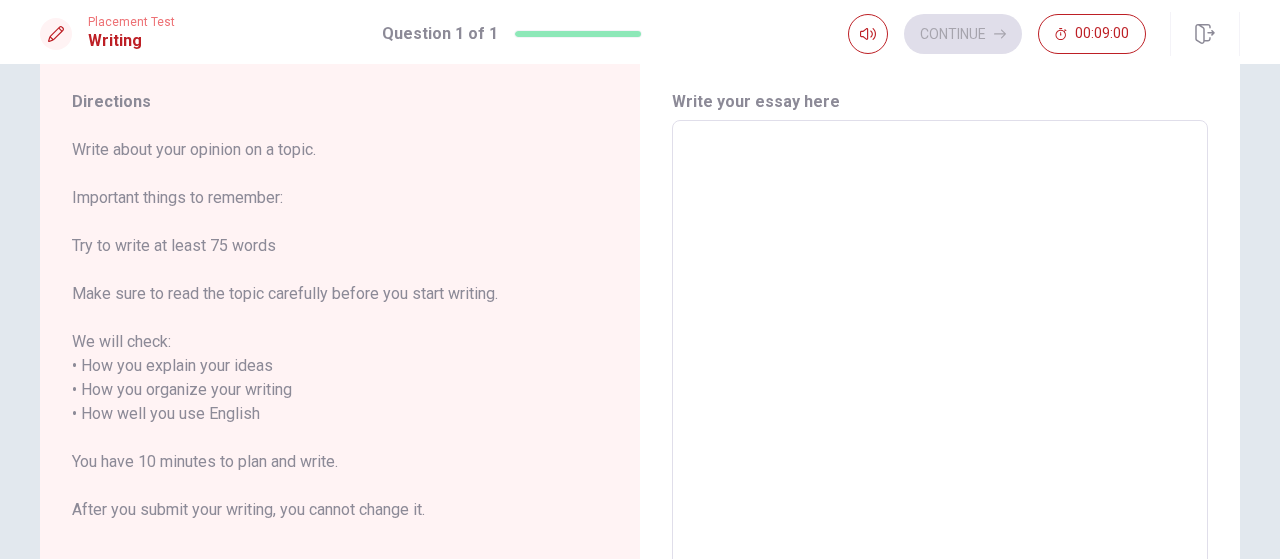 type on "T" 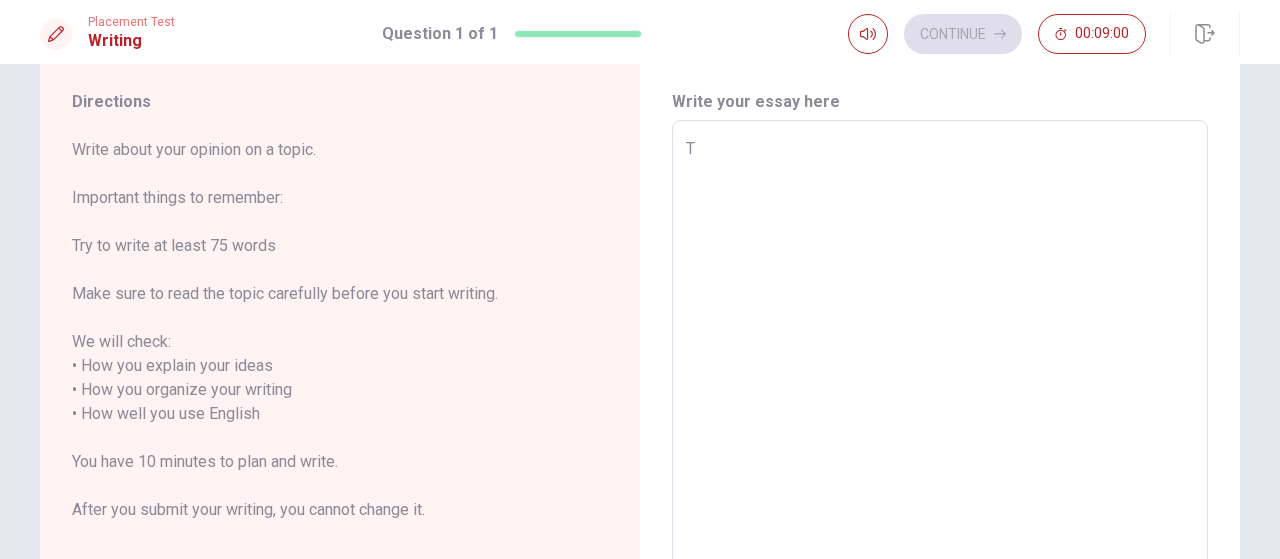 type on "x" 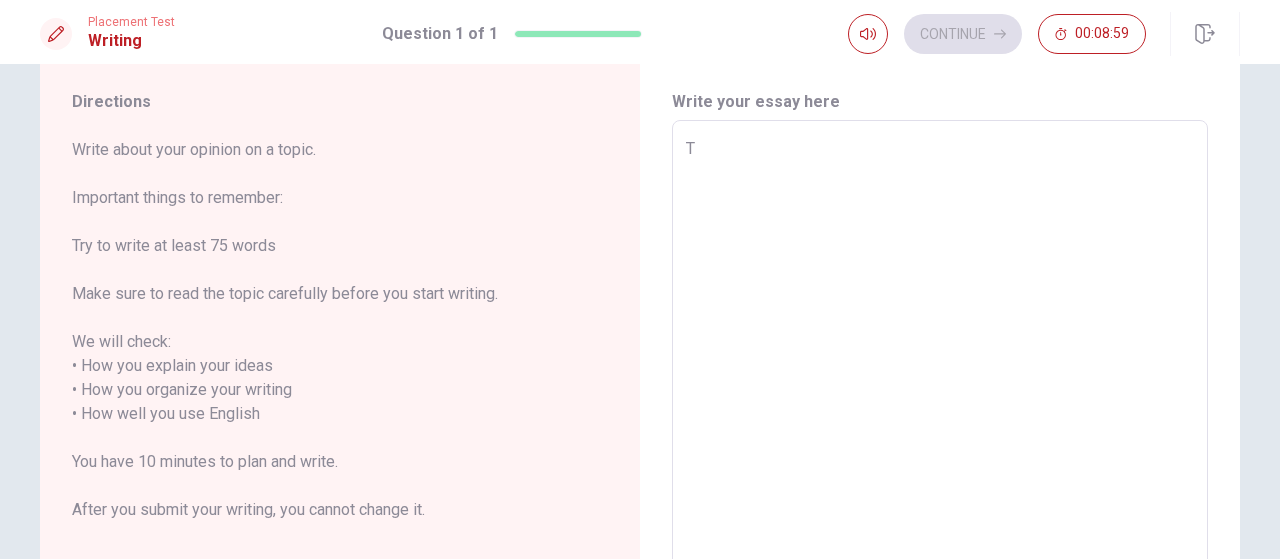 type on "Th" 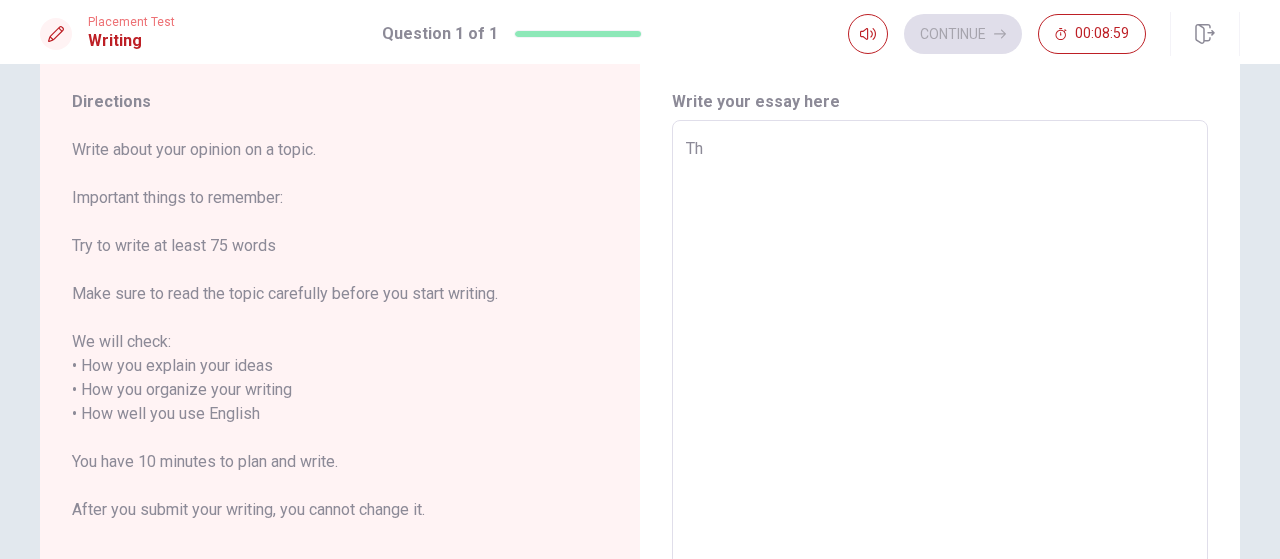 type on "x" 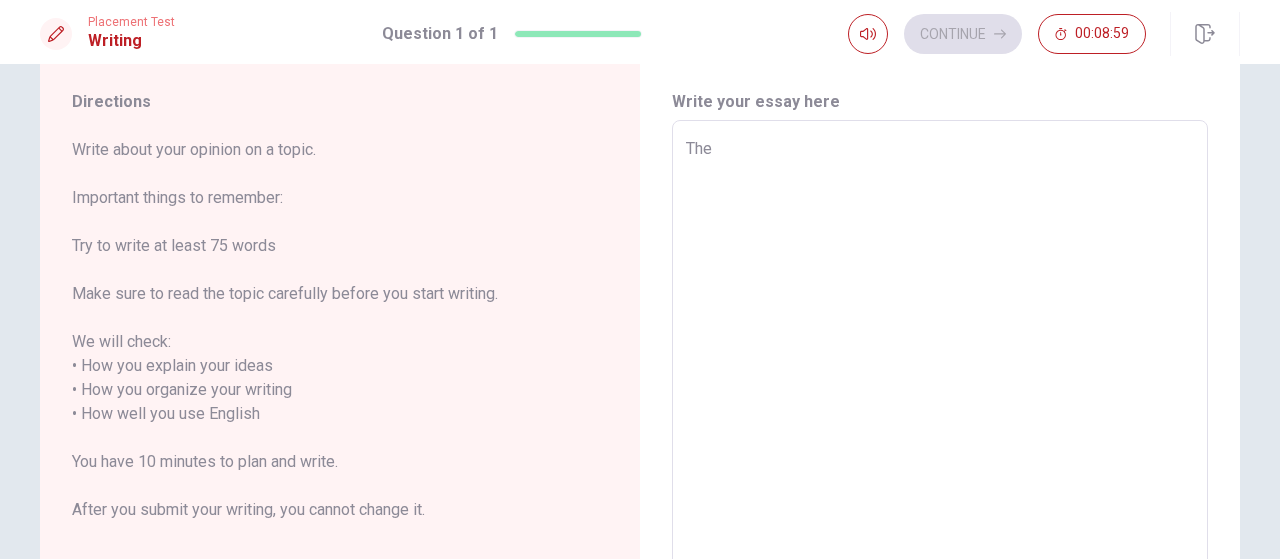 type on "x" 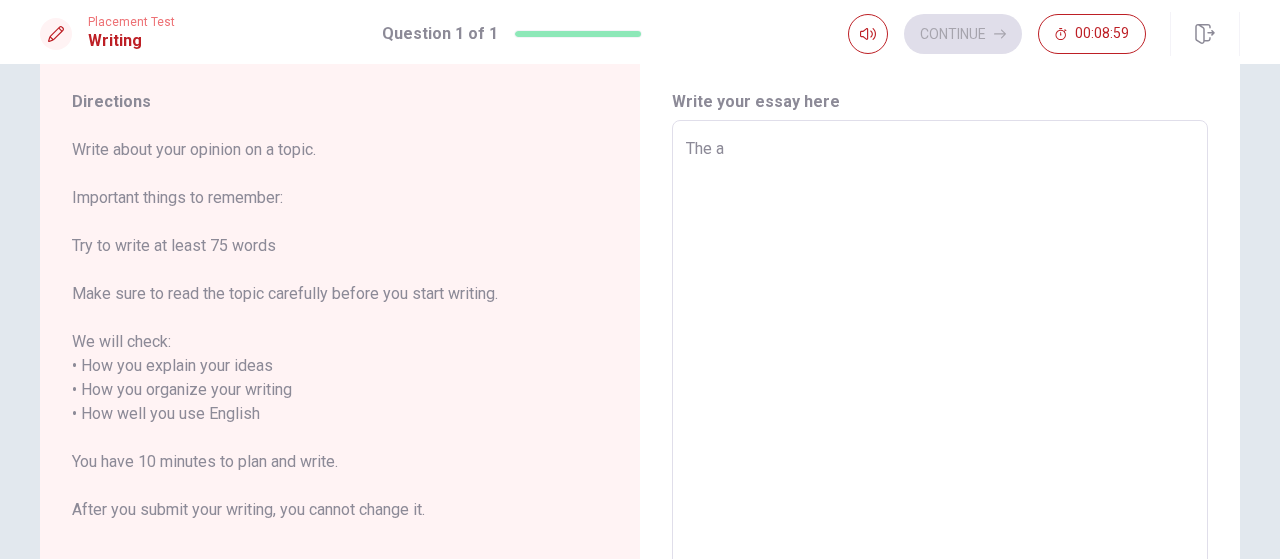 type on "x" 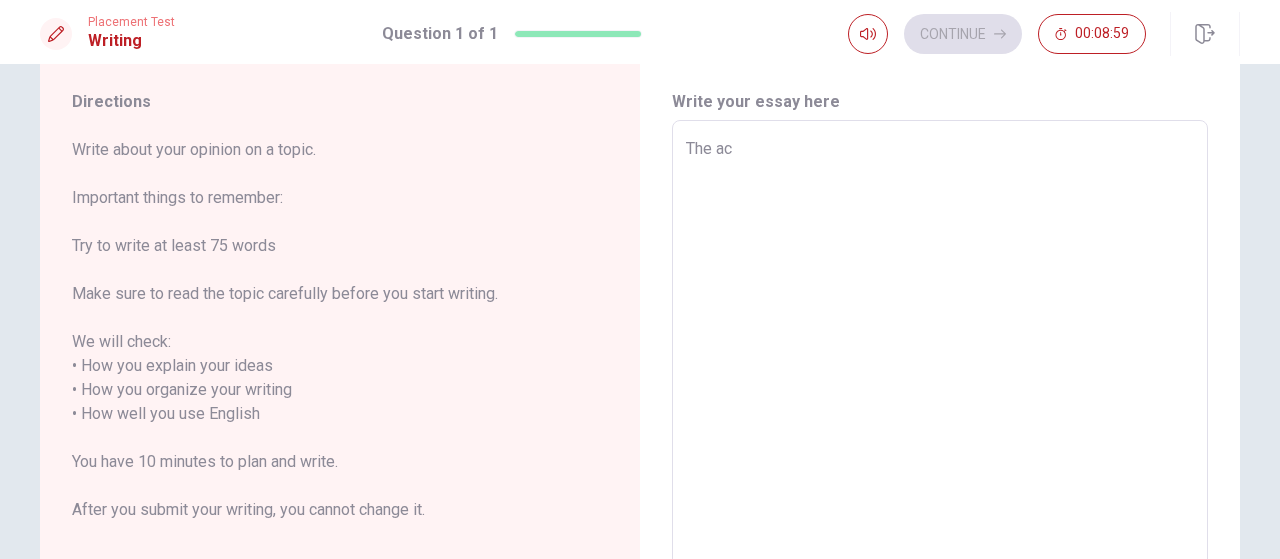 type on "x" 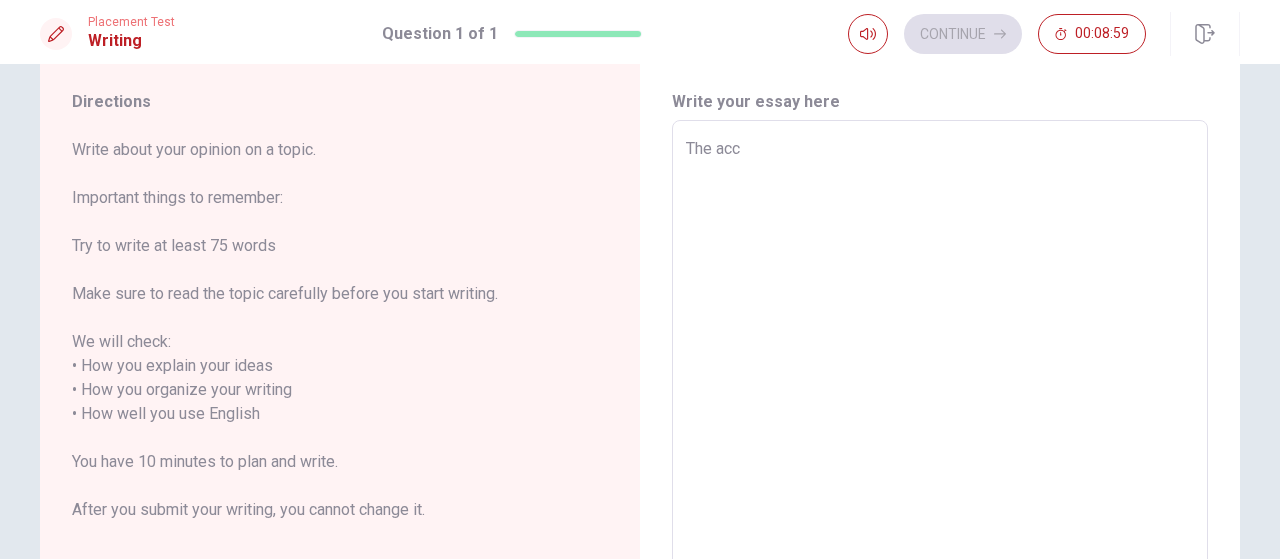 type on "x" 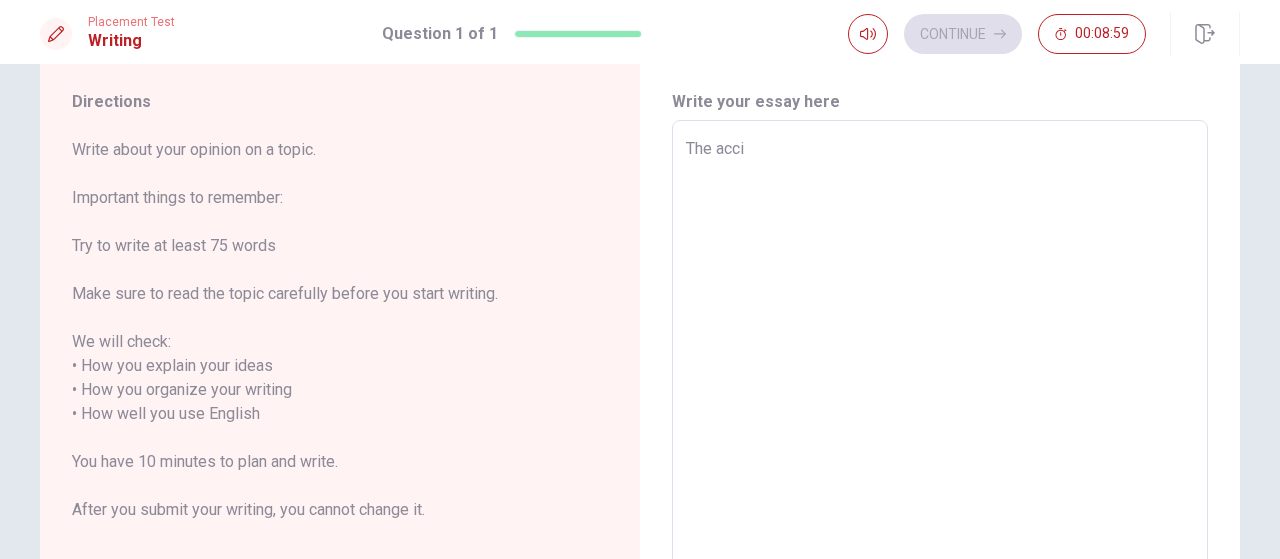 type on "The accid" 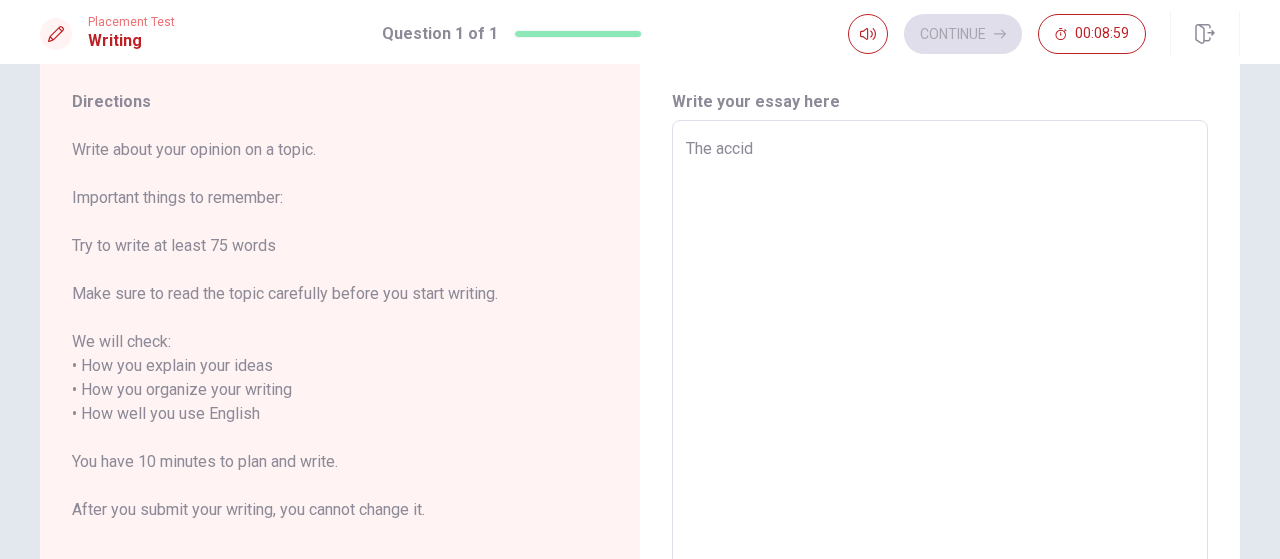 type on "x" 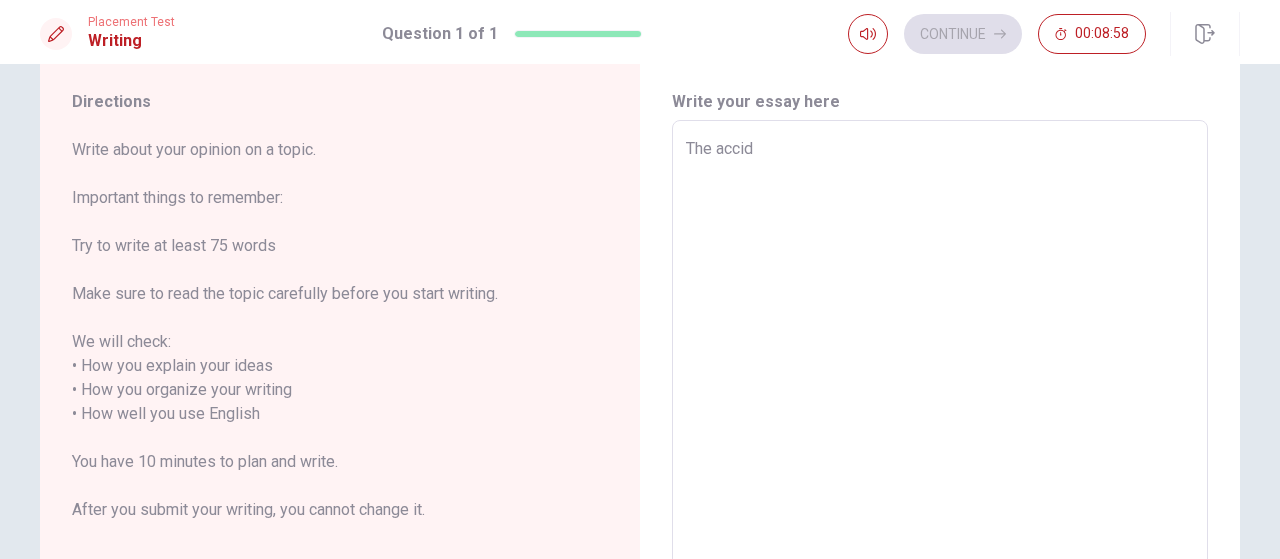 type on "The accide" 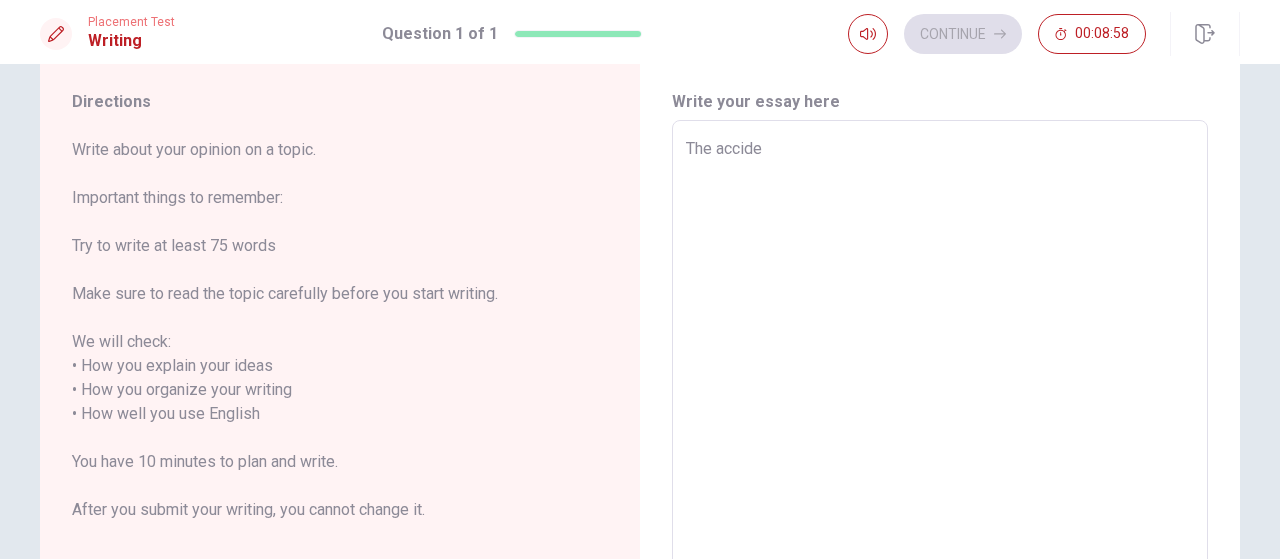 type on "x" 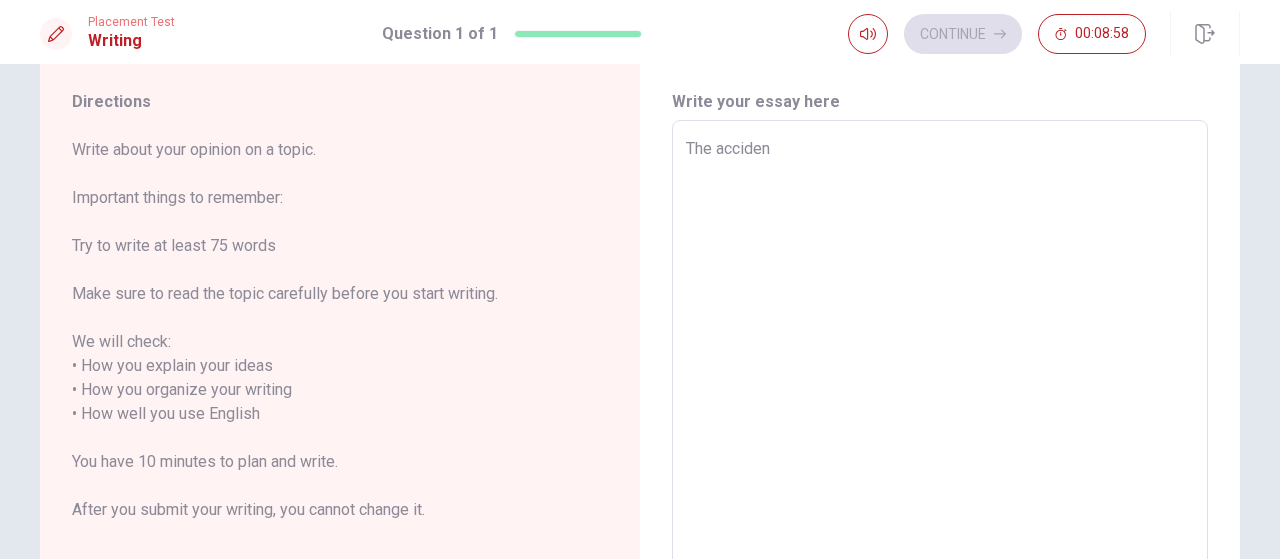 type on "x" 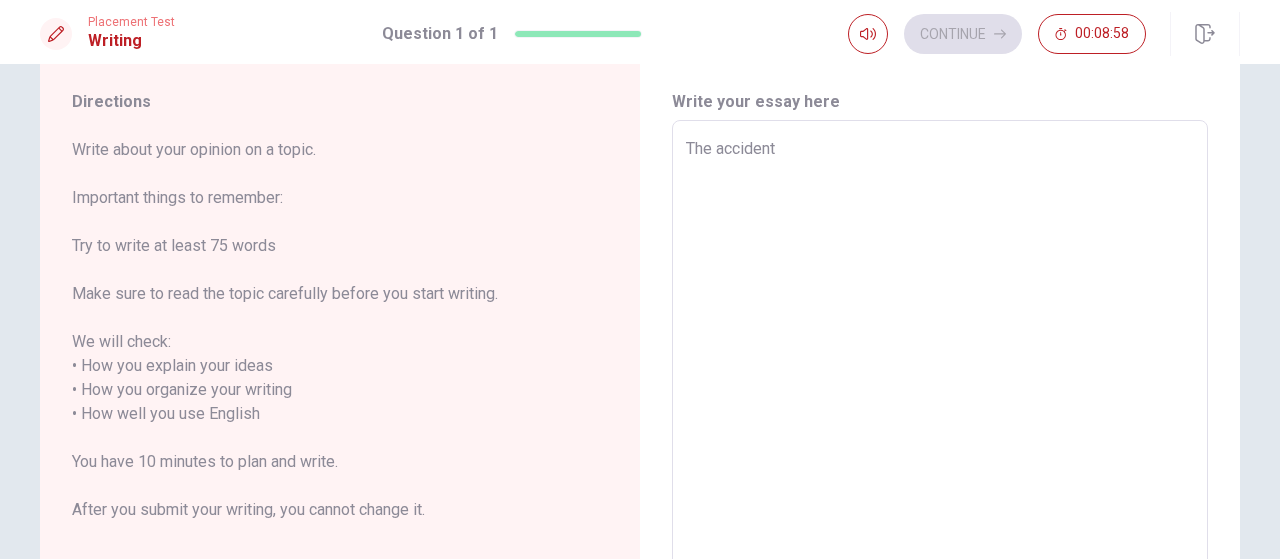 type on "The accident" 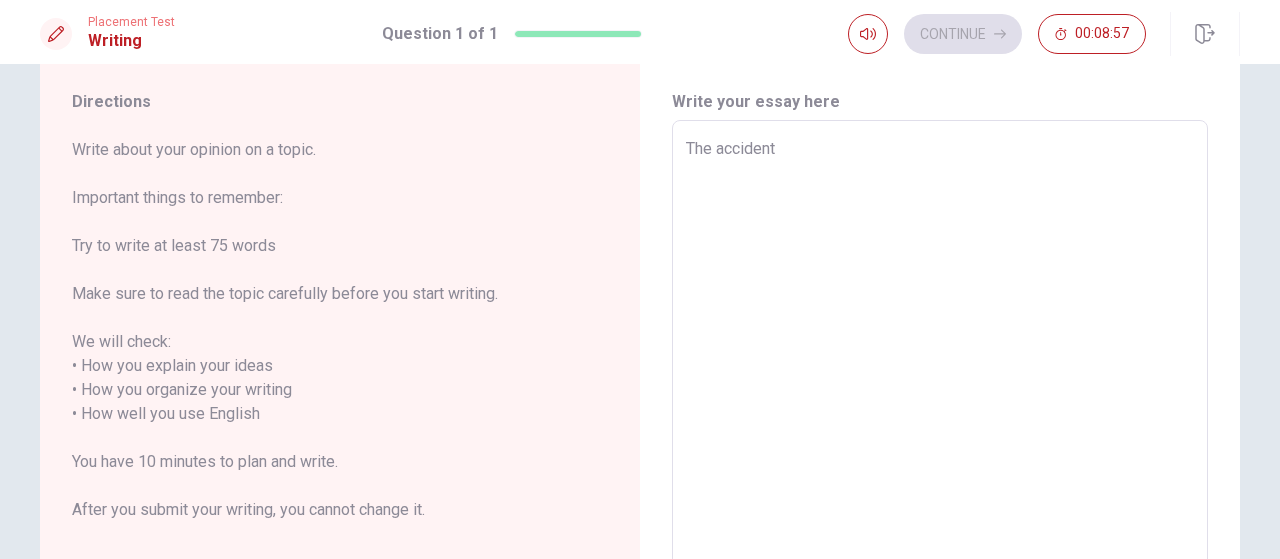 type on "The accident w" 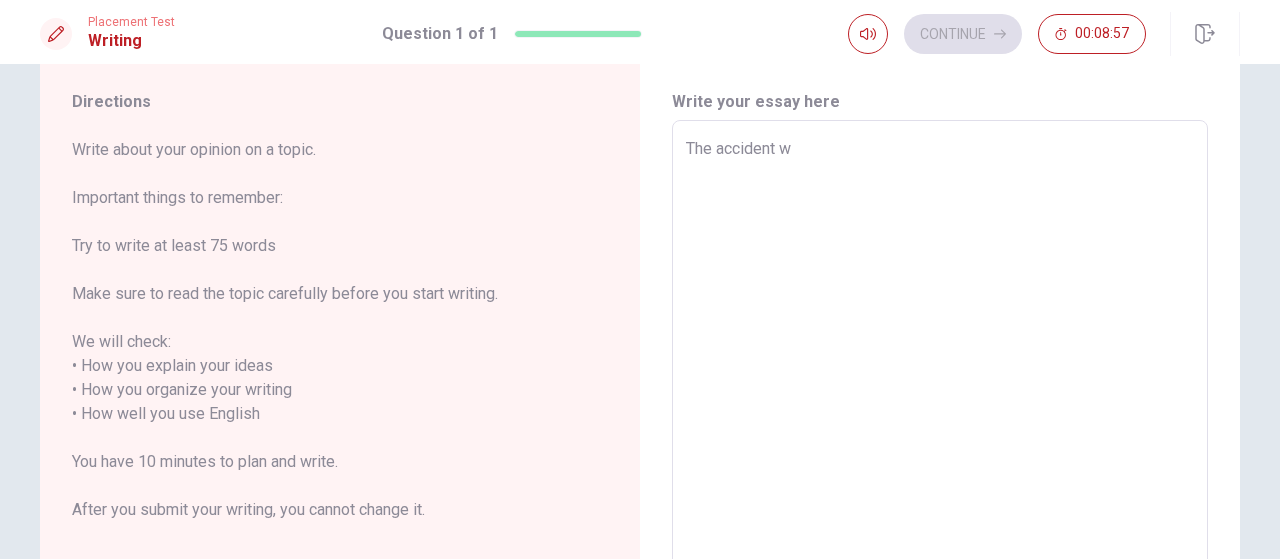 type on "x" 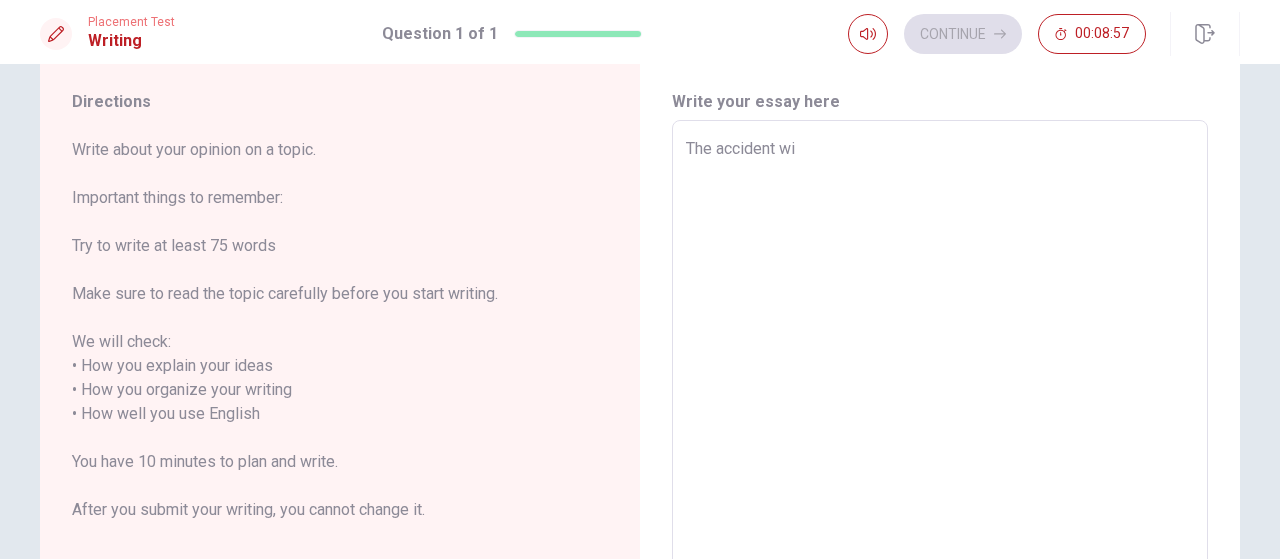 type on "x" 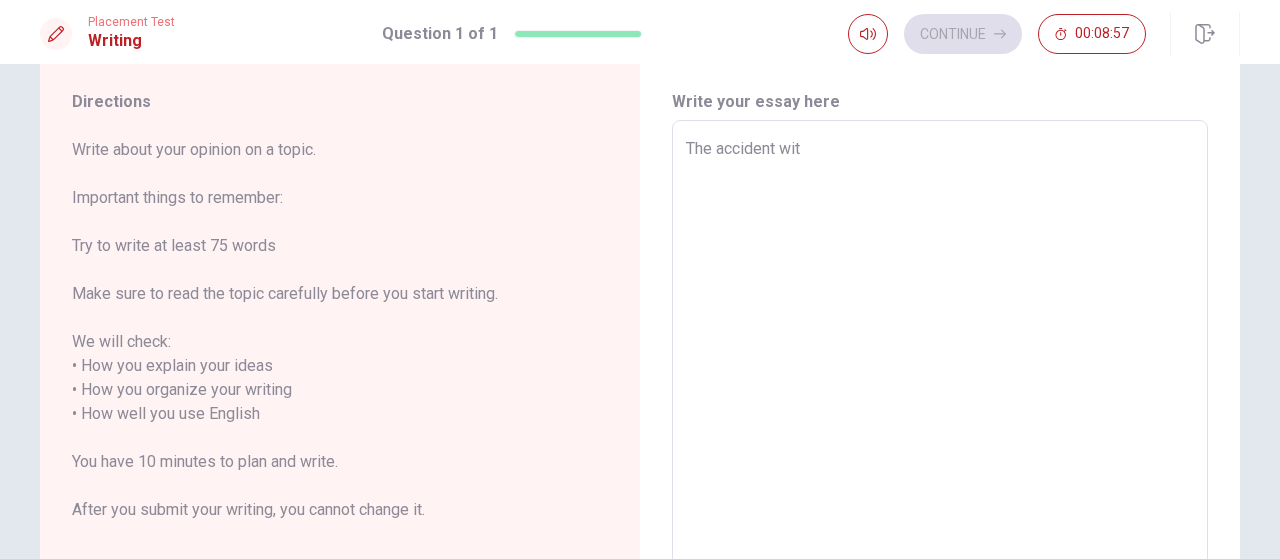 type on "The accident with" 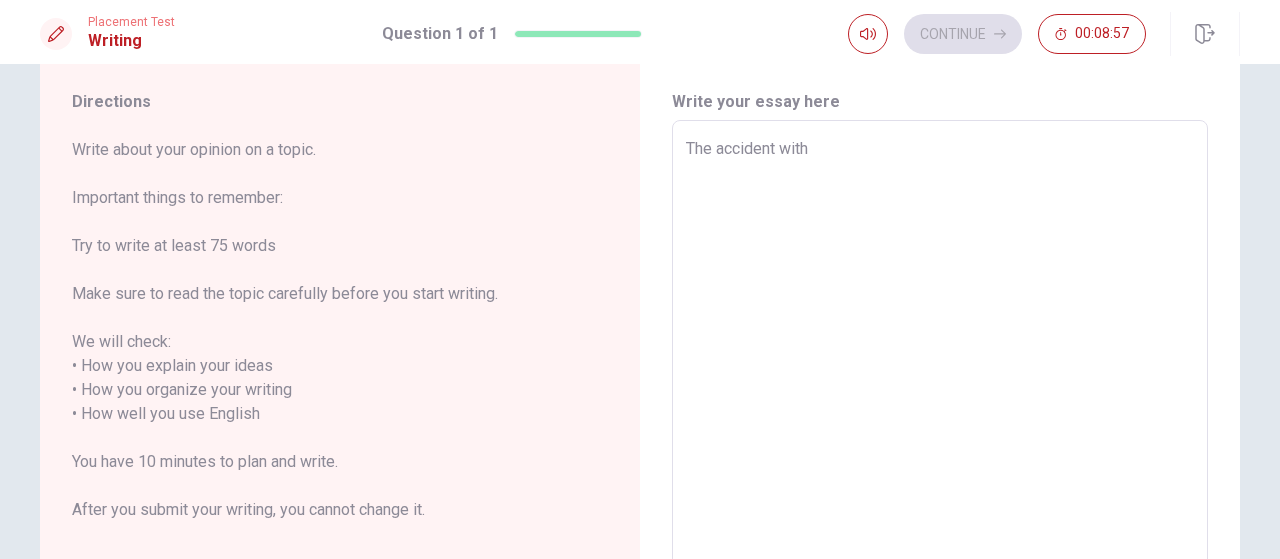 type on "x" 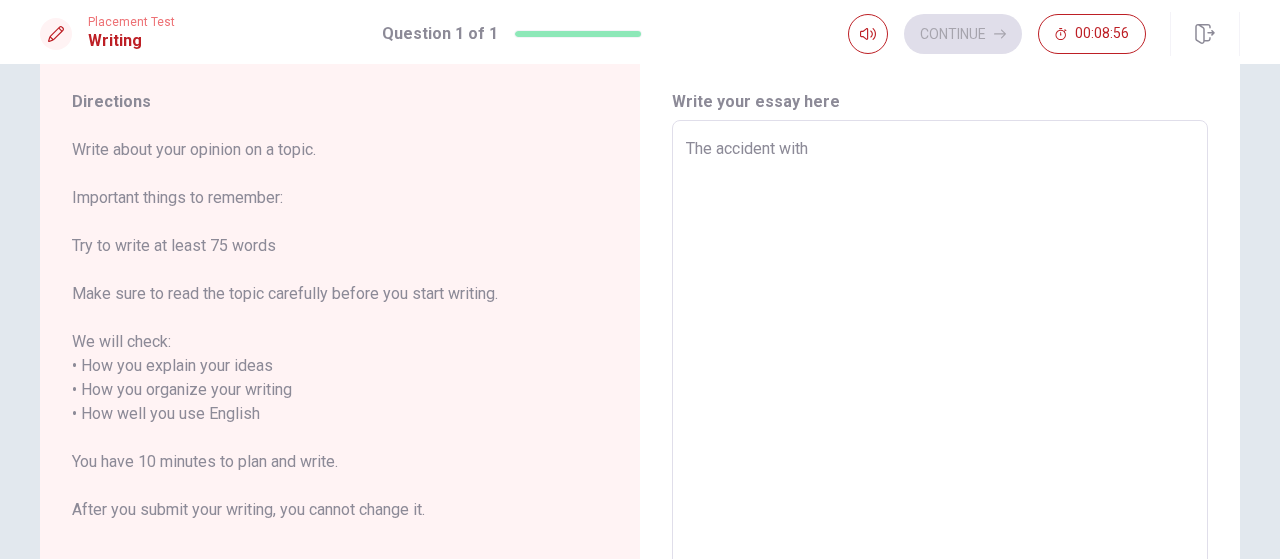 type on "The accident with" 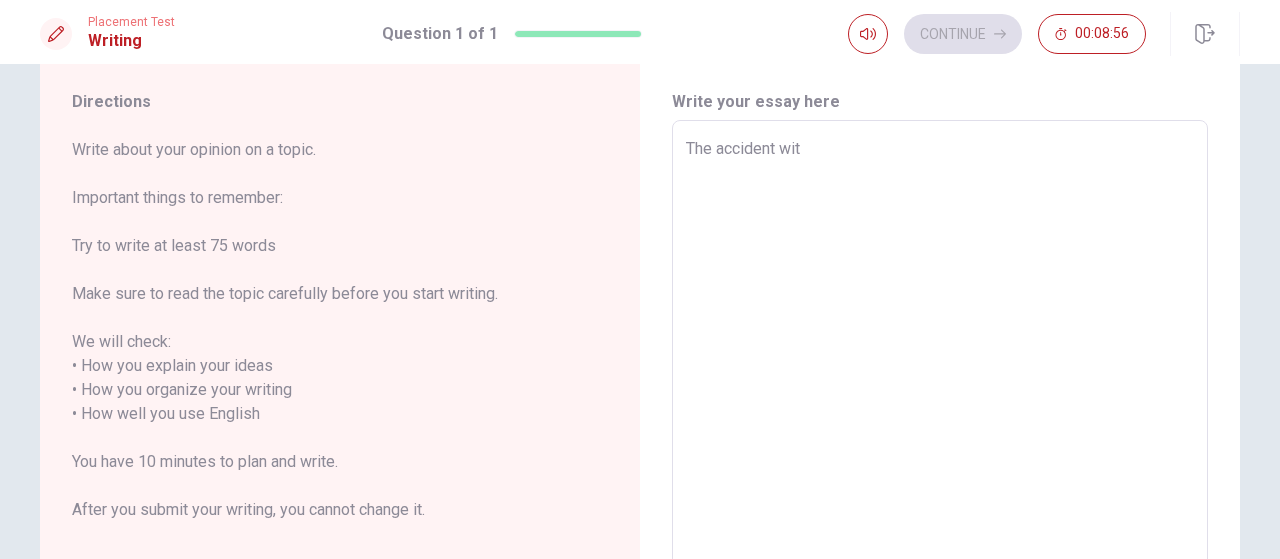 type on "x" 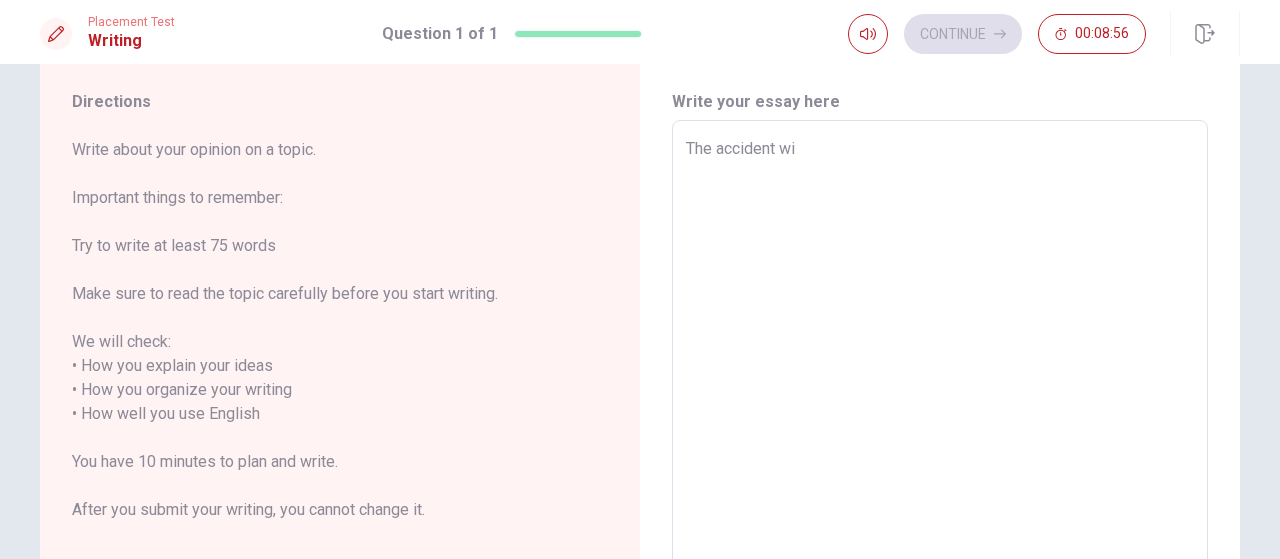 type on "x" 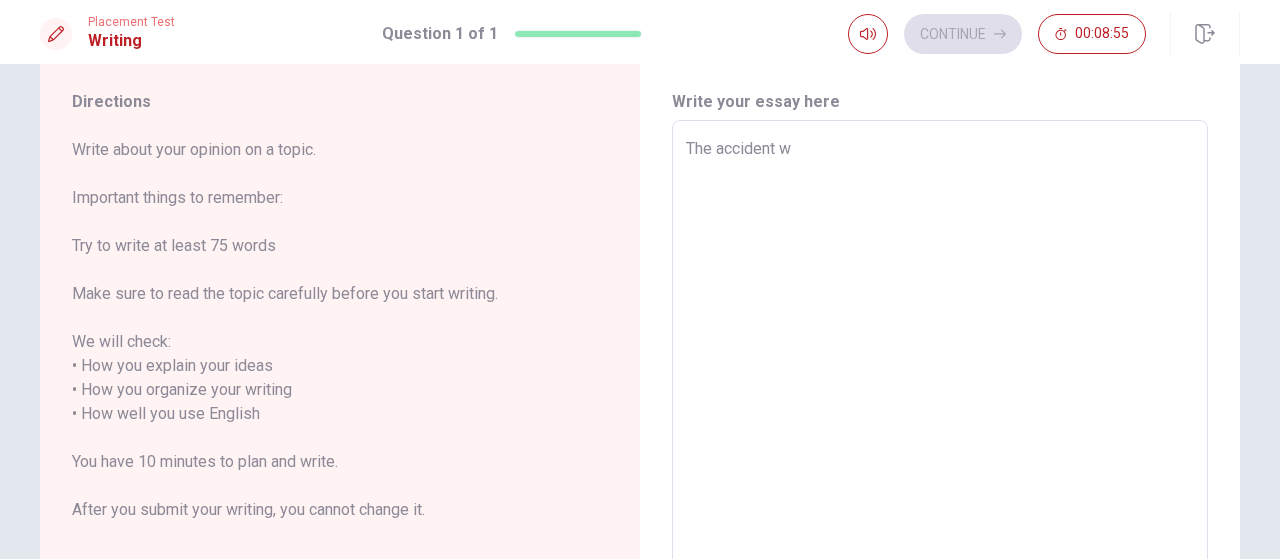 type on "x" 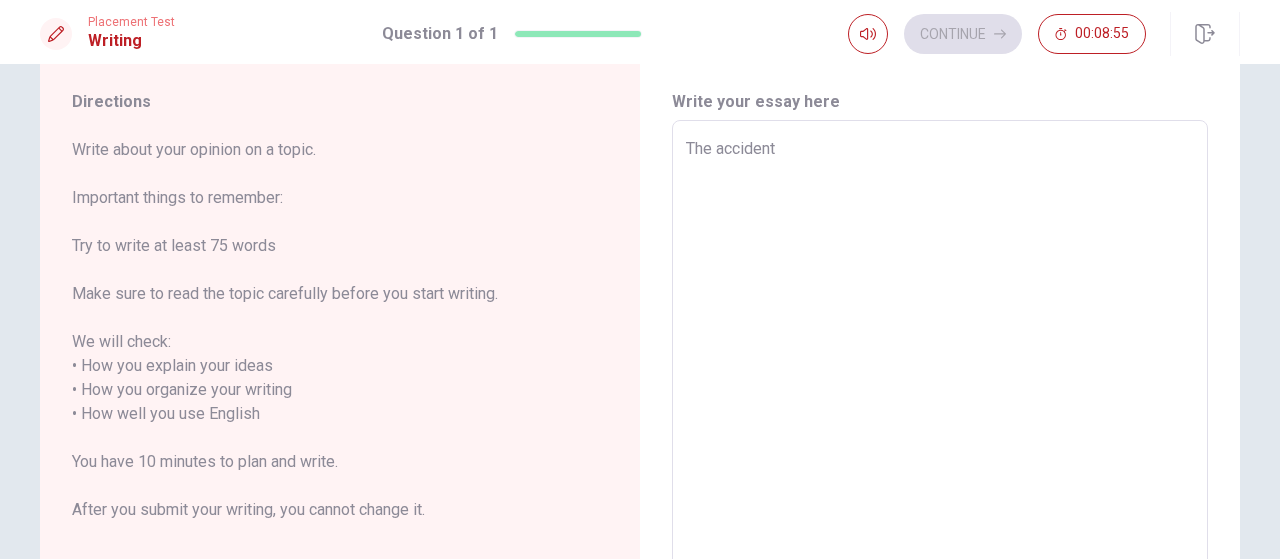 type on "The accident d" 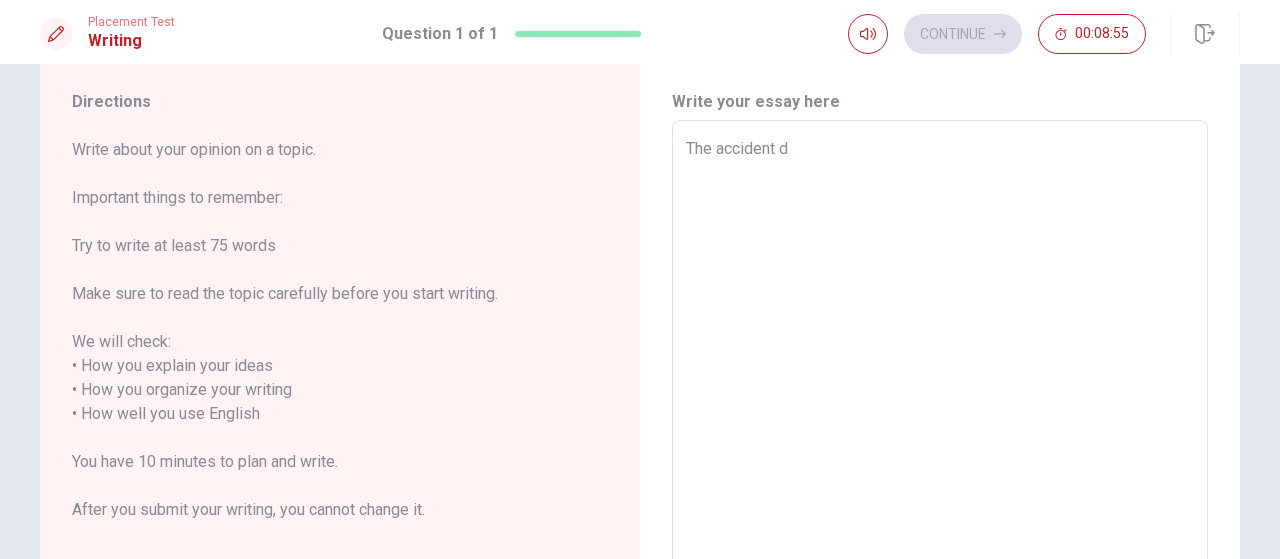 type on "x" 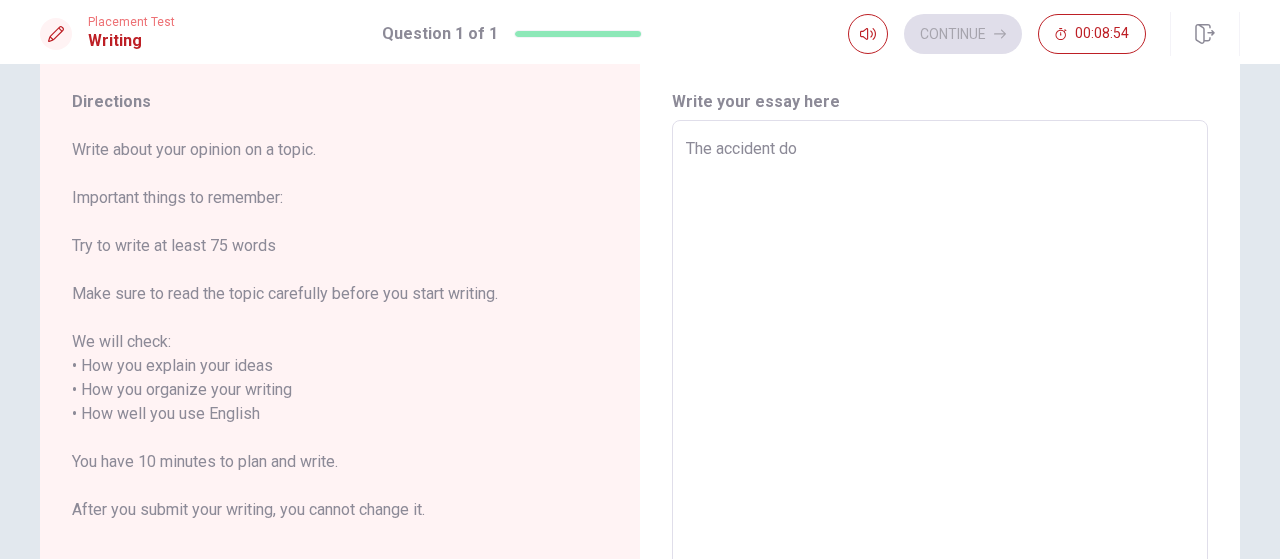 type on "The accident dom" 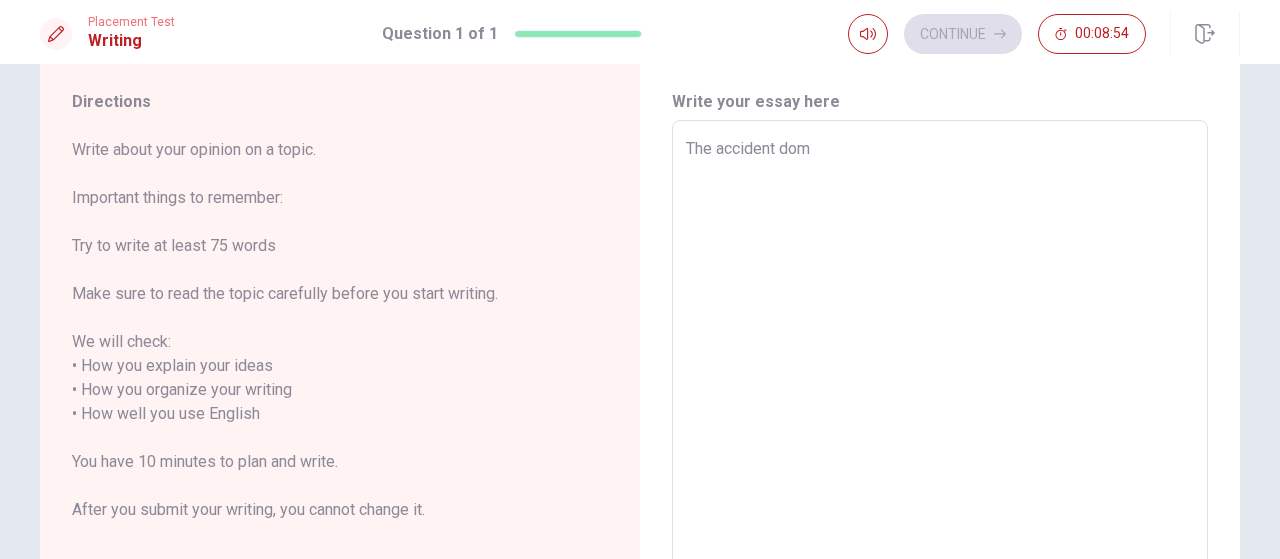 type on "x" 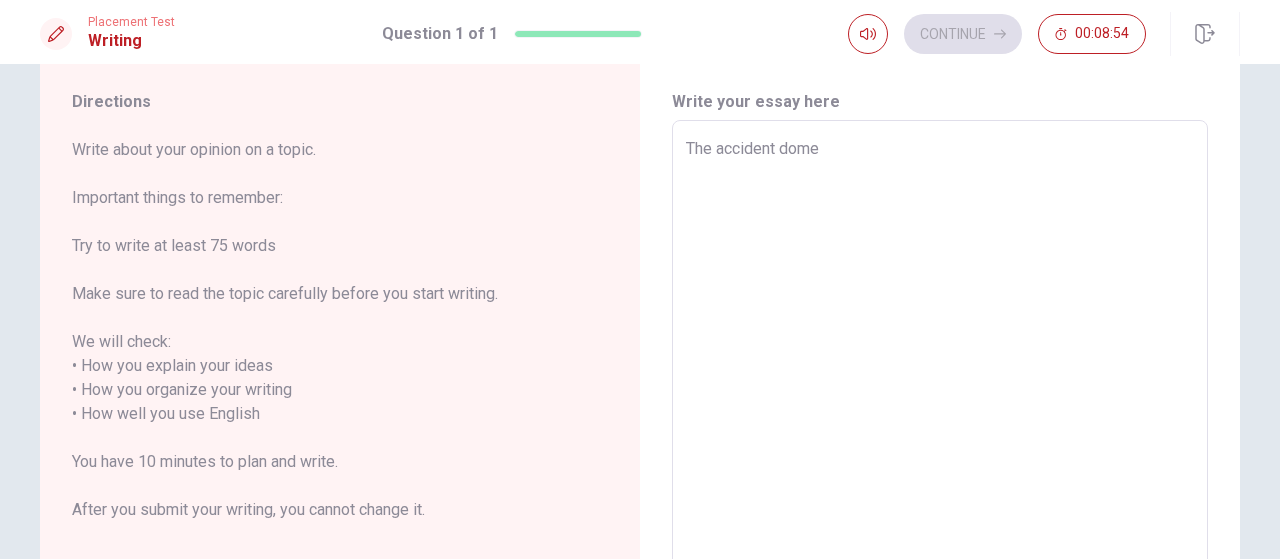 type on "x" 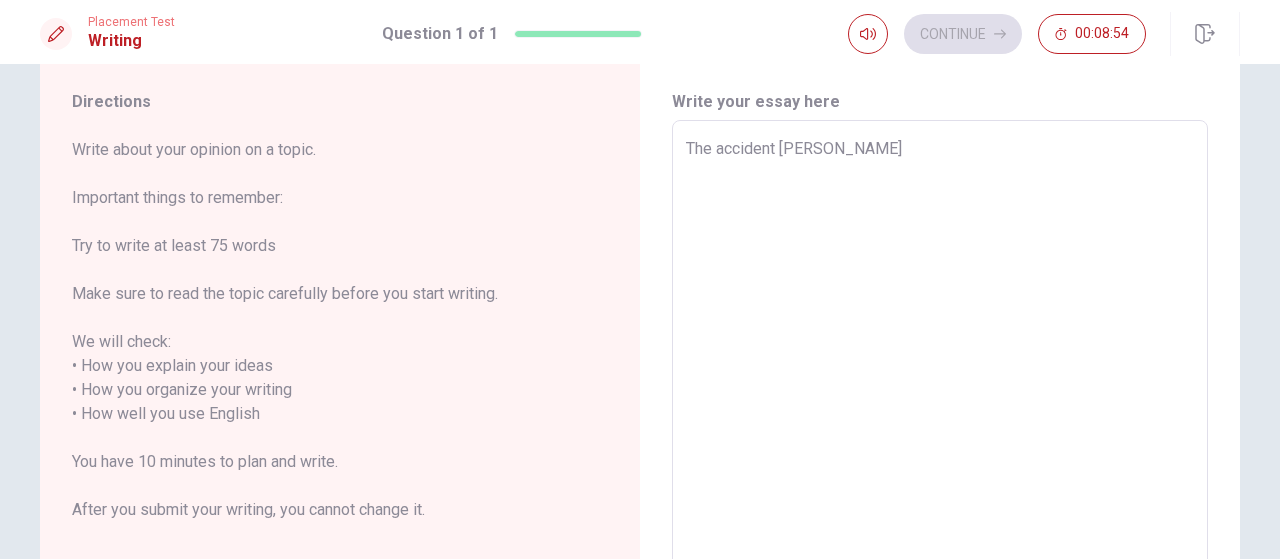type on "x" 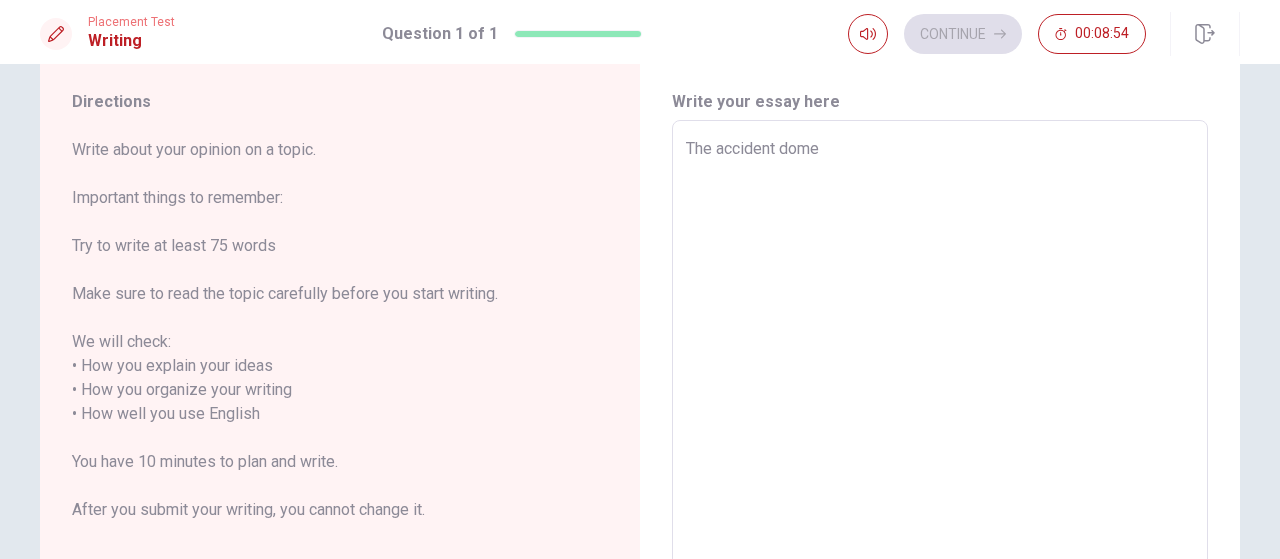 type on "The accident domes" 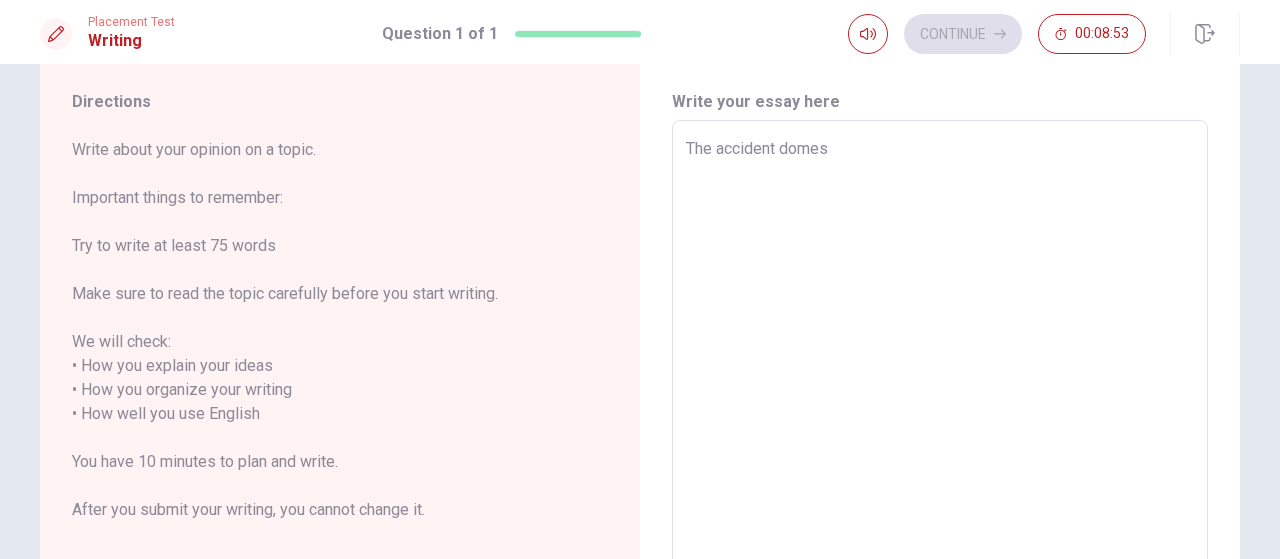 type on "x" 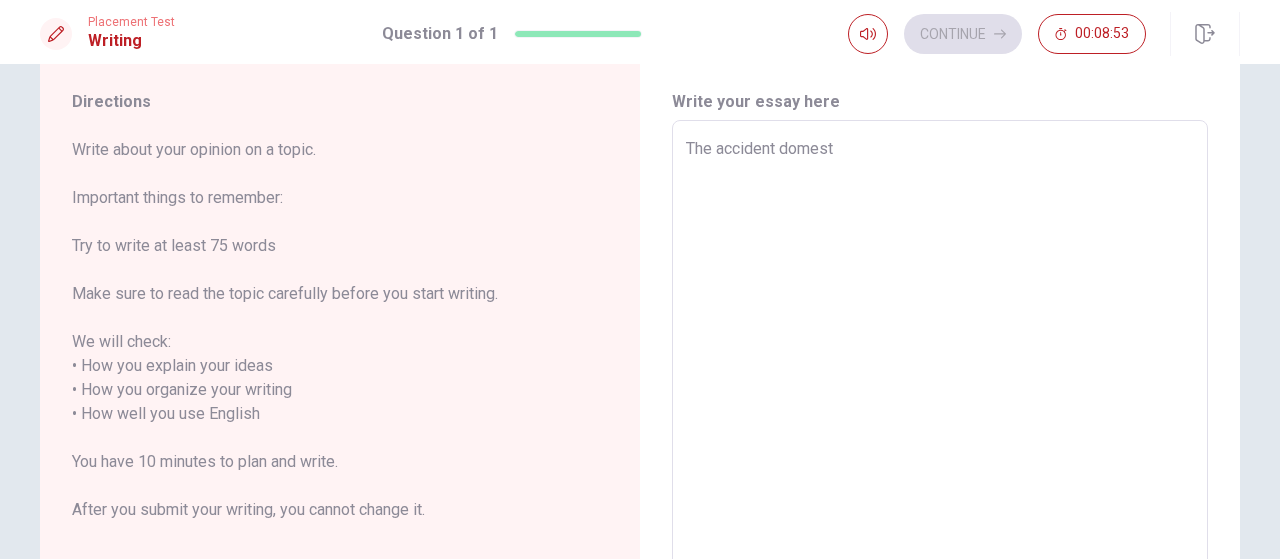 type on "x" 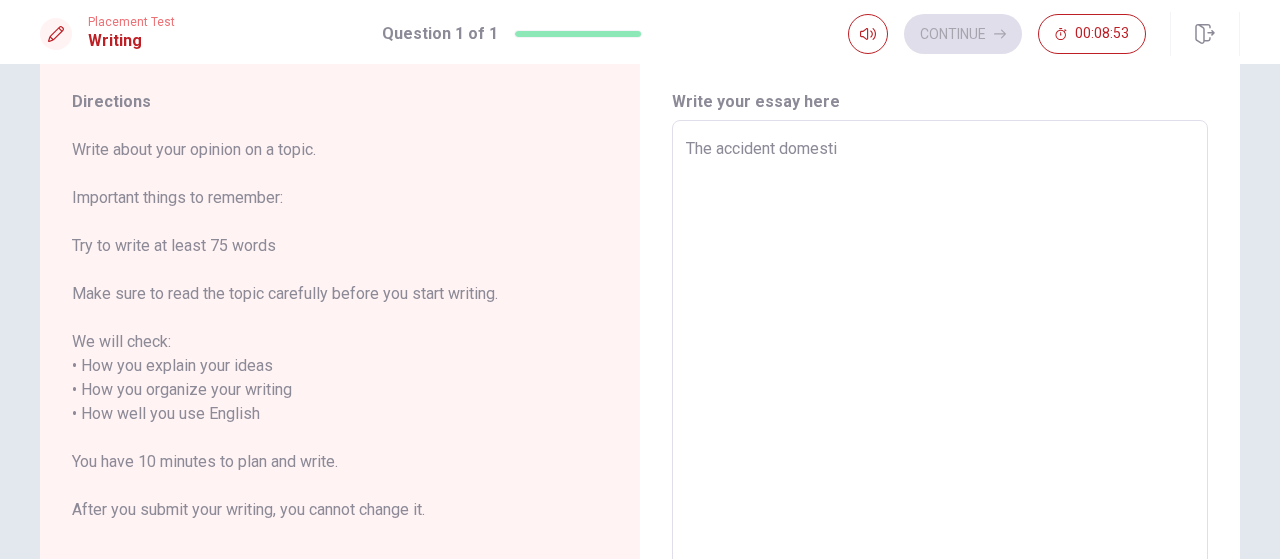 type on "x" 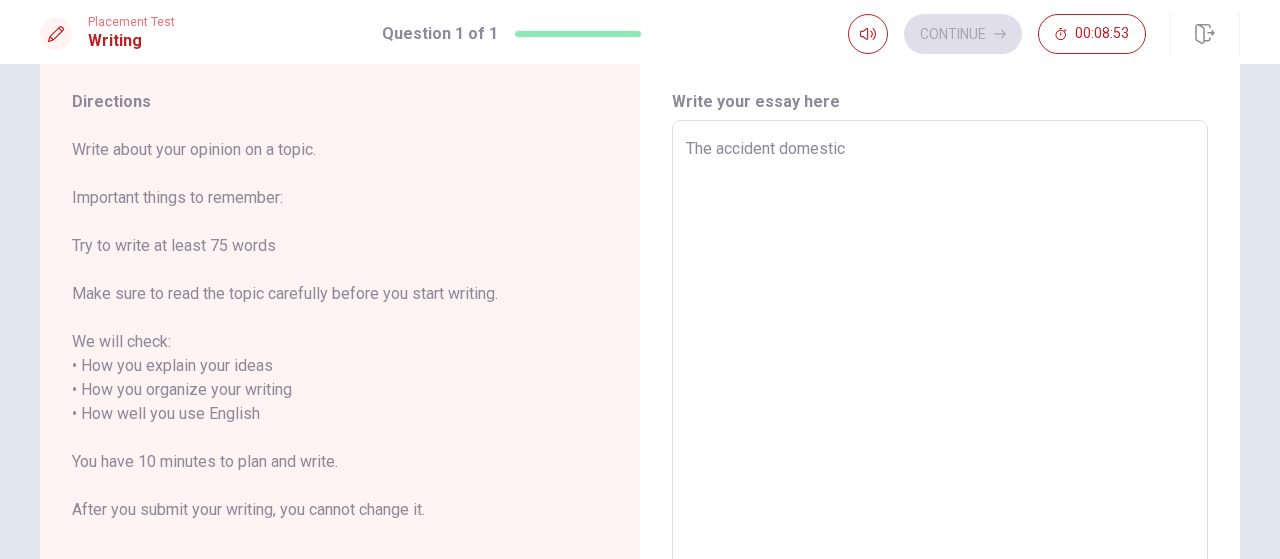 type on "x" 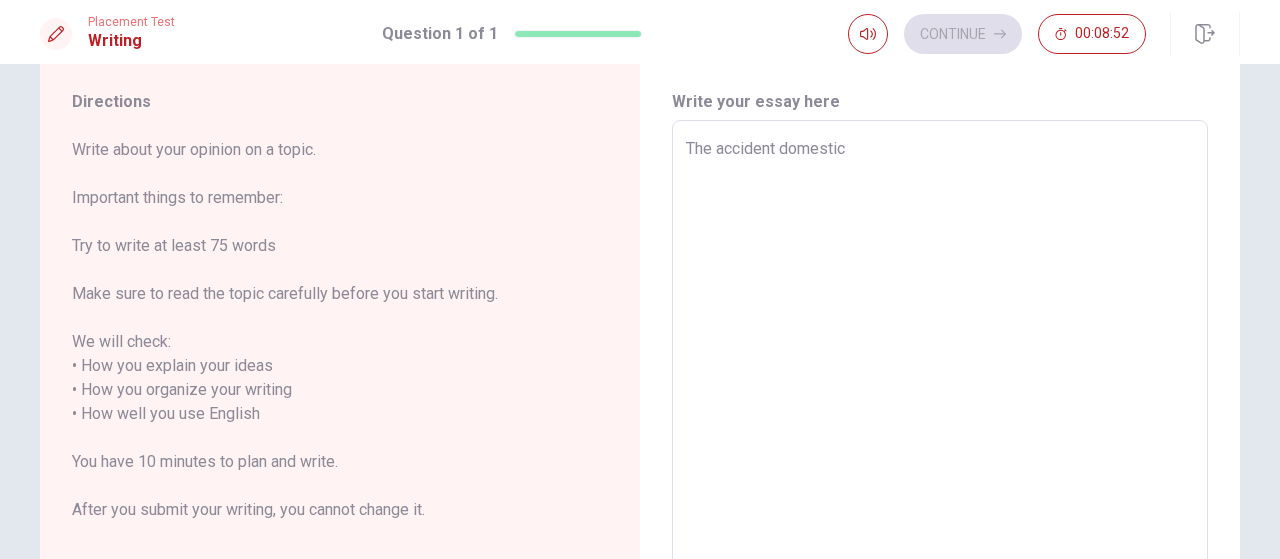 type on "The accident domestic w" 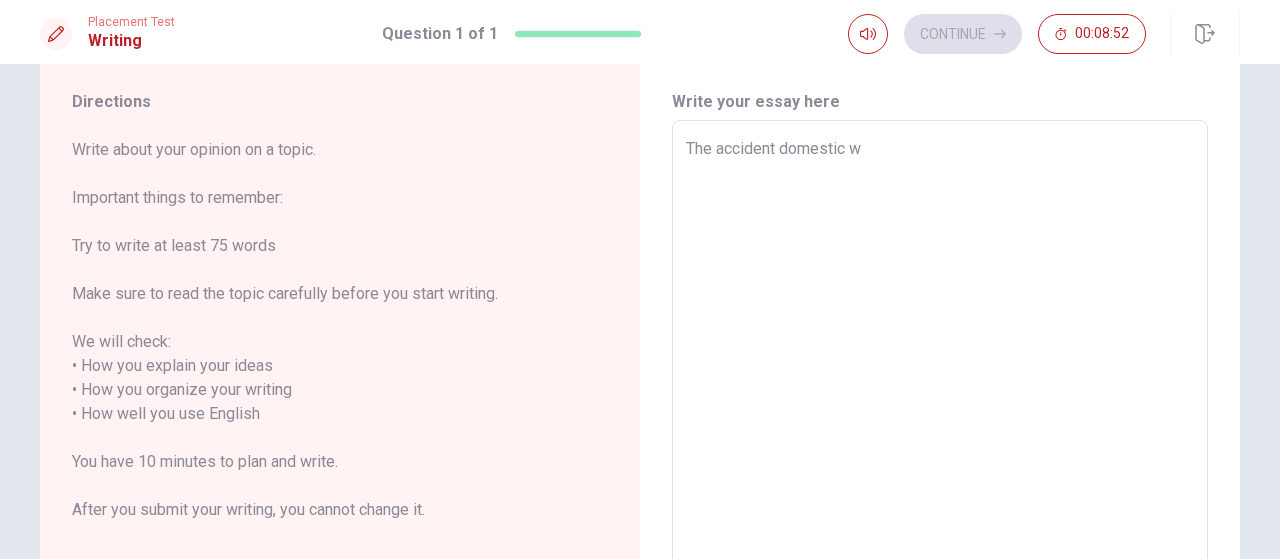 type on "x" 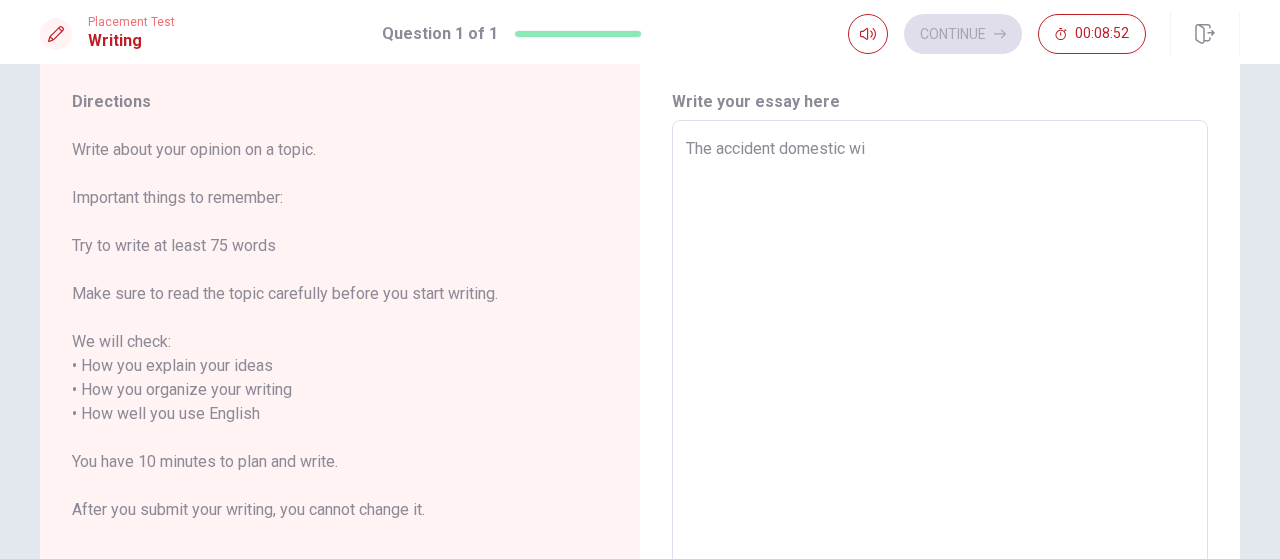 type on "x" 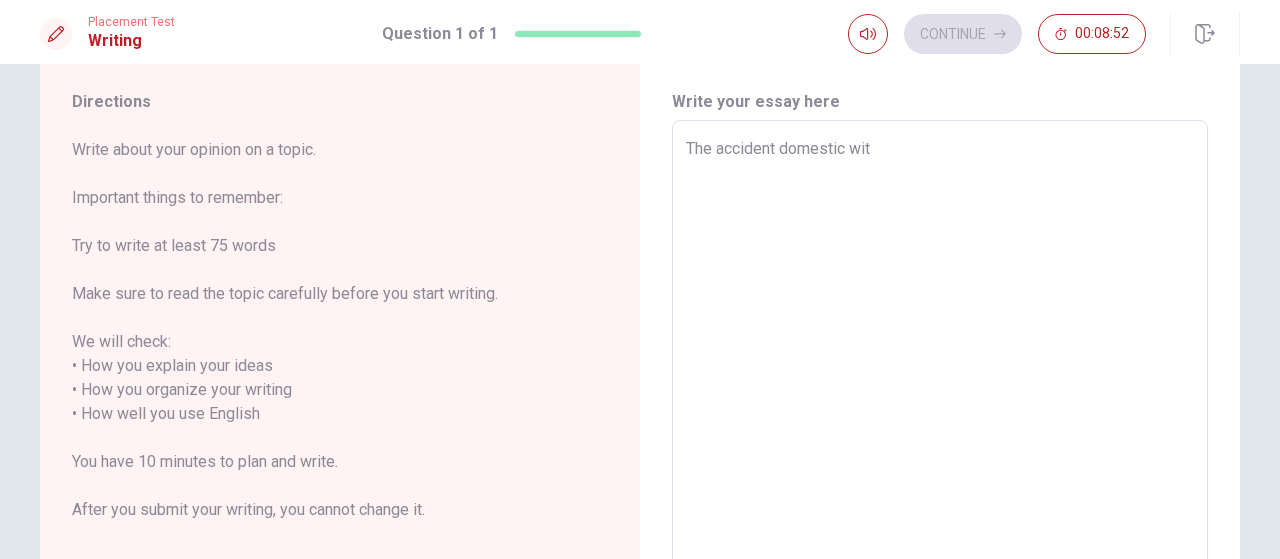 type on "The accident domestic with" 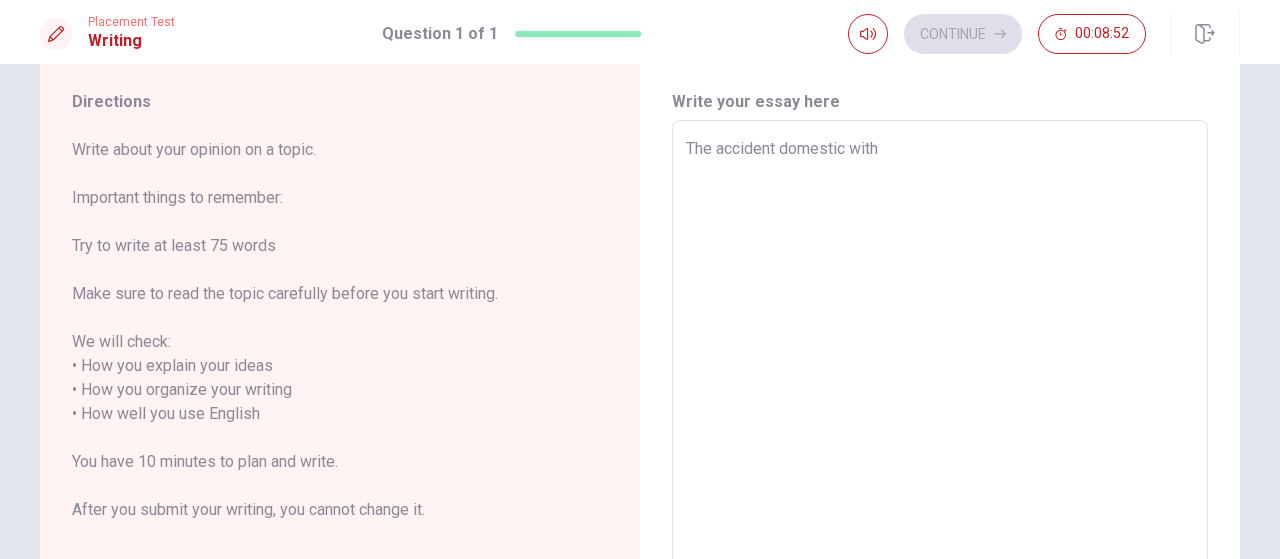 type on "x" 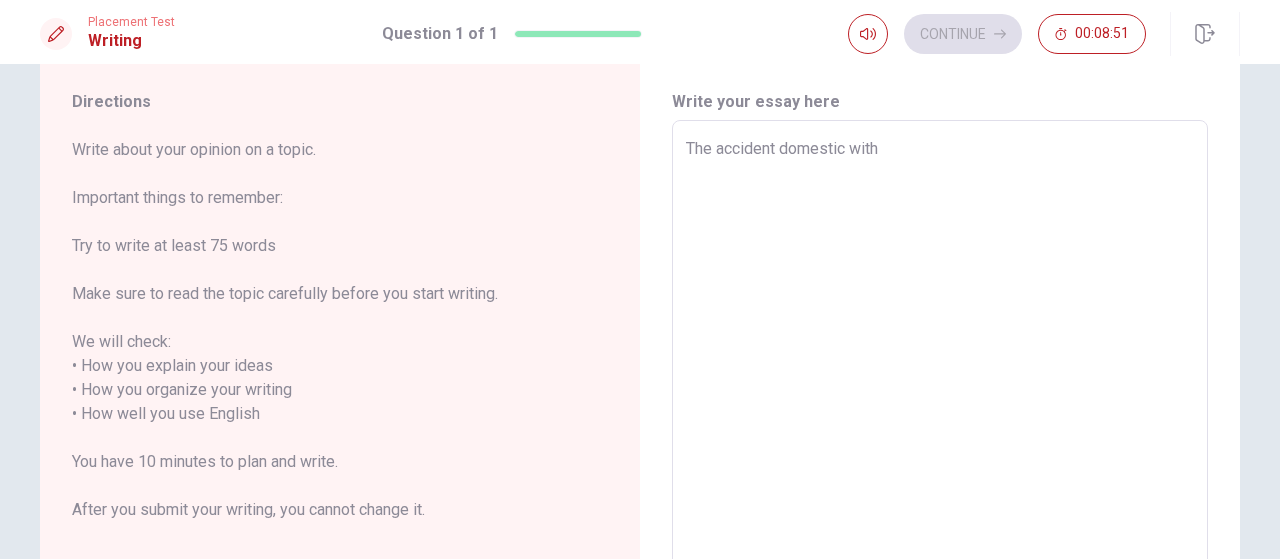 type on "The accident domestic with m" 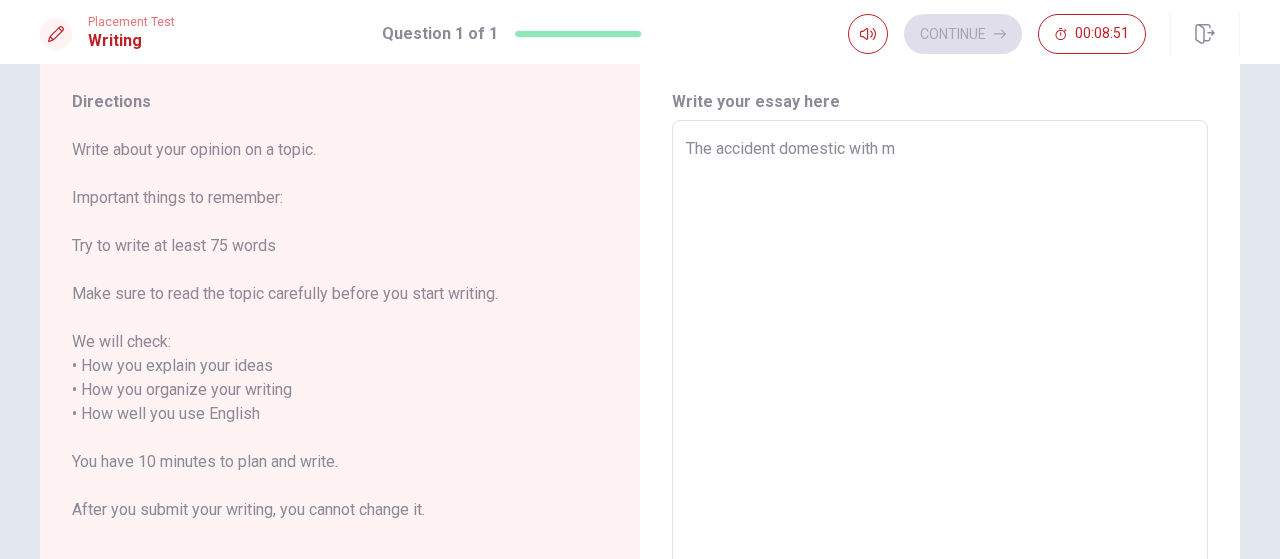 type on "x" 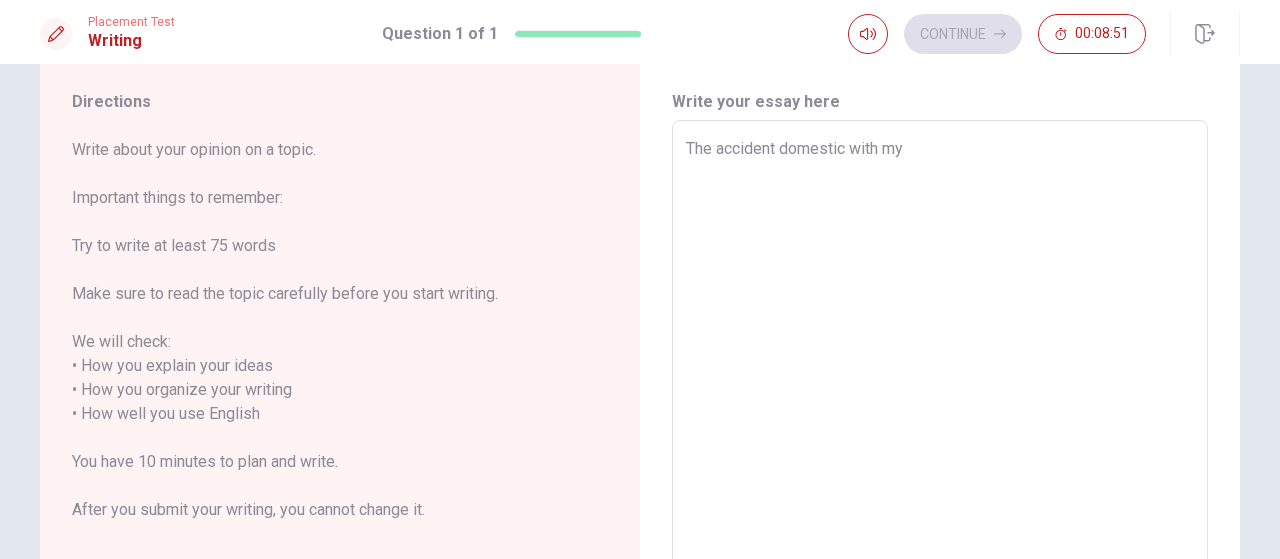 type on "x" 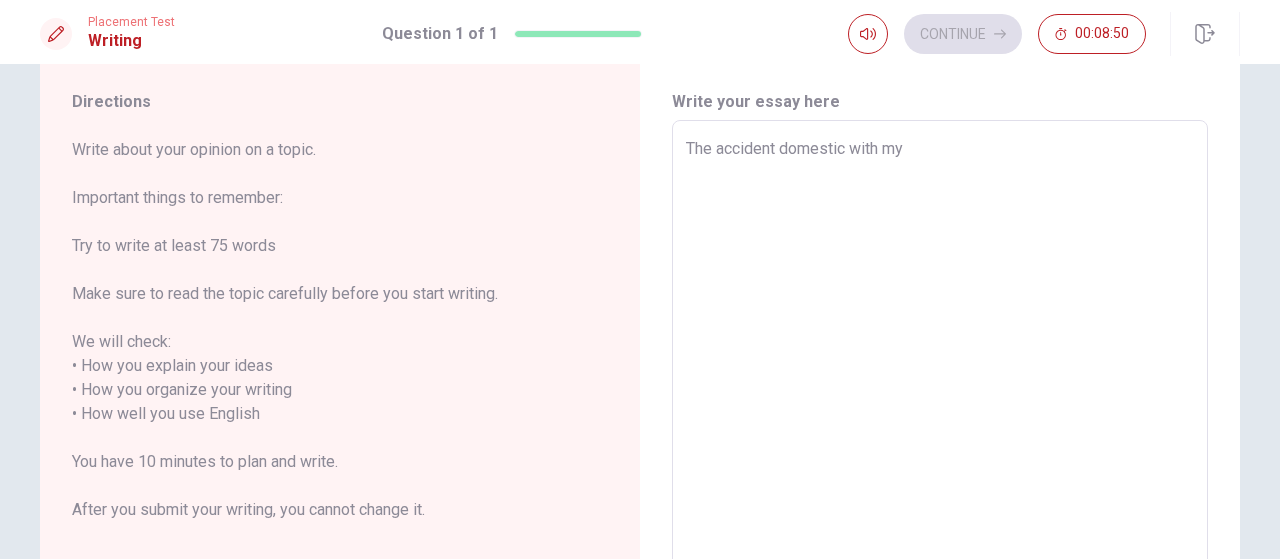 type on "The accident domestic with my" 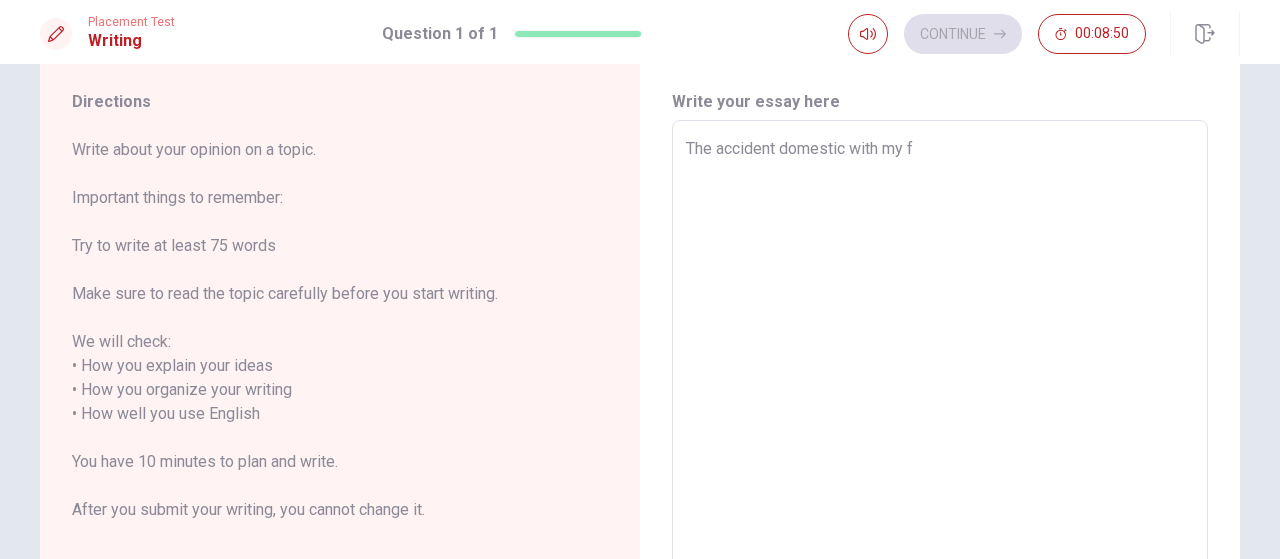 type on "The accident domestic with my fr" 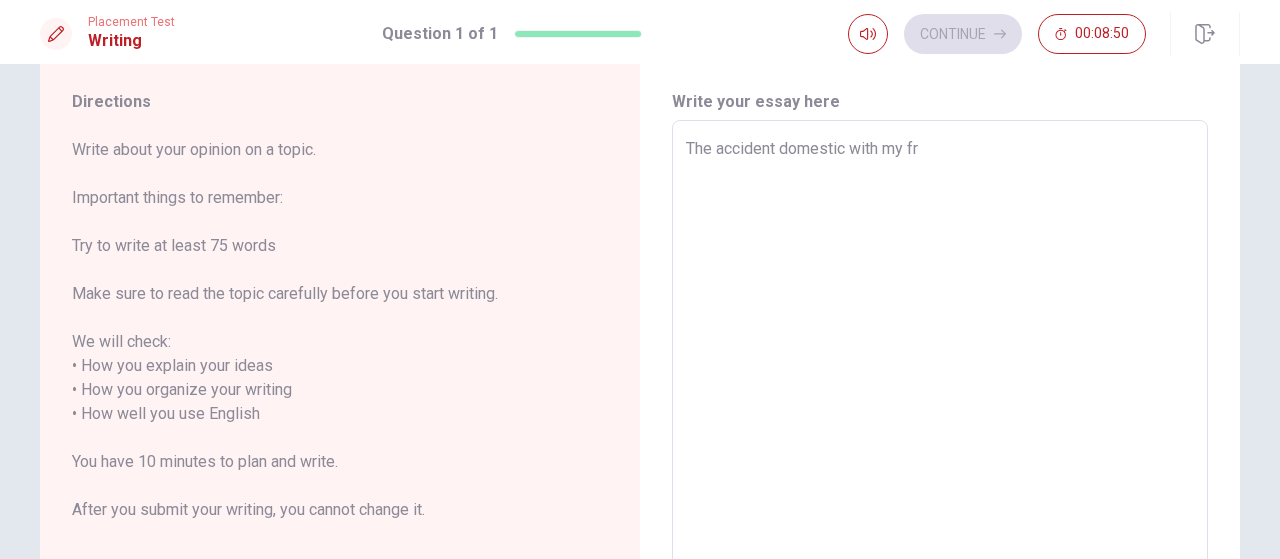 type on "x" 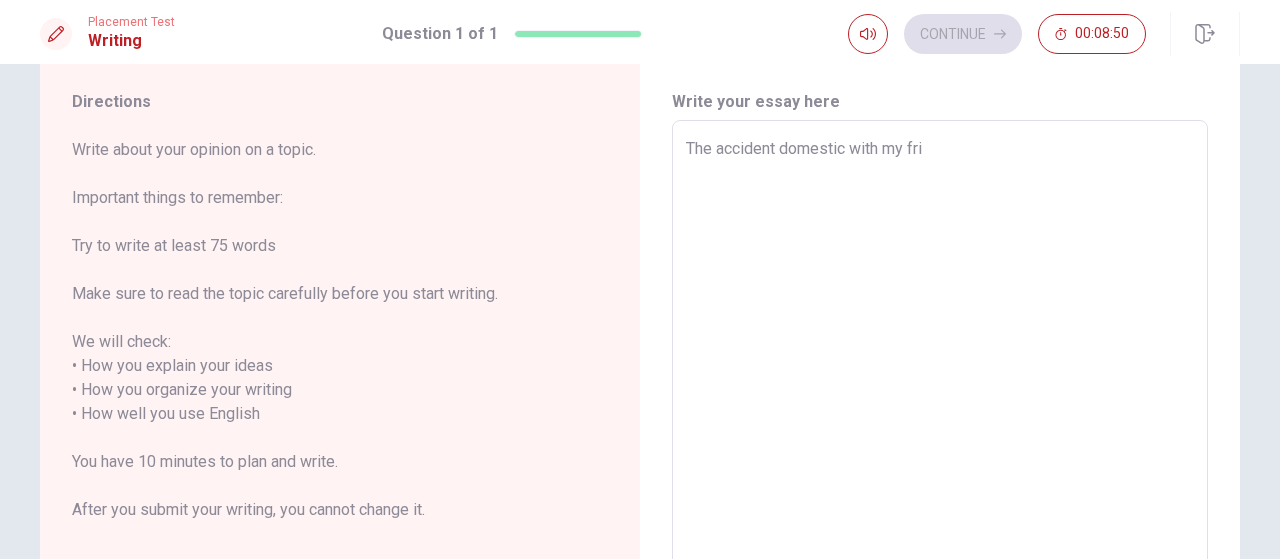 type on "The accident domestic with my frie" 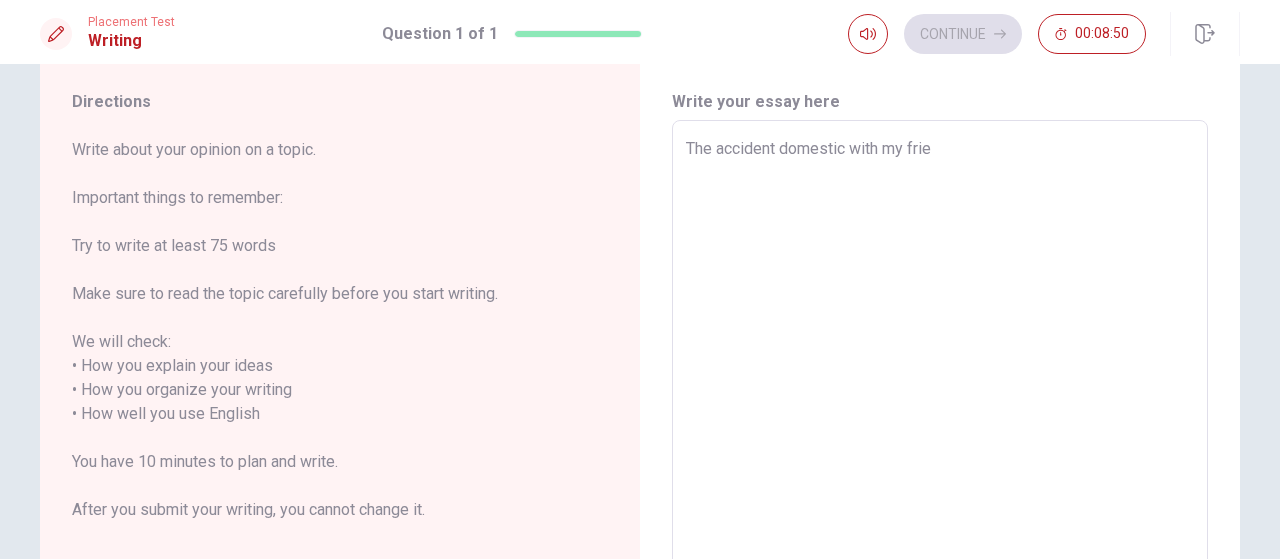 type on "x" 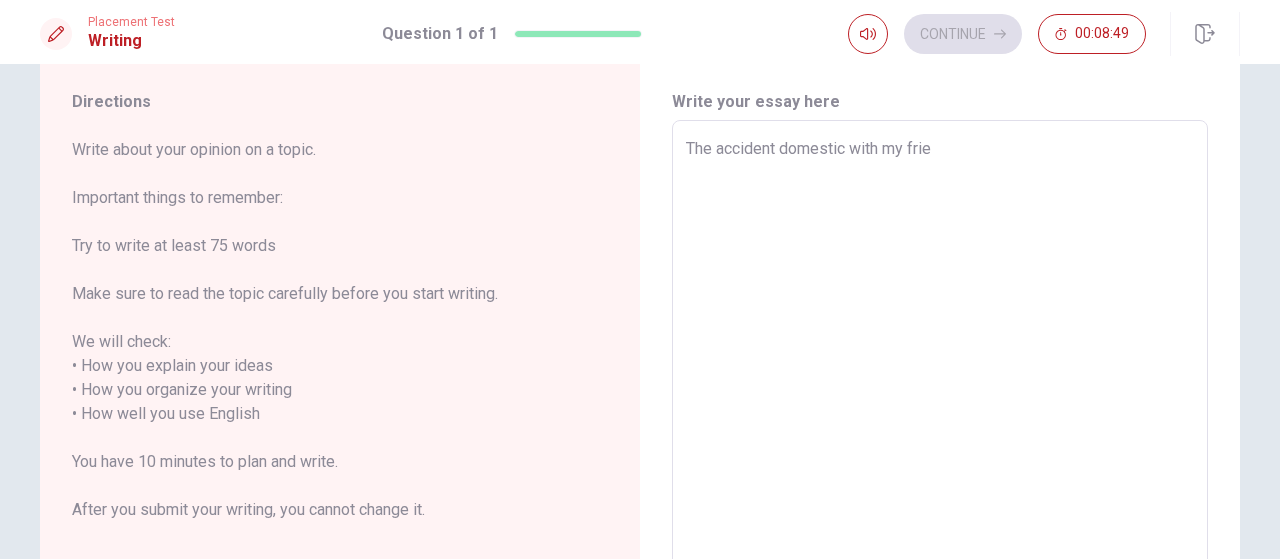 type on "The accident domestic with my fri" 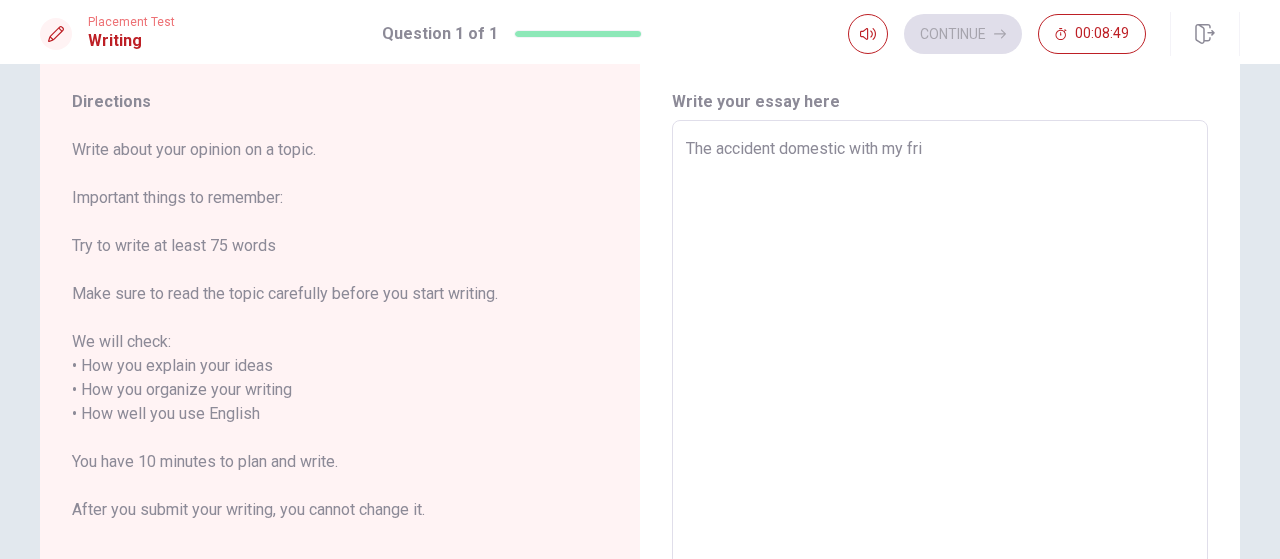 type on "x" 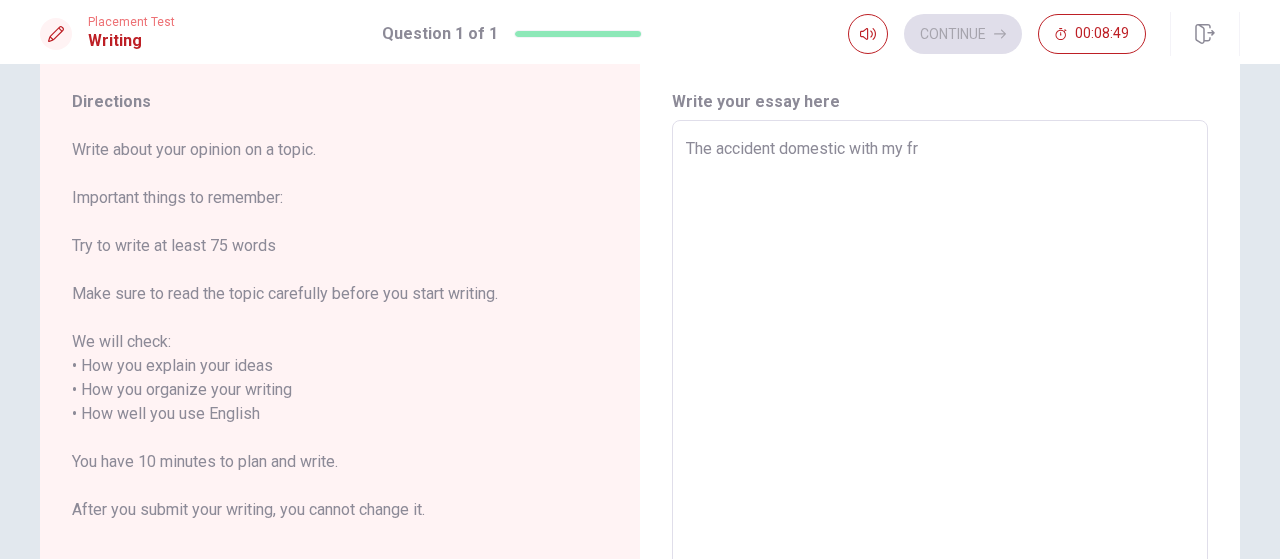 type on "x" 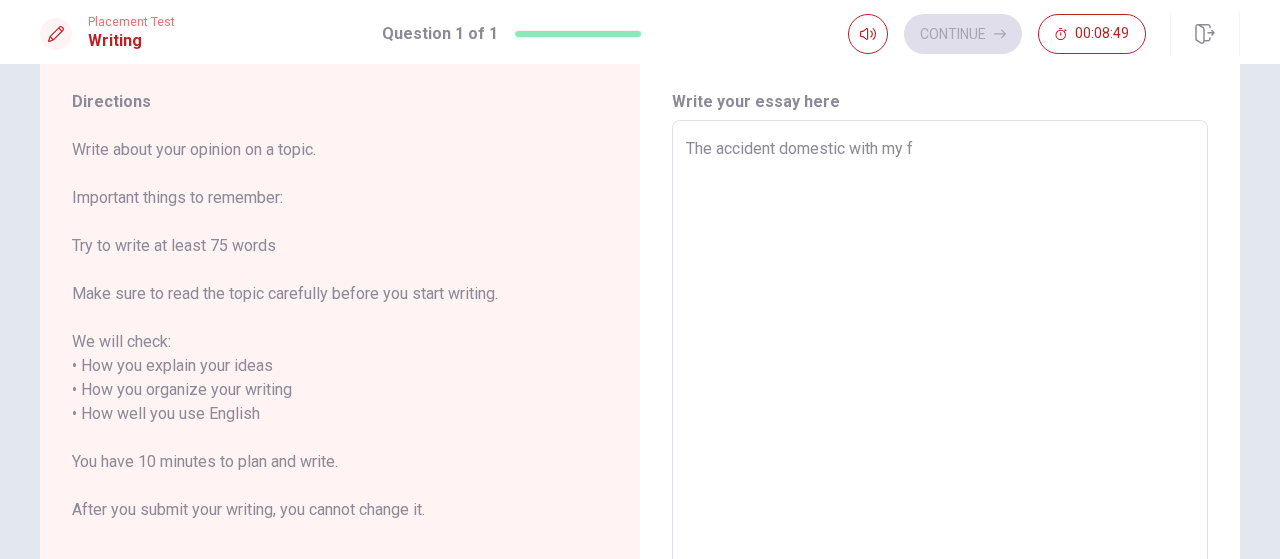 type on "x" 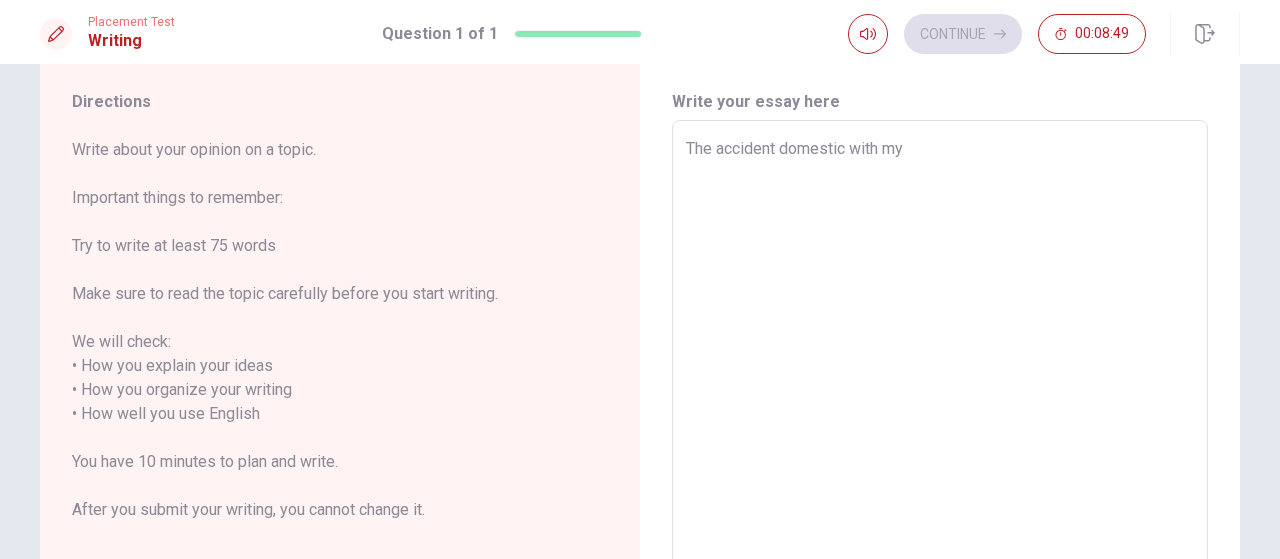 type on "x" 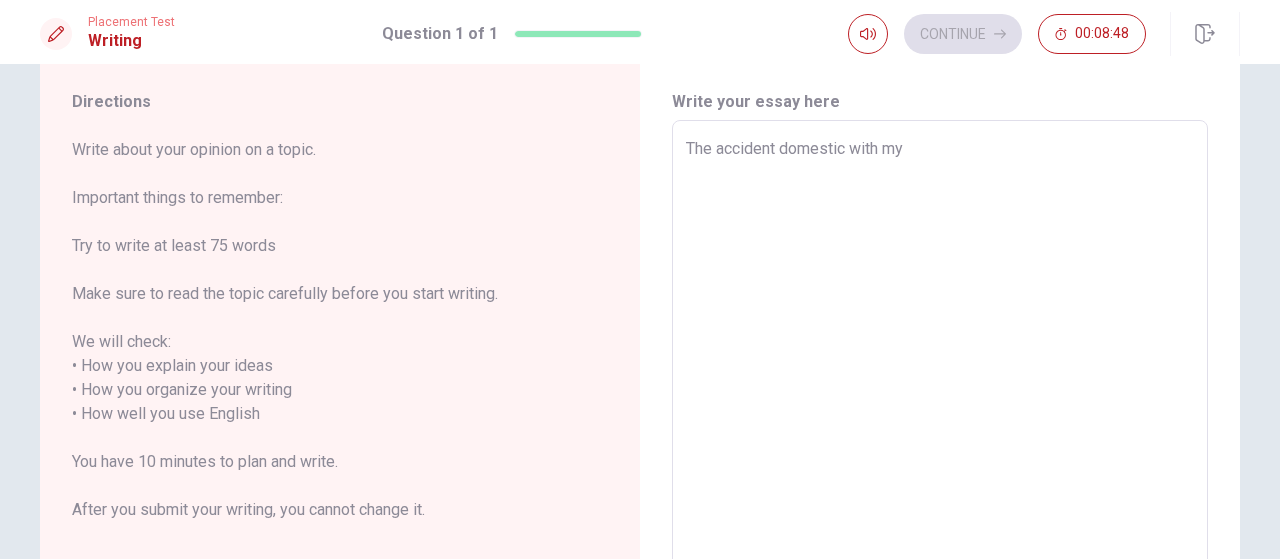 type on "The accident domestic with my b" 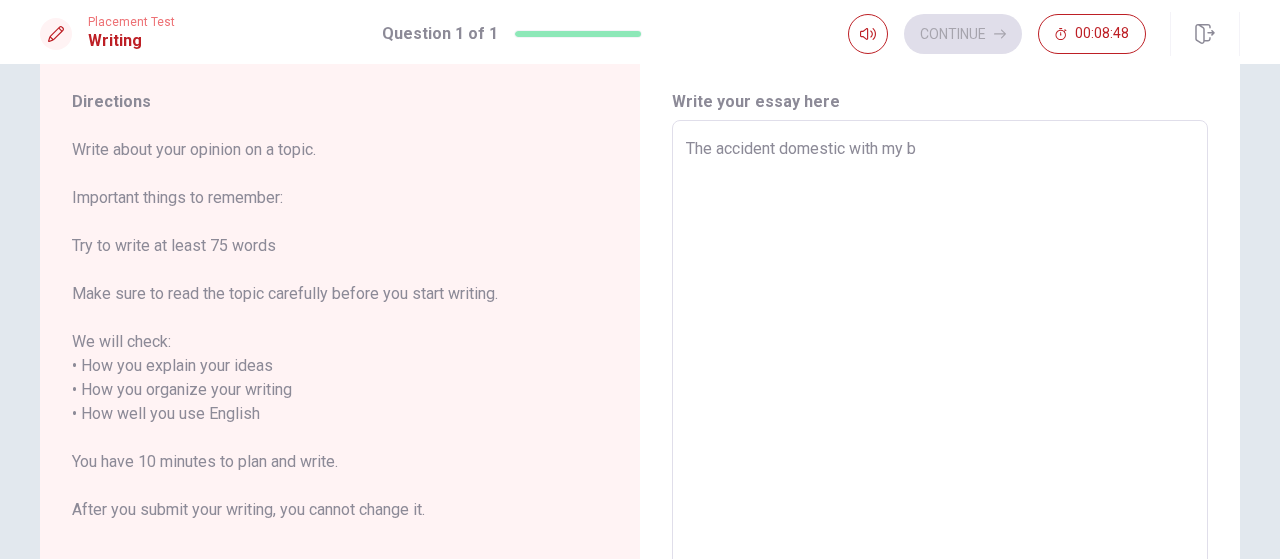 type on "x" 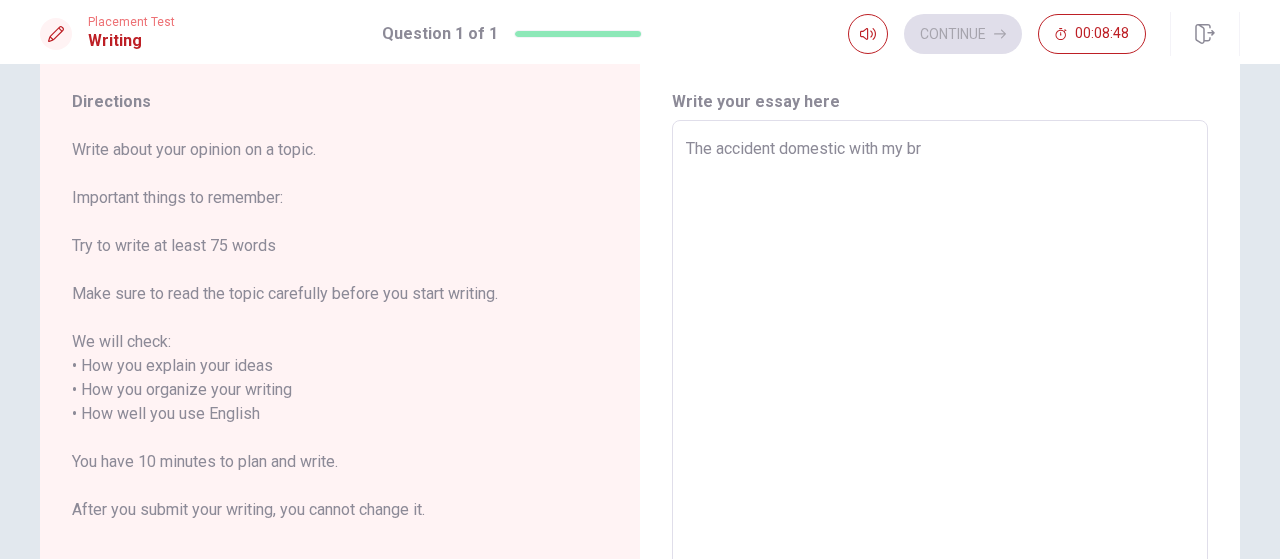 type on "x" 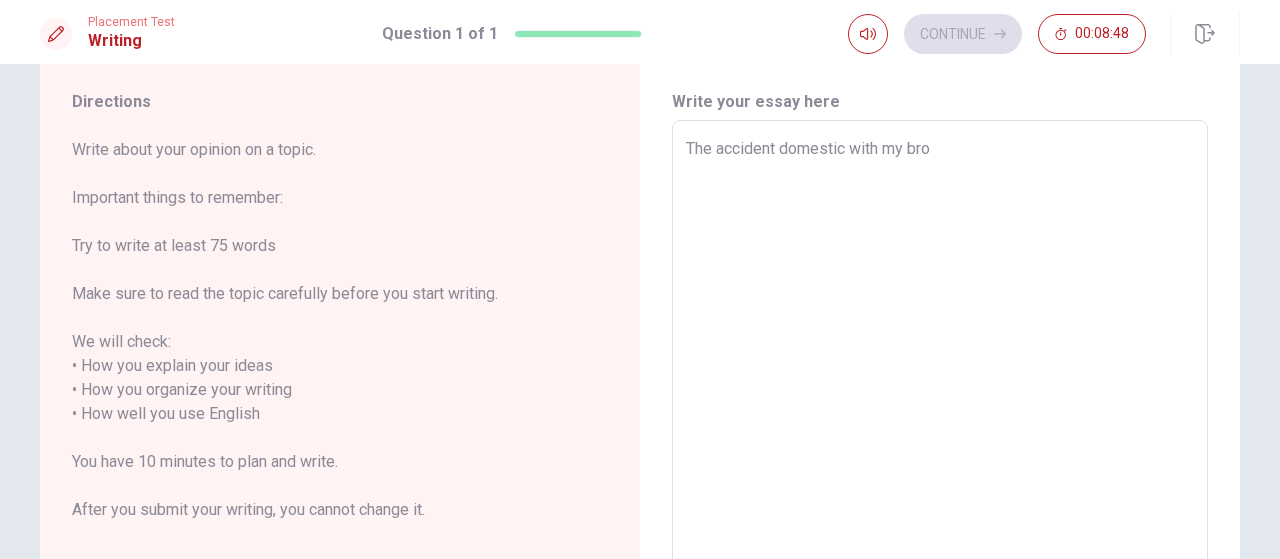 type on "x" 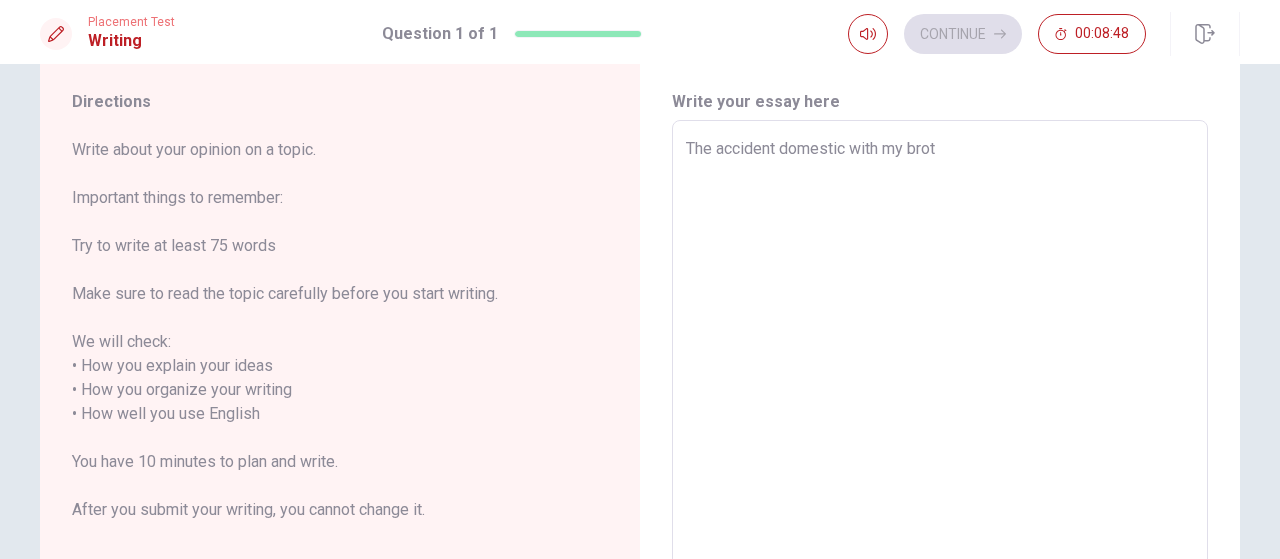 type on "x" 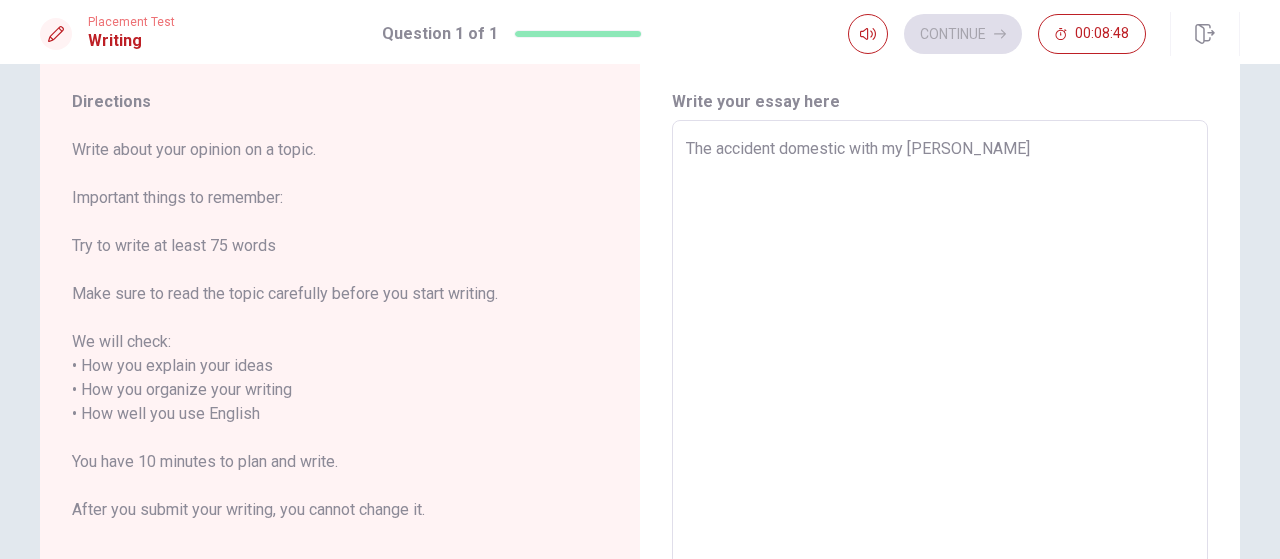 type on "x" 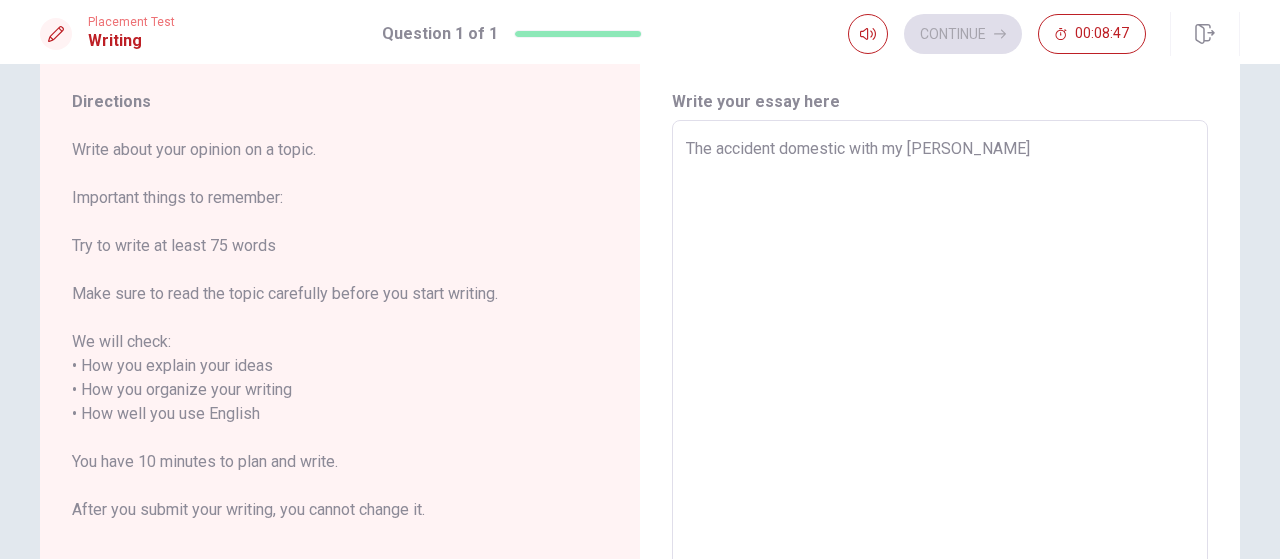 type on "The accident domestic with my brot" 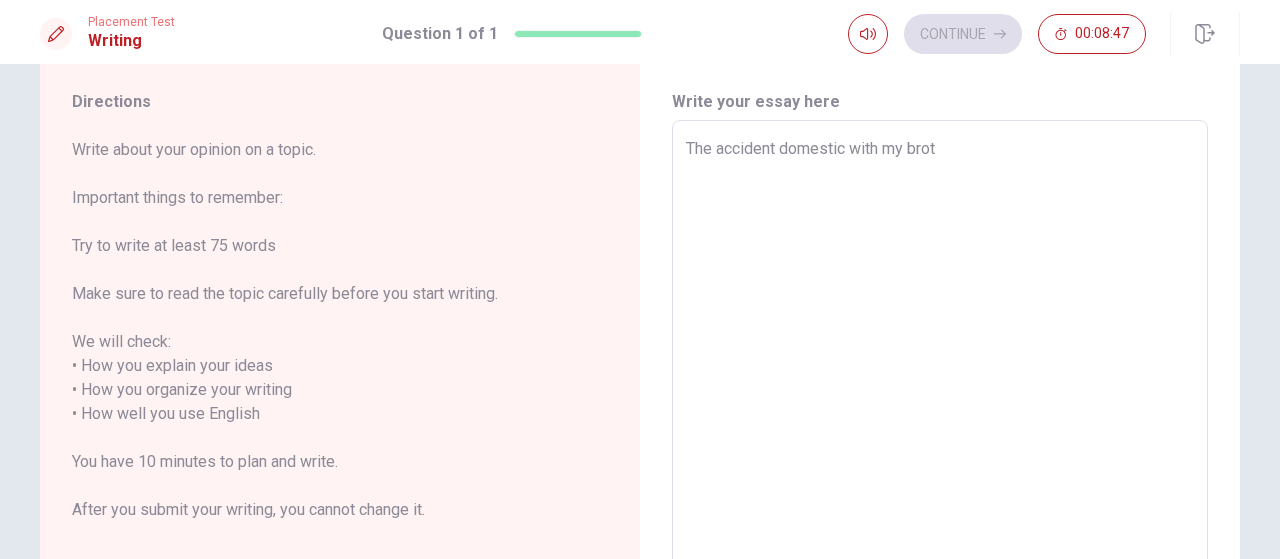 type on "x" 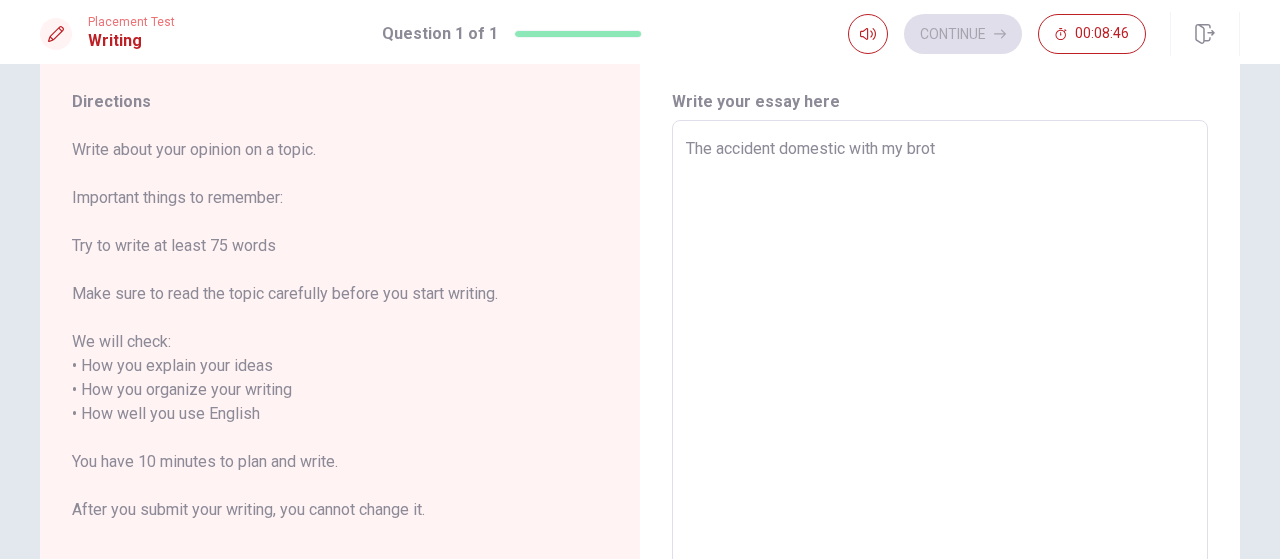 type on "The accident domestic with my bro" 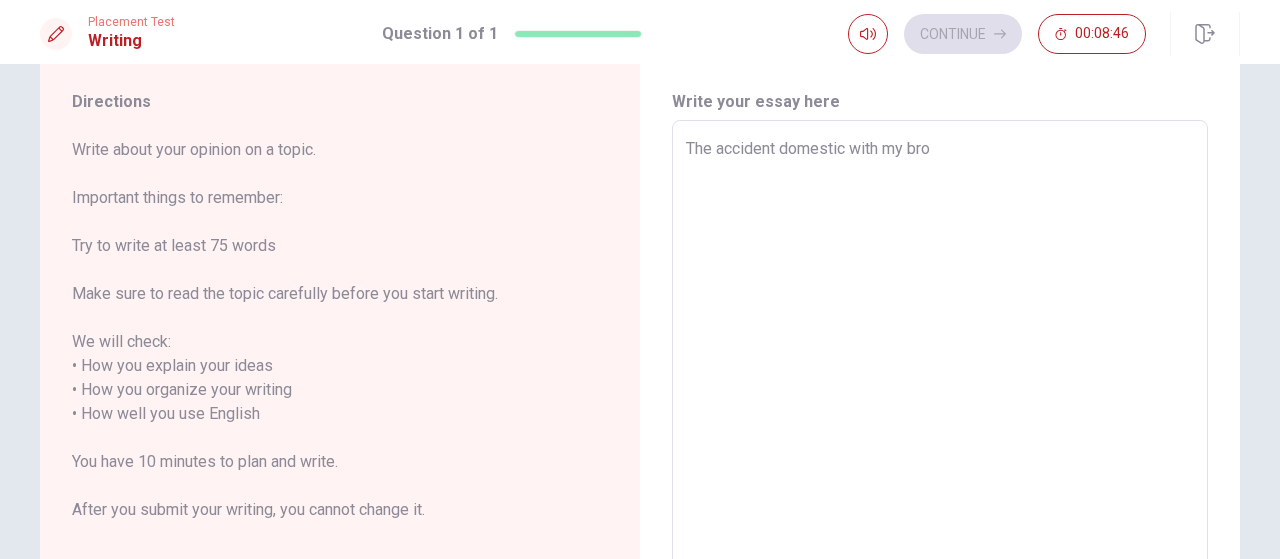 type on "x" 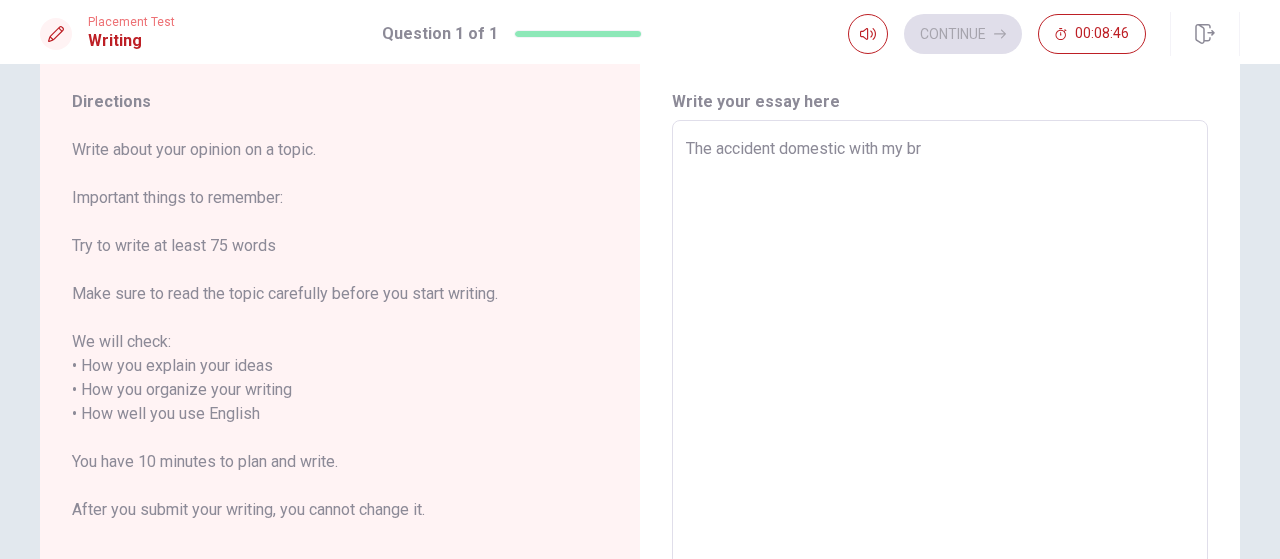 type on "x" 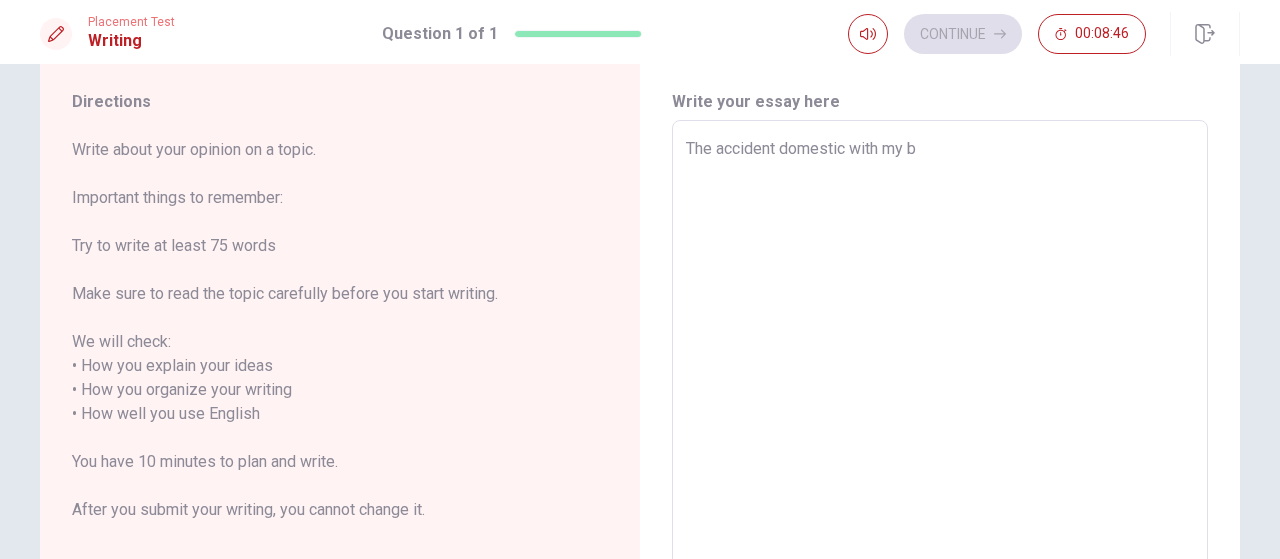type on "x" 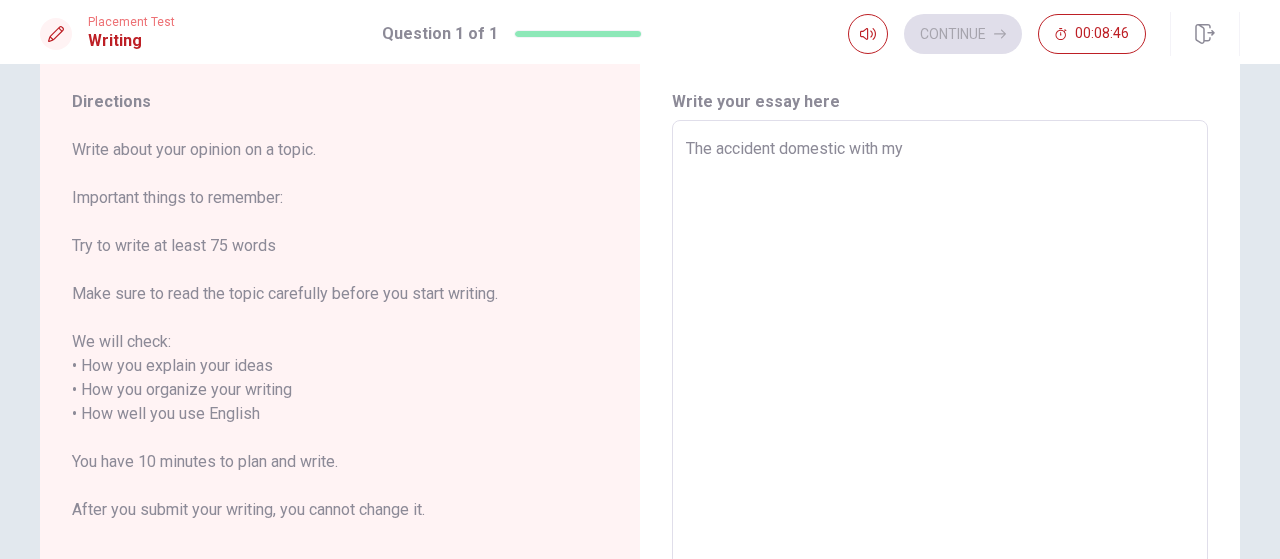 type on "x" 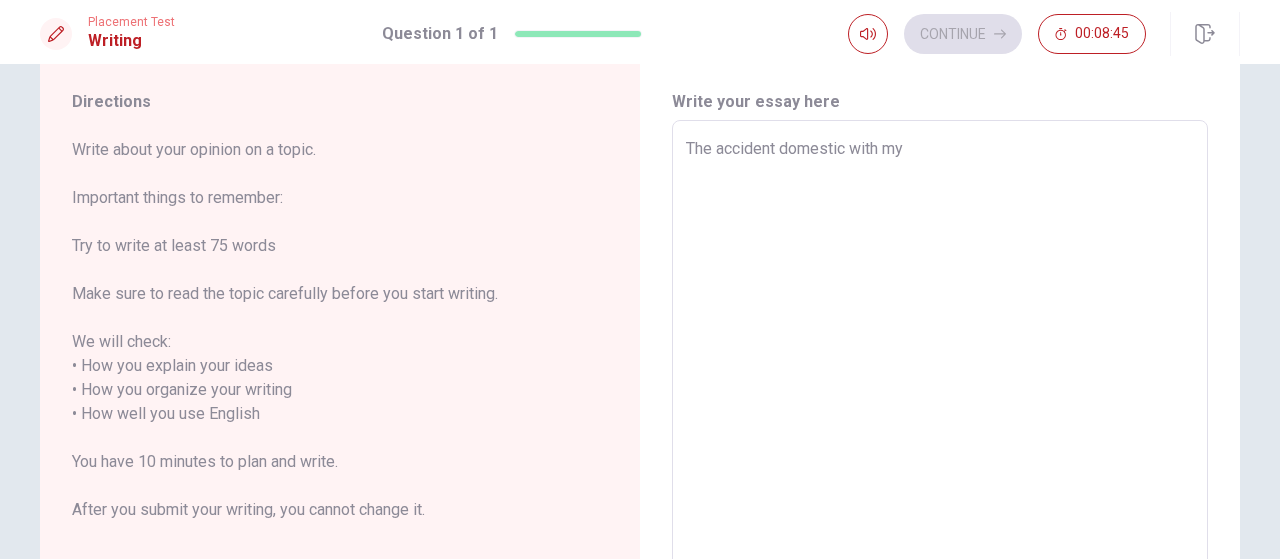 type on "The accident domestic with my l" 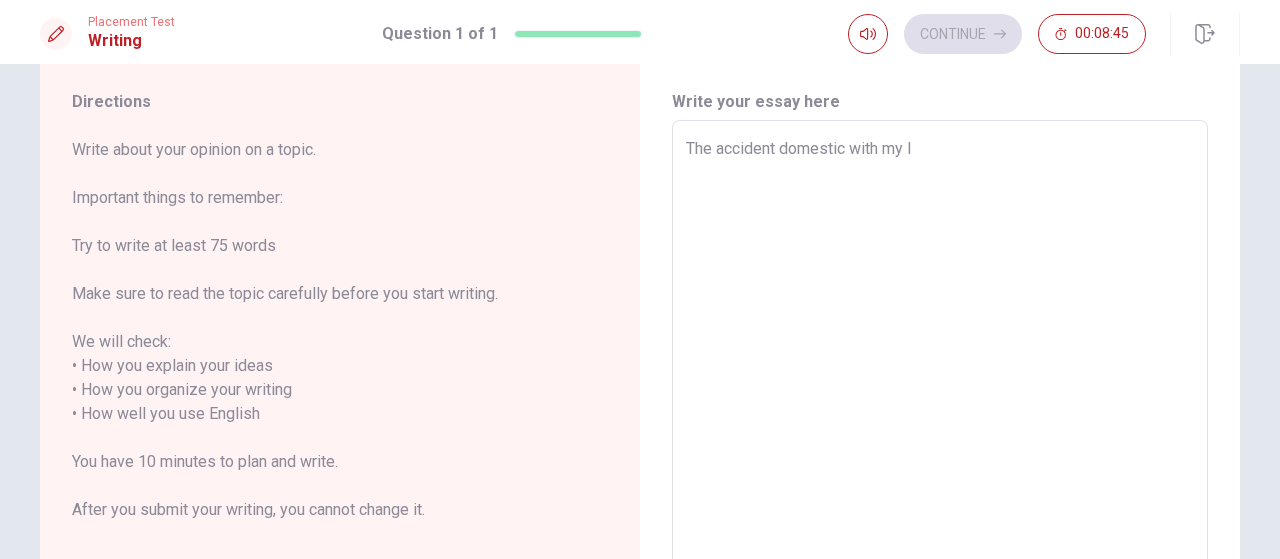 type on "x" 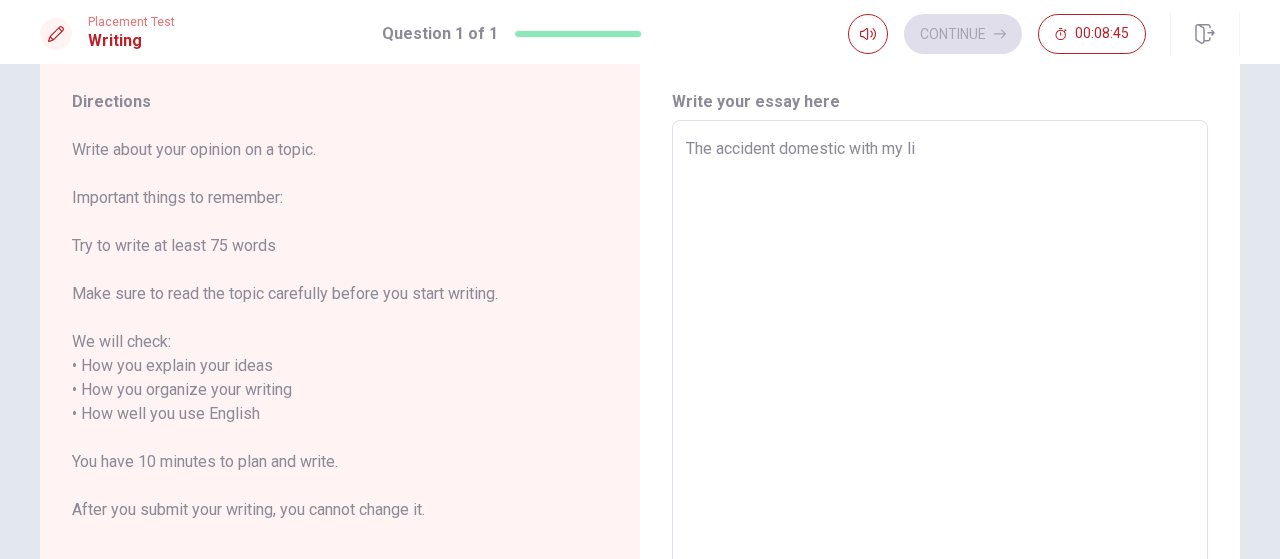 type on "x" 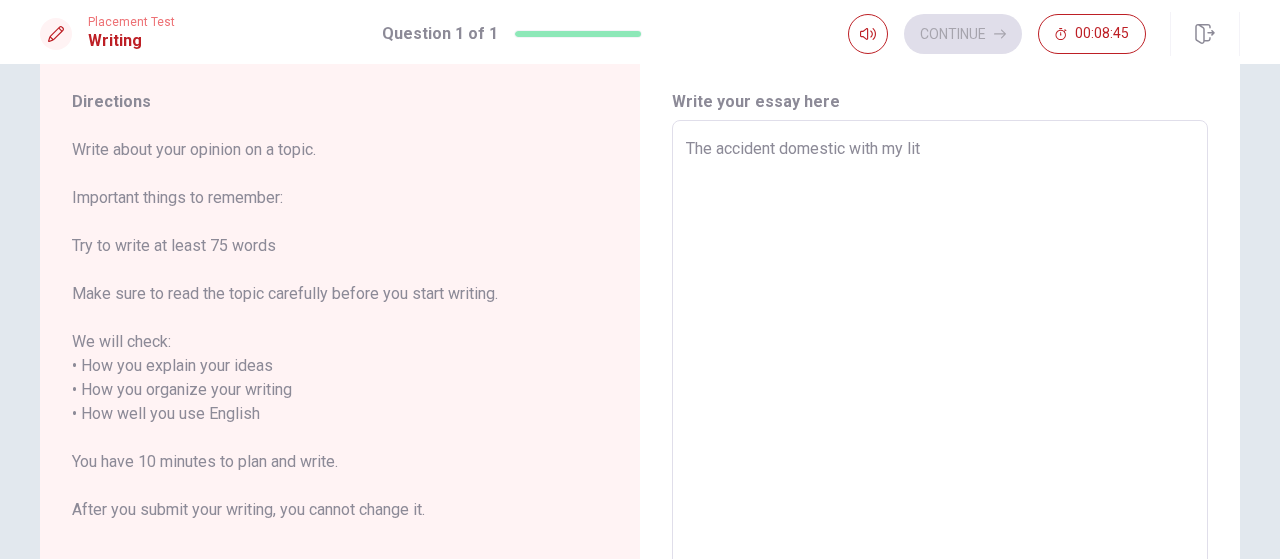 type on "x" 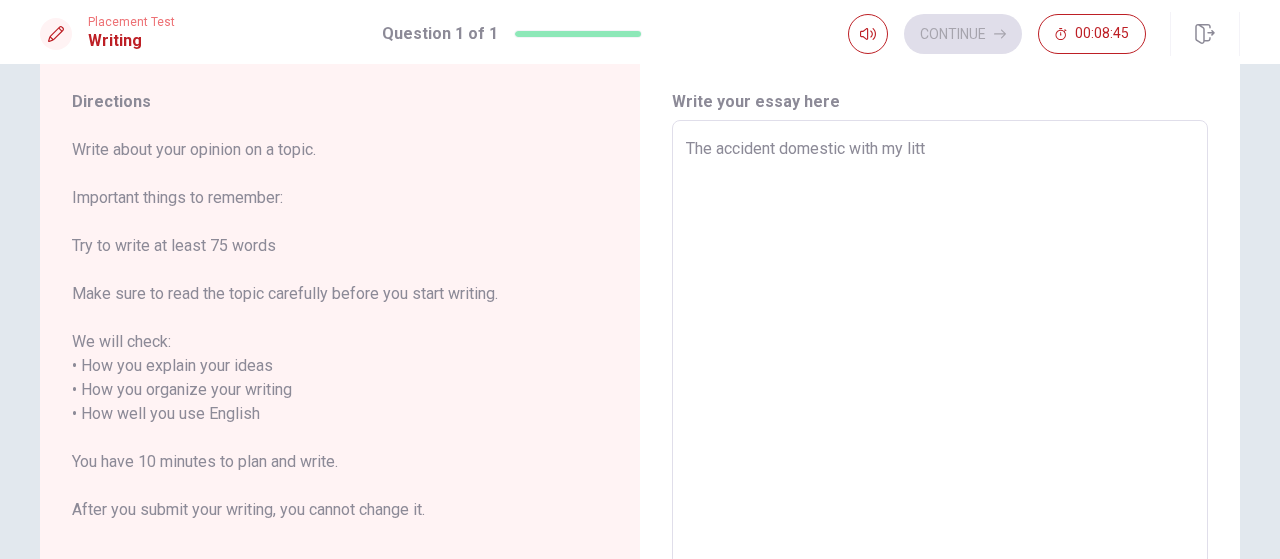 type on "The accident domestic with my littl" 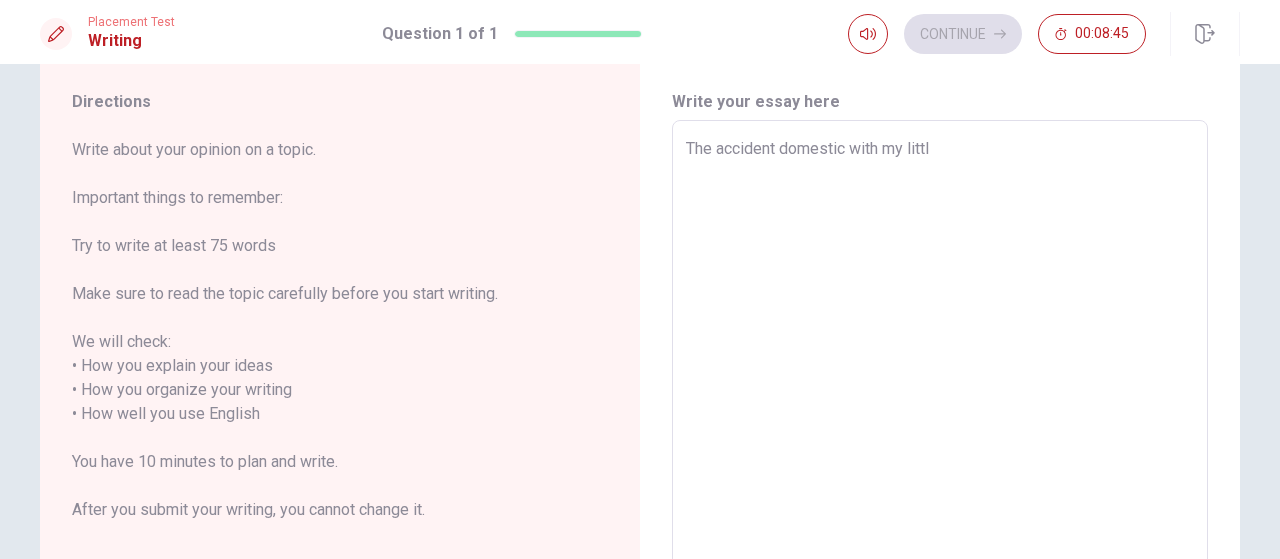 type on "x" 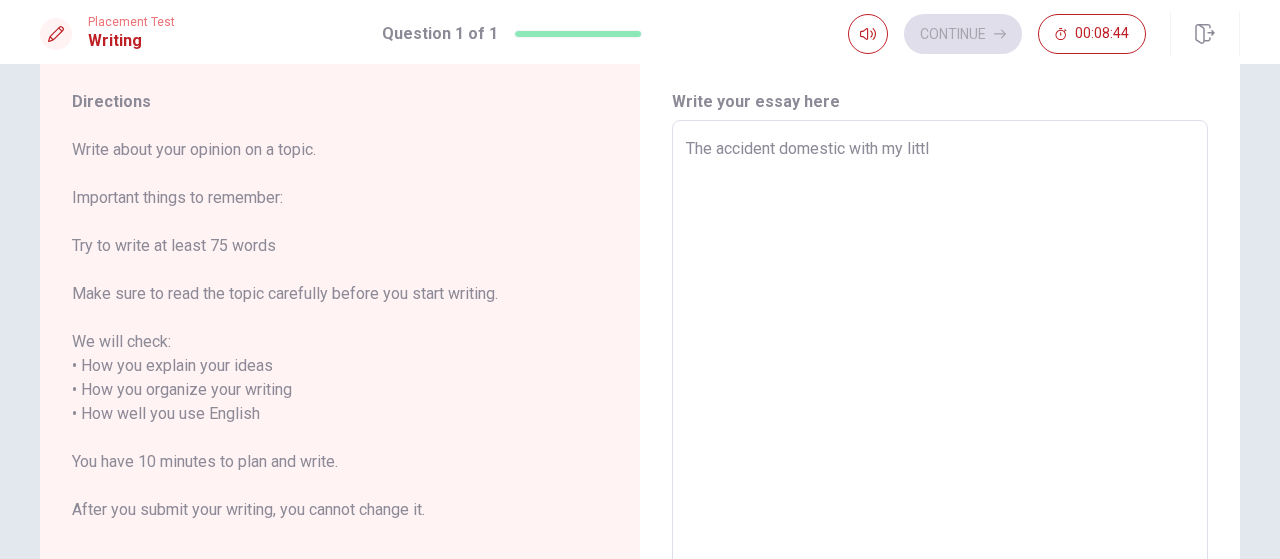 type on "The accident domestic with my littl" 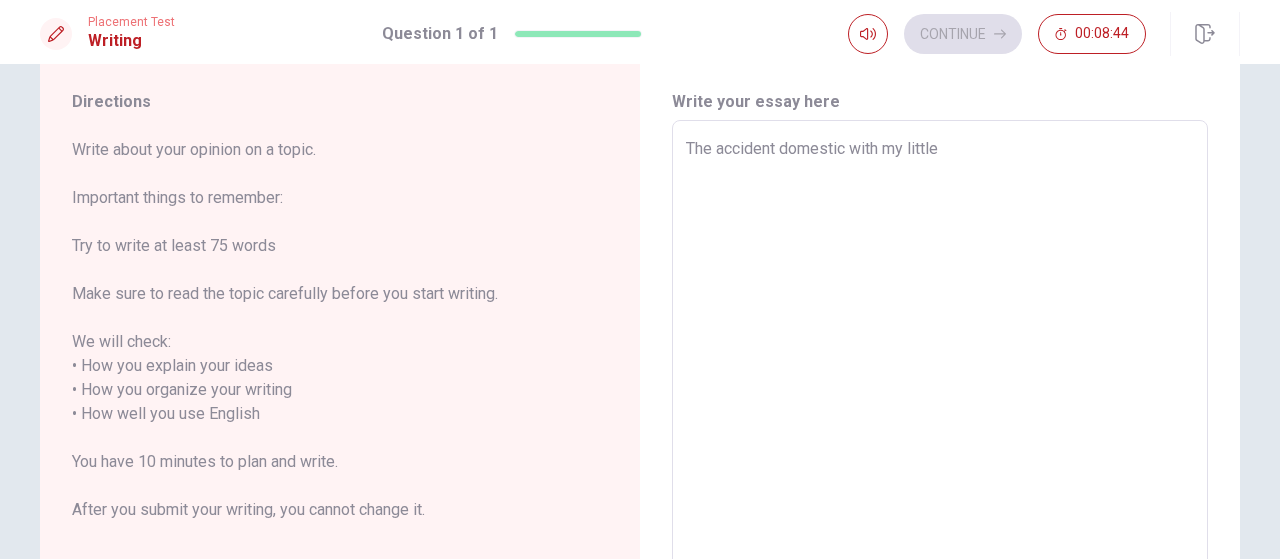 type on "x" 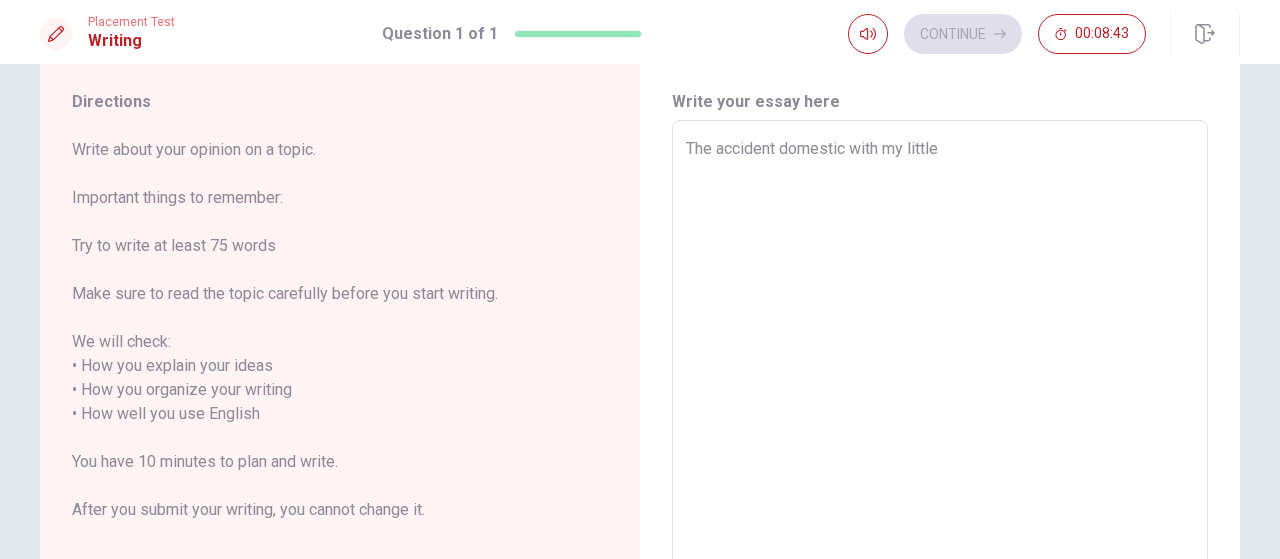 type on "The accident domestic with my little b" 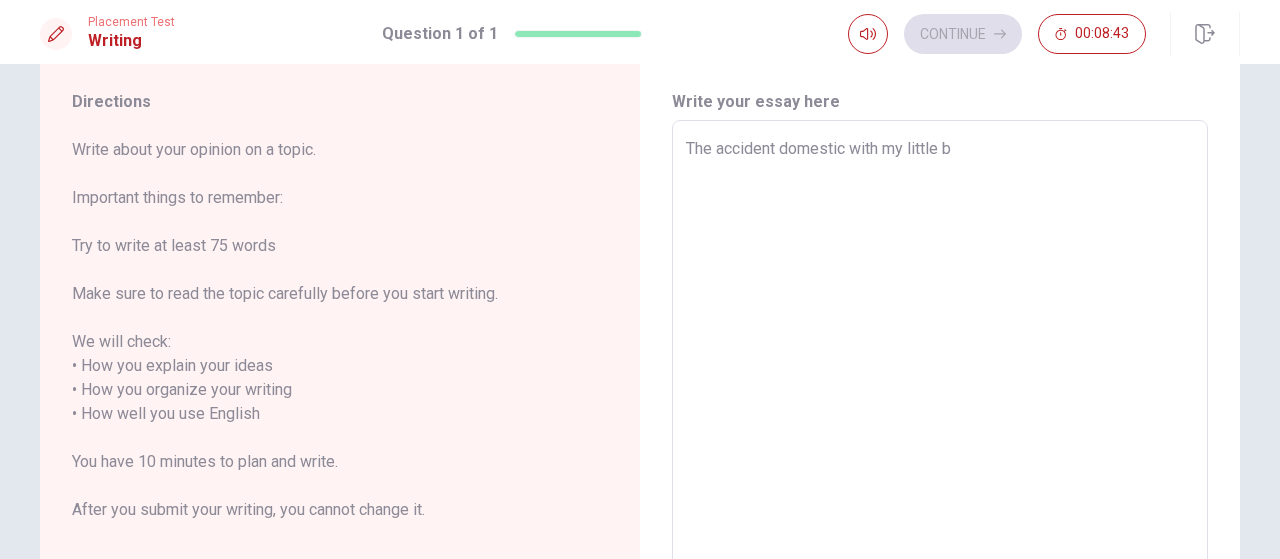 type on "x" 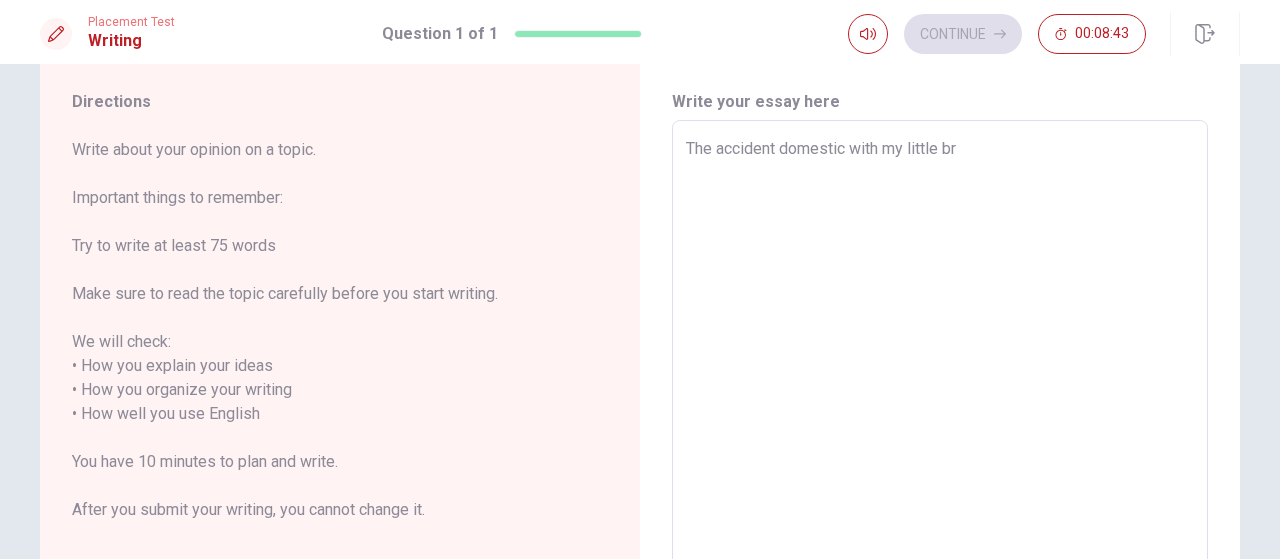 type on "The accident domestic with my little bri" 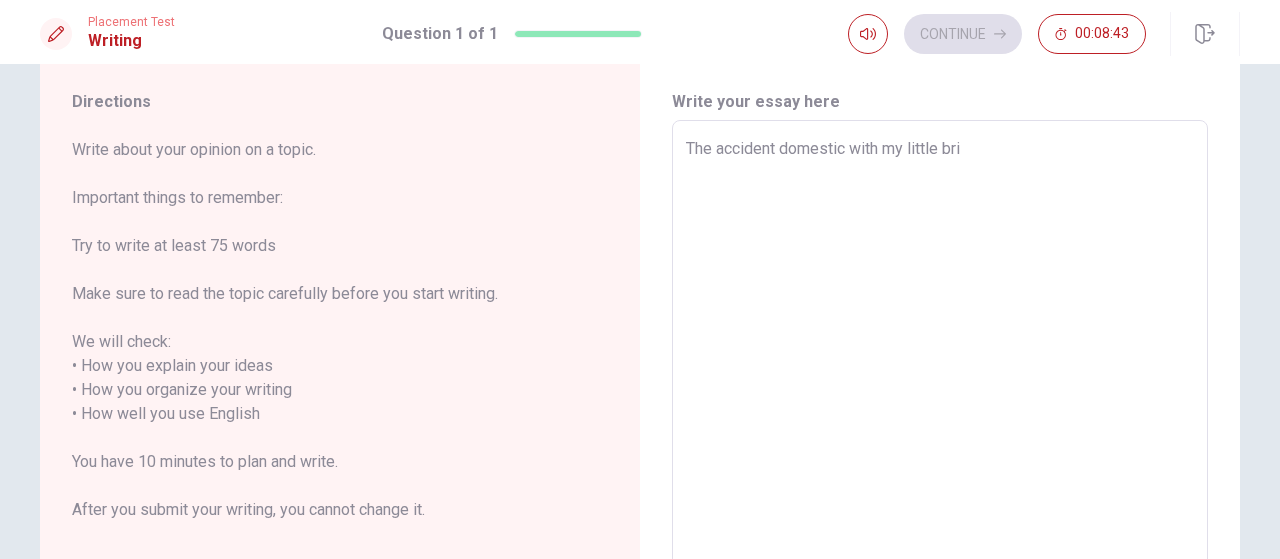 type on "x" 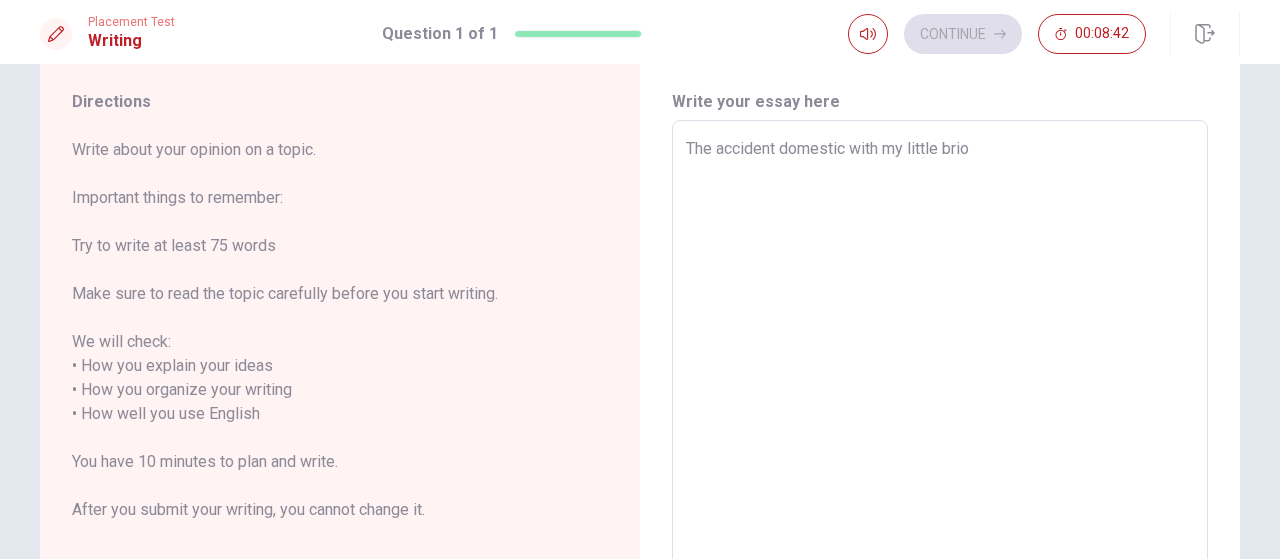 type on "x" 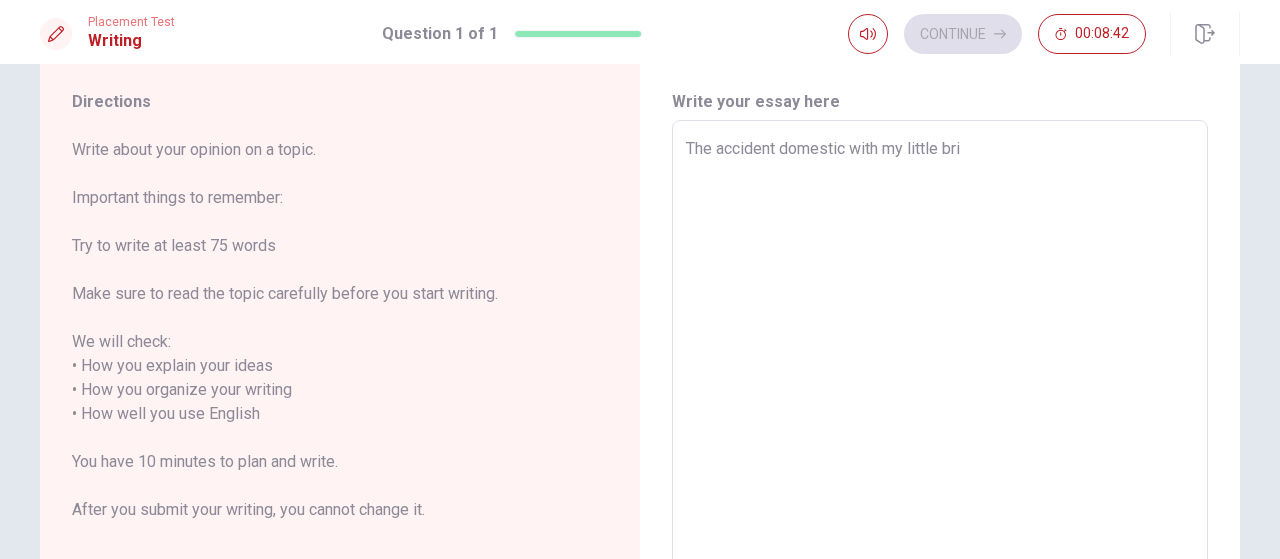 type on "x" 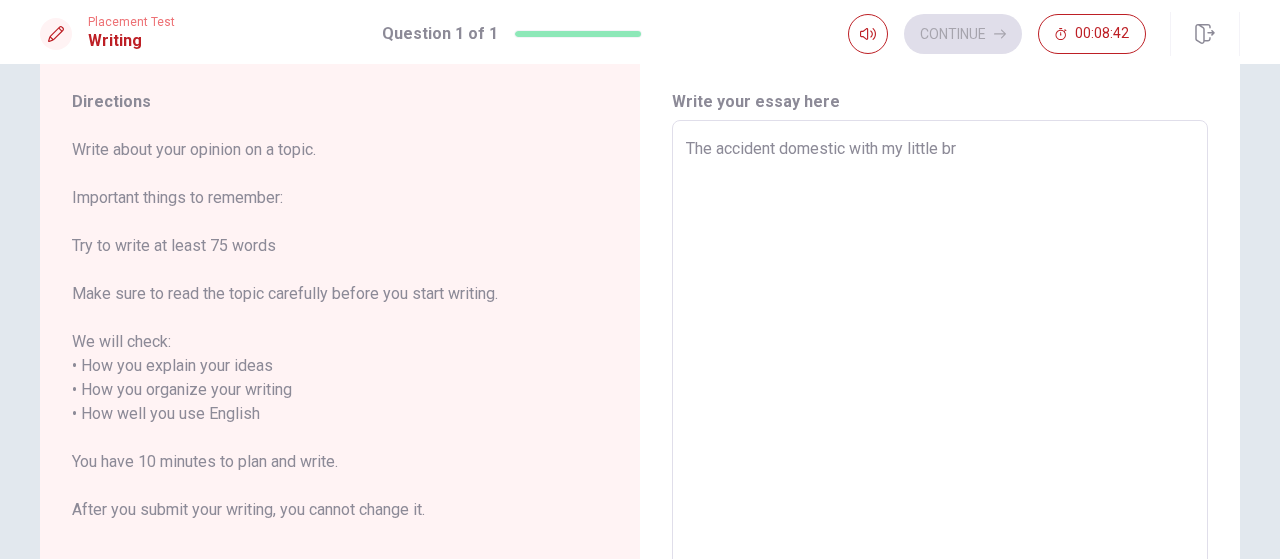 type on "x" 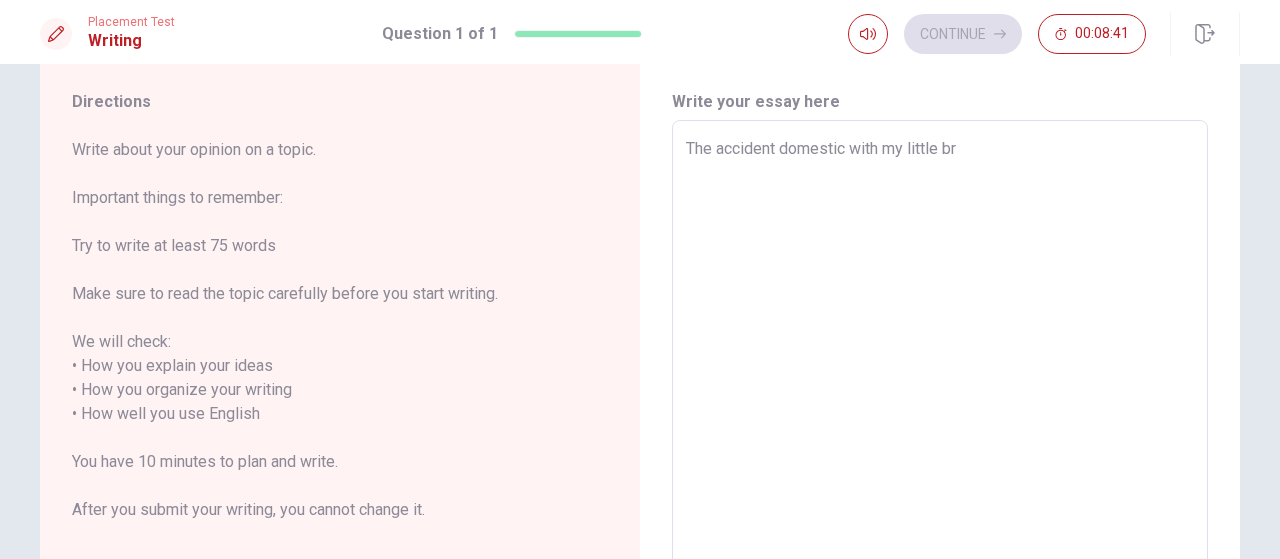 type on "The accident domestic with my little bro" 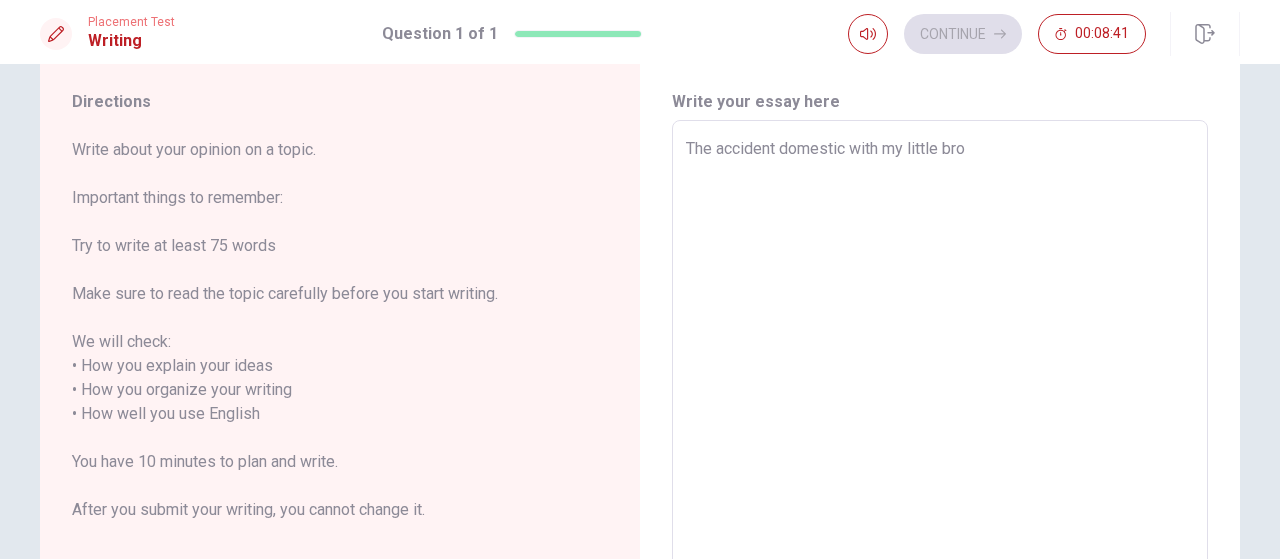 type on "x" 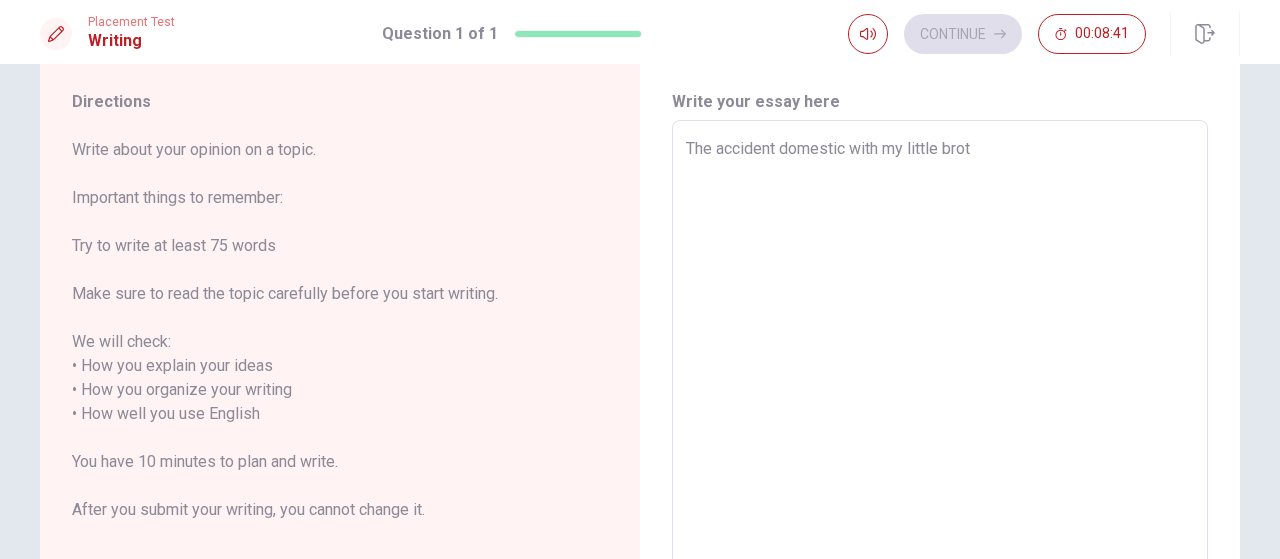 type on "x" 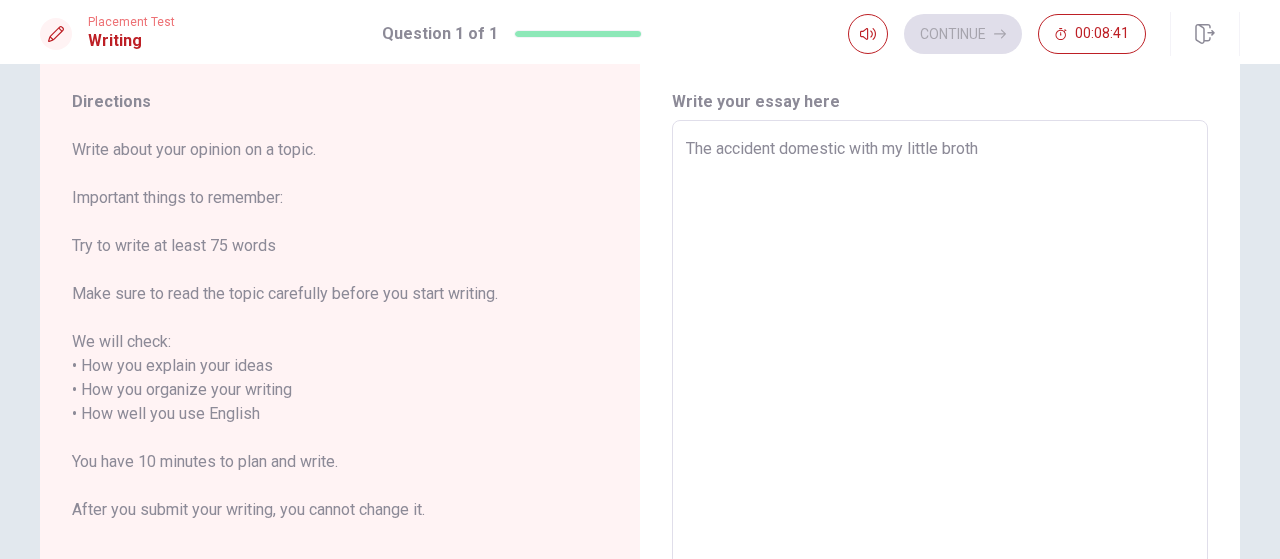 type on "x" 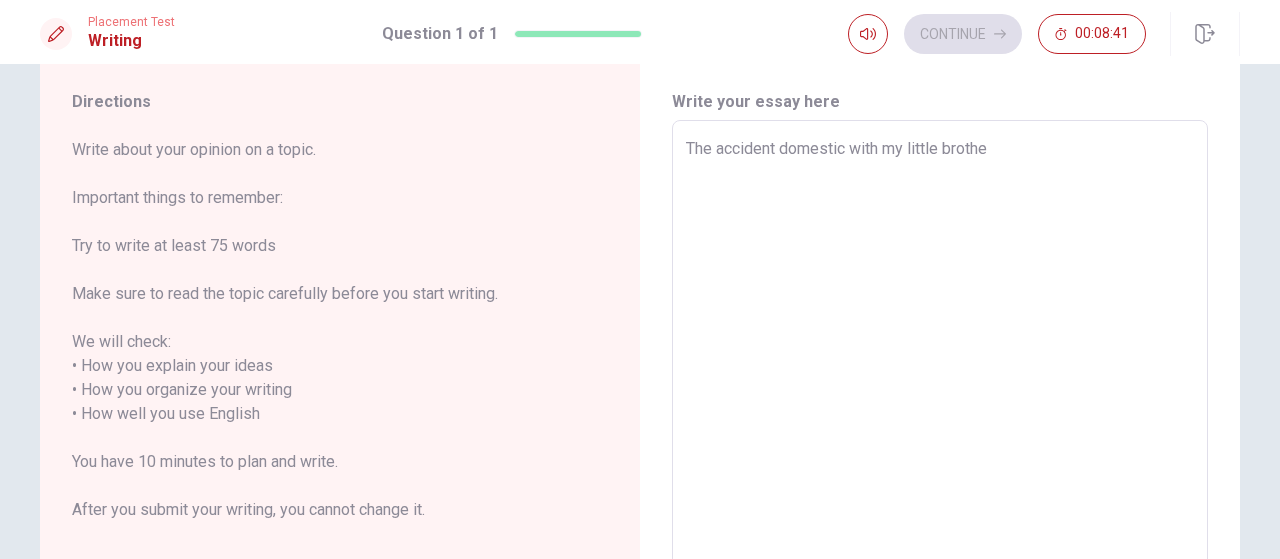 type on "The accident domestic with my little brother" 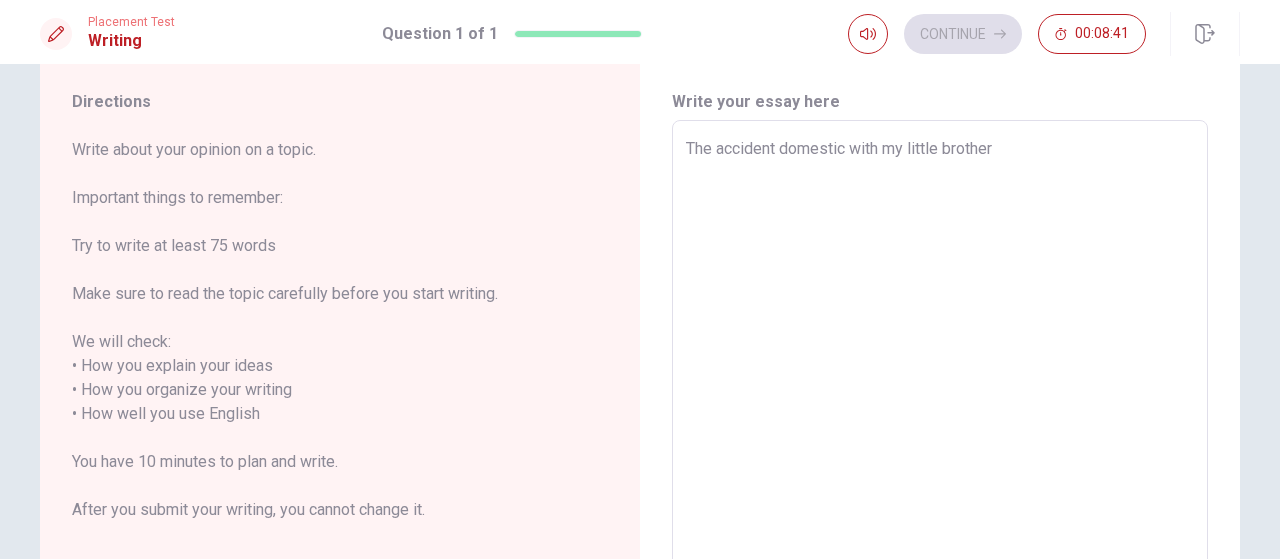 type on "x" 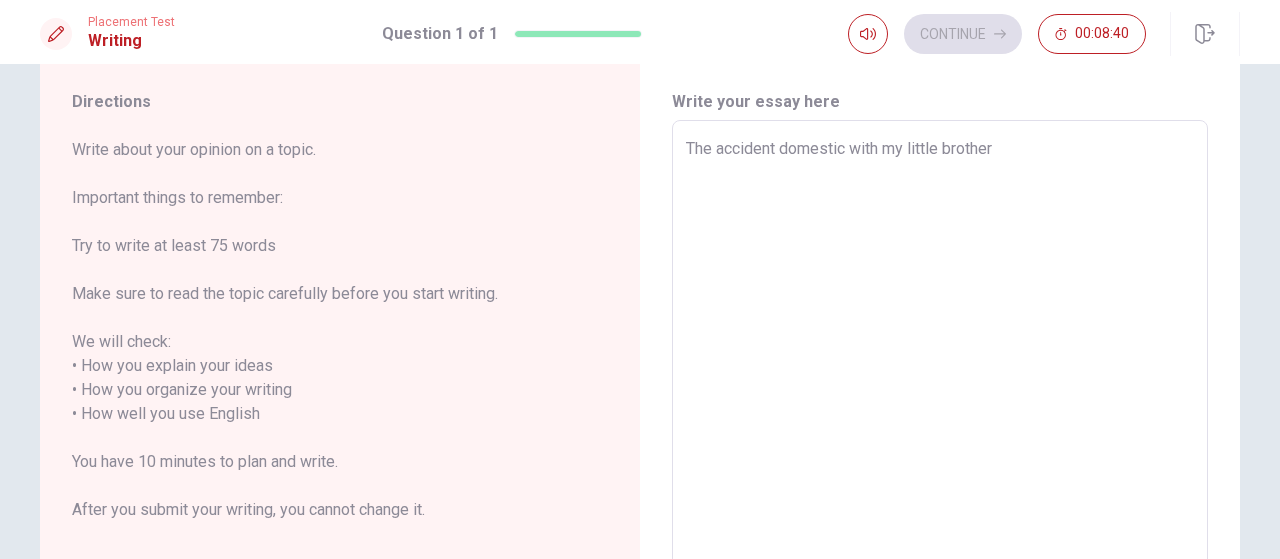 type on "The accident domestic with my little brother a" 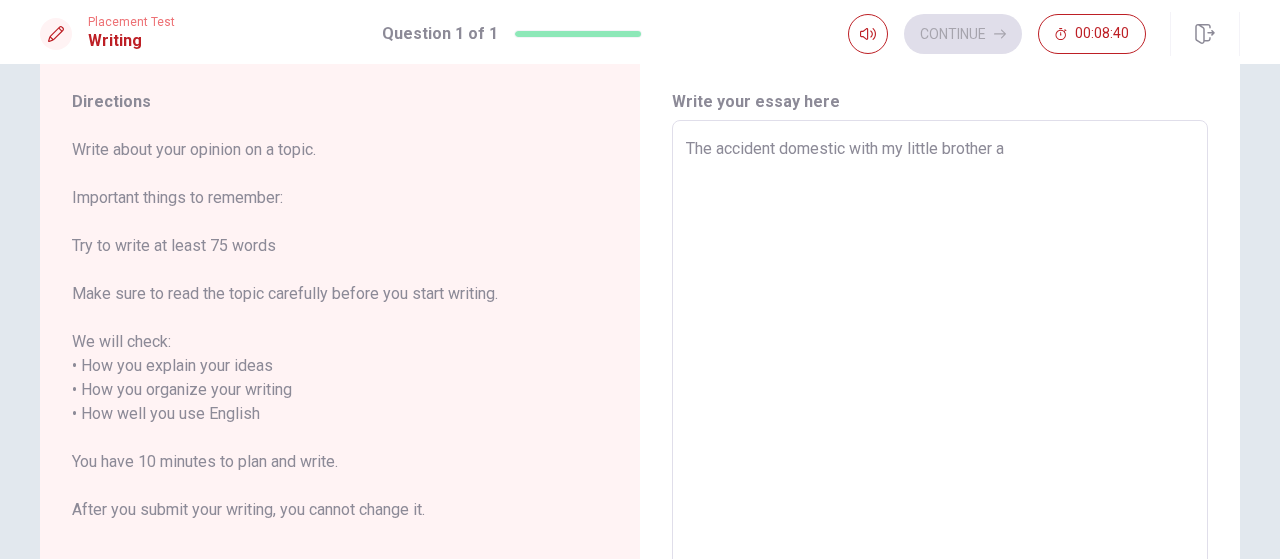 type on "x" 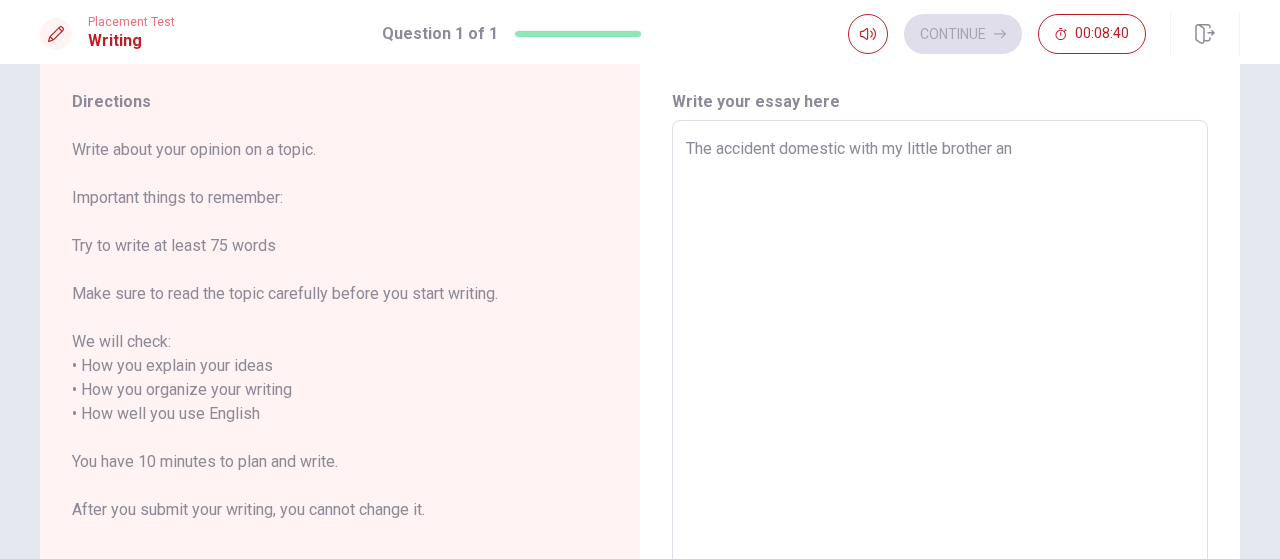 type on "x" 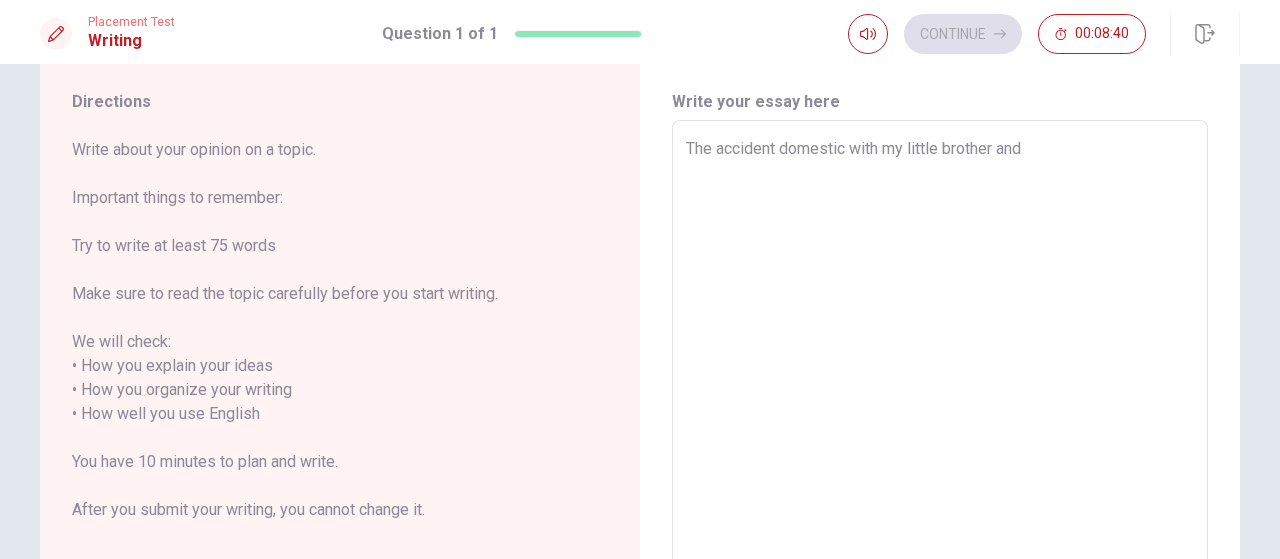 type on "x" 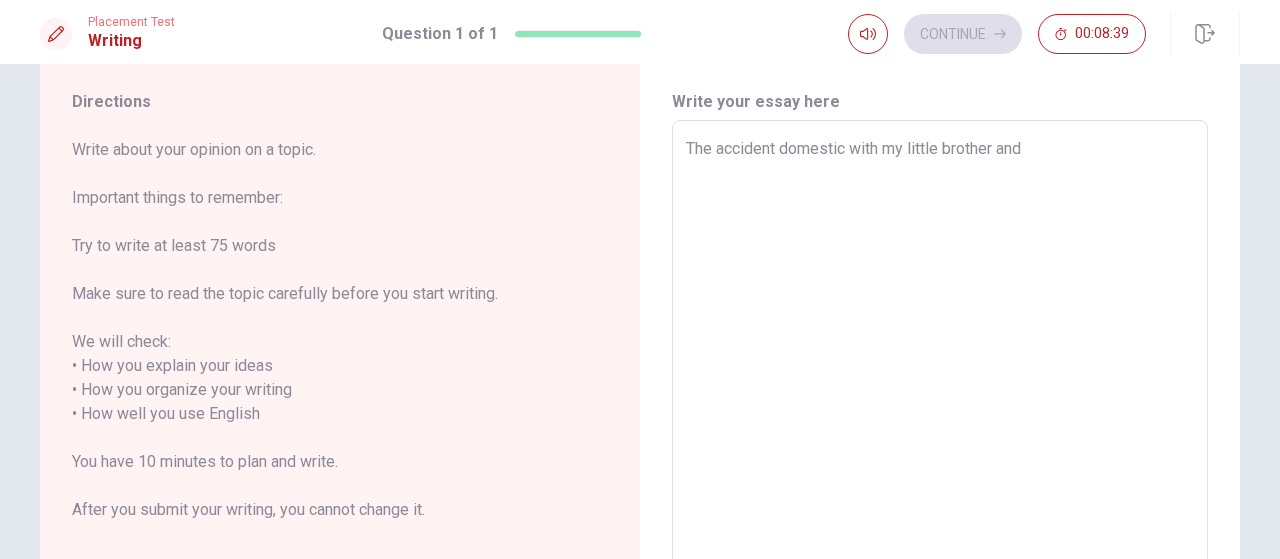 type on "The accident domestic with my little brother and m" 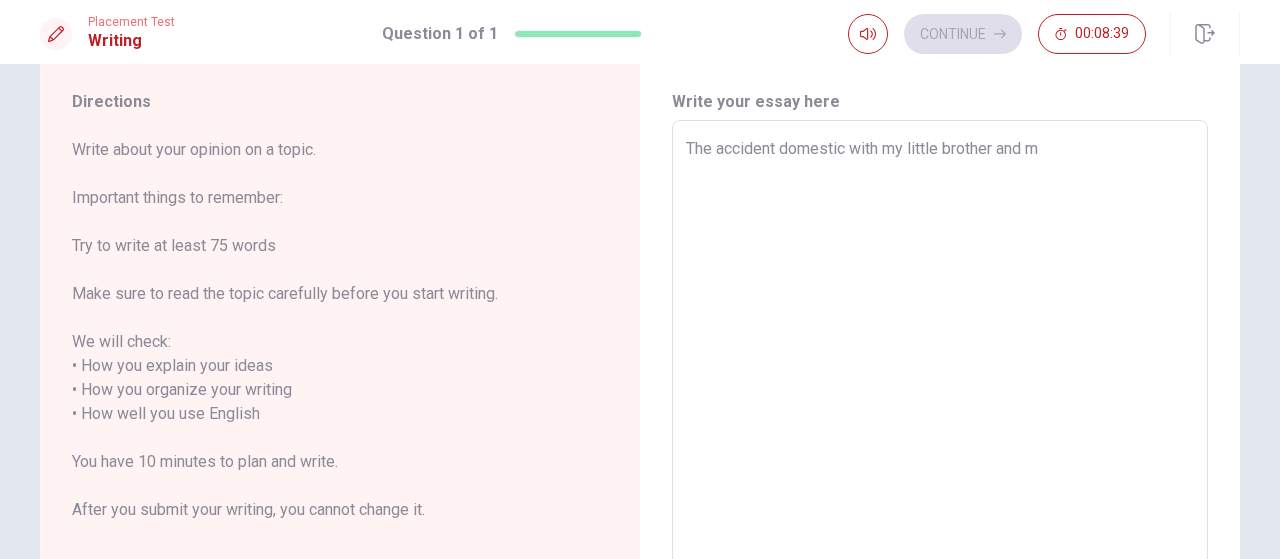 type on "The accident domestic with my little brother and me" 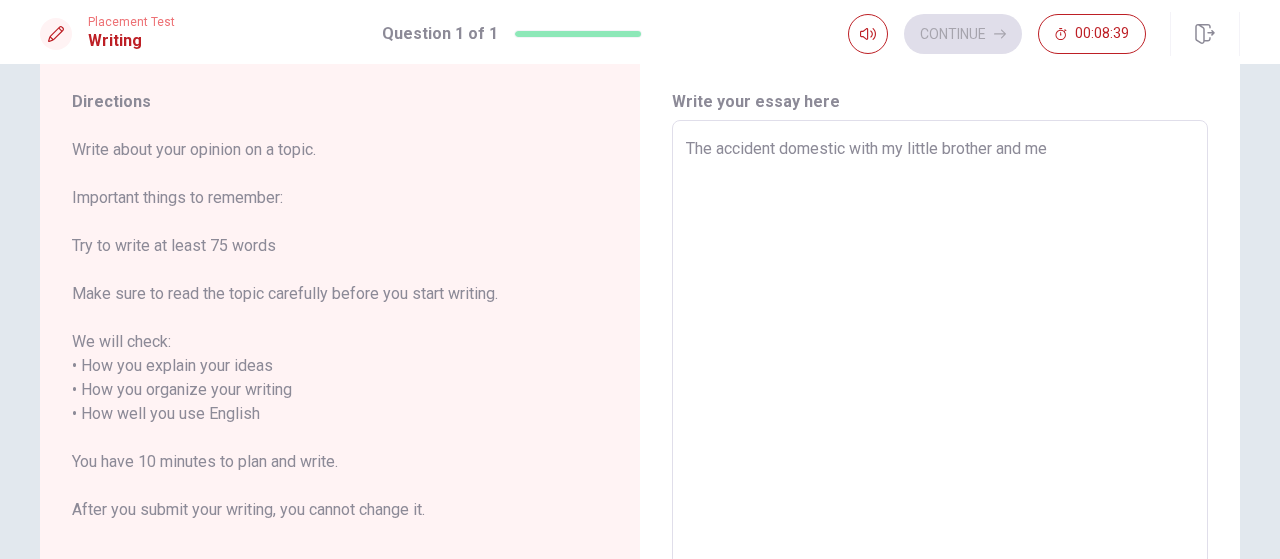 type on "x" 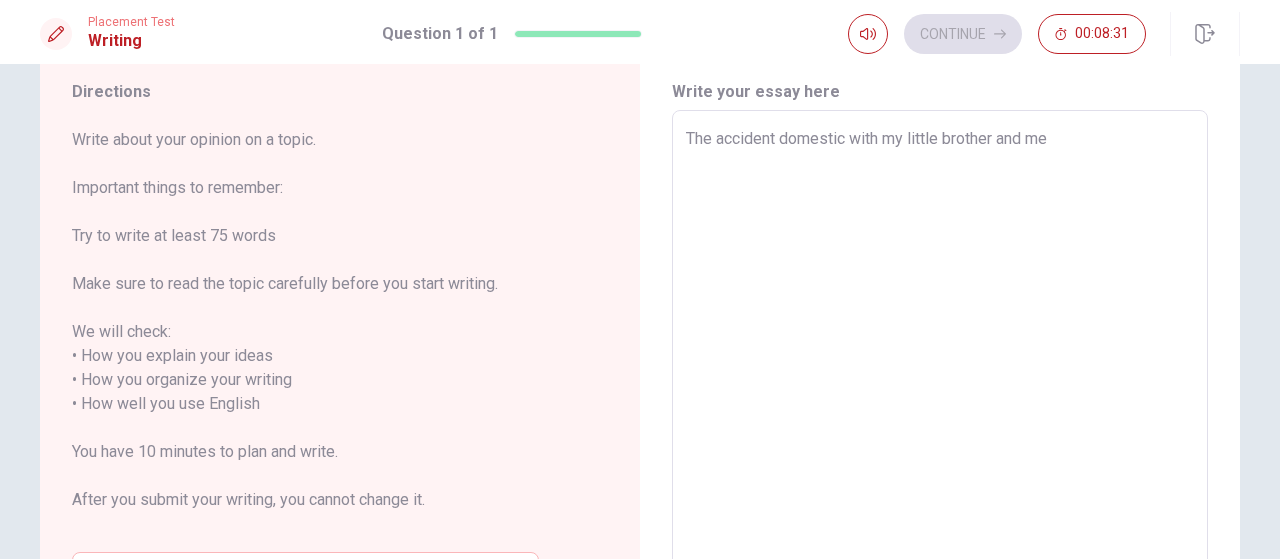 scroll, scrollTop: 65, scrollLeft: 0, axis: vertical 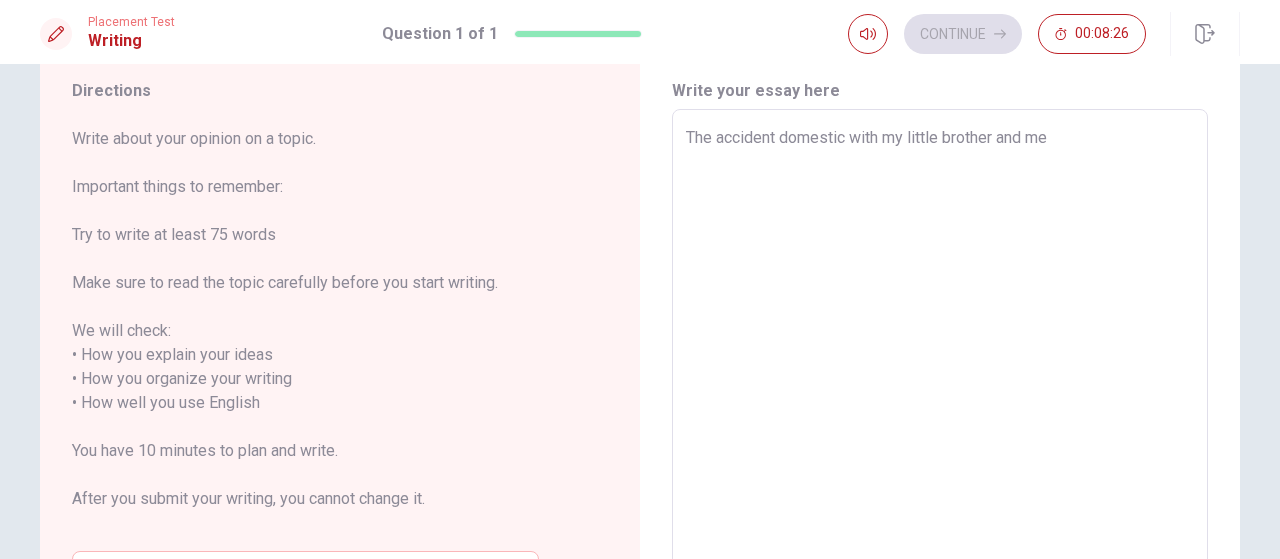 type on "x" 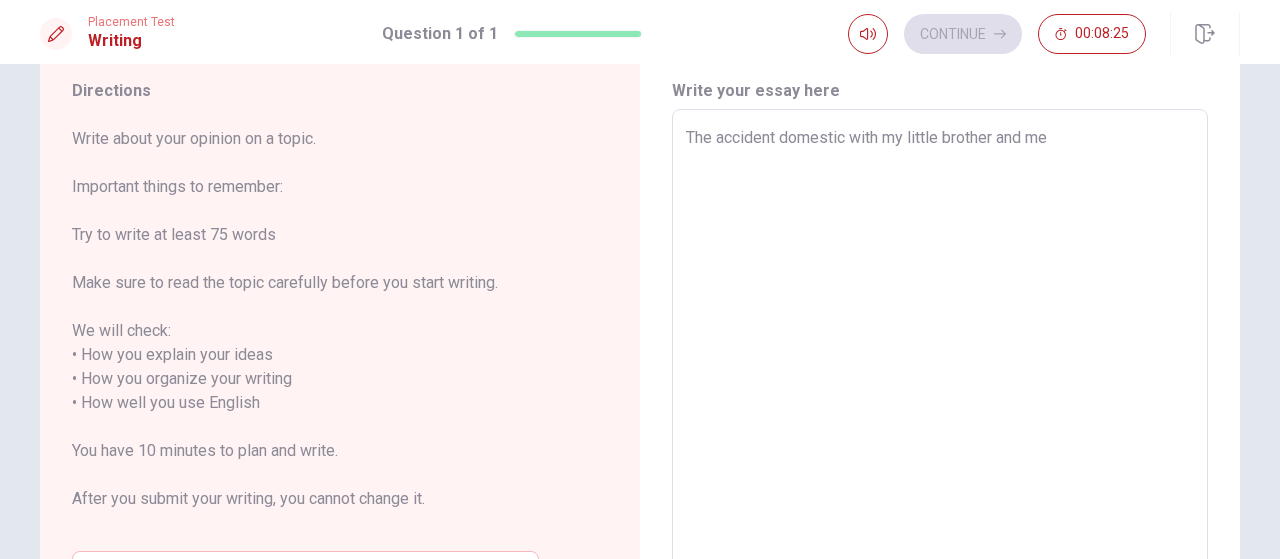 type on "The accident domestic with my little brother and me t" 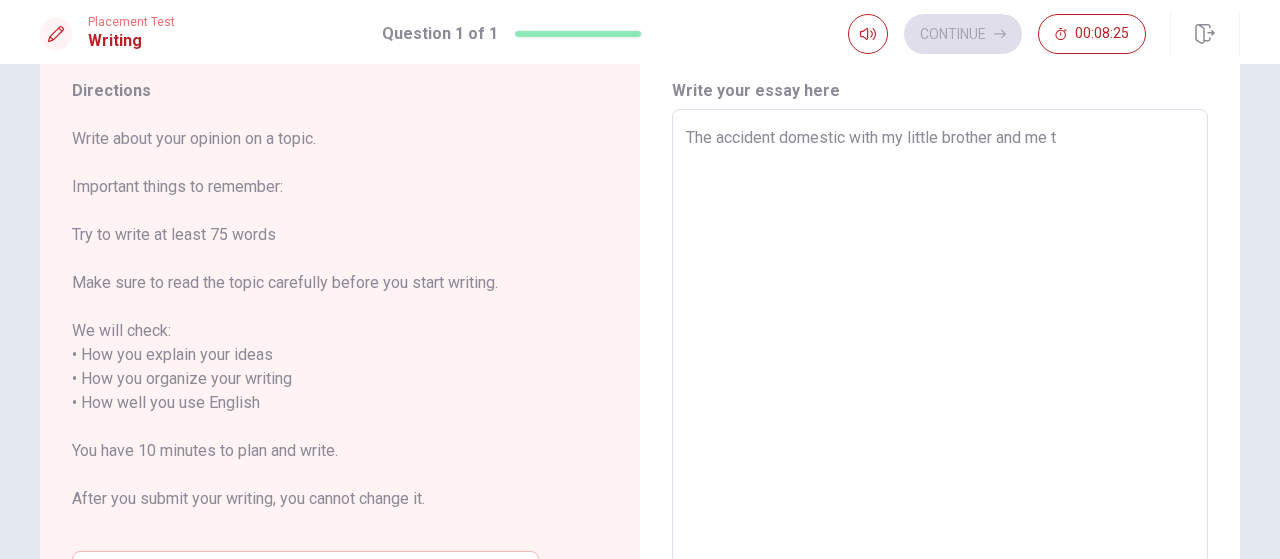 type on "x" 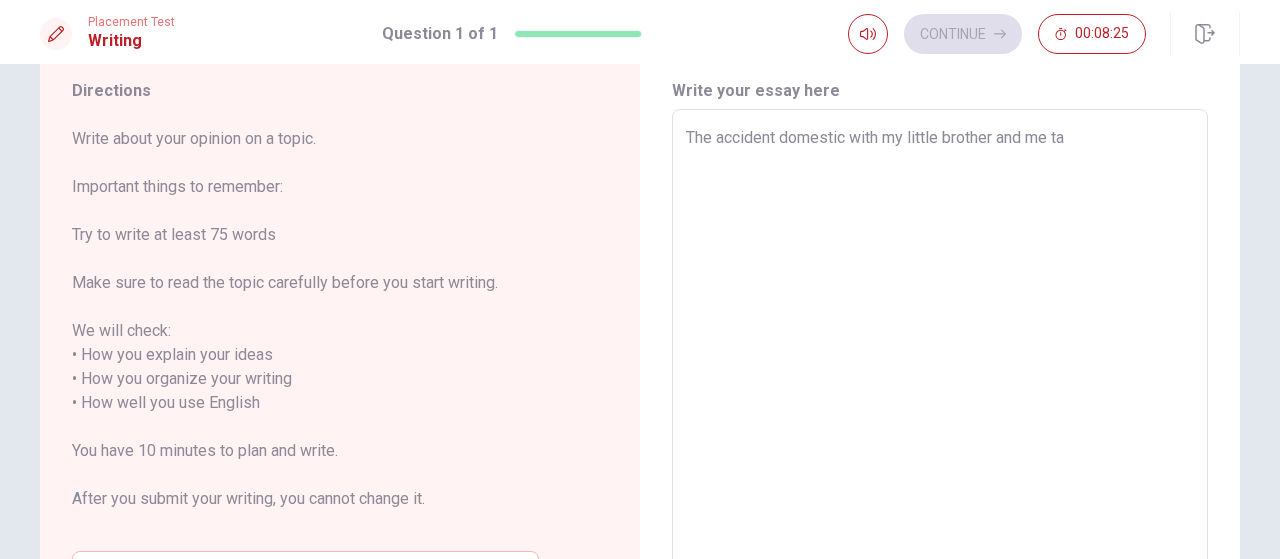 type on "x" 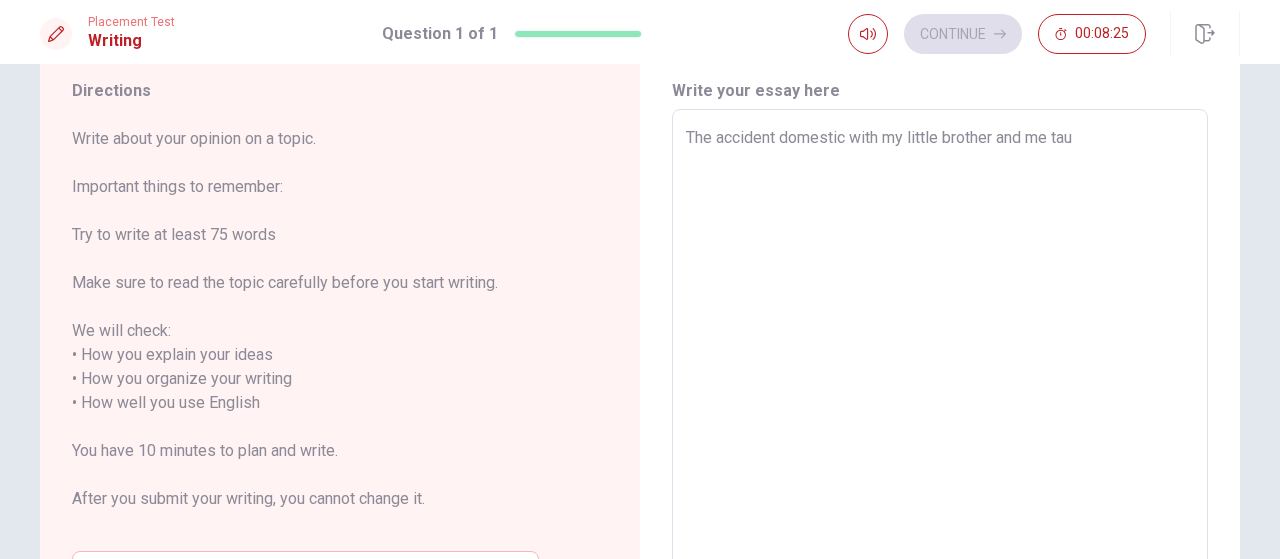 type on "x" 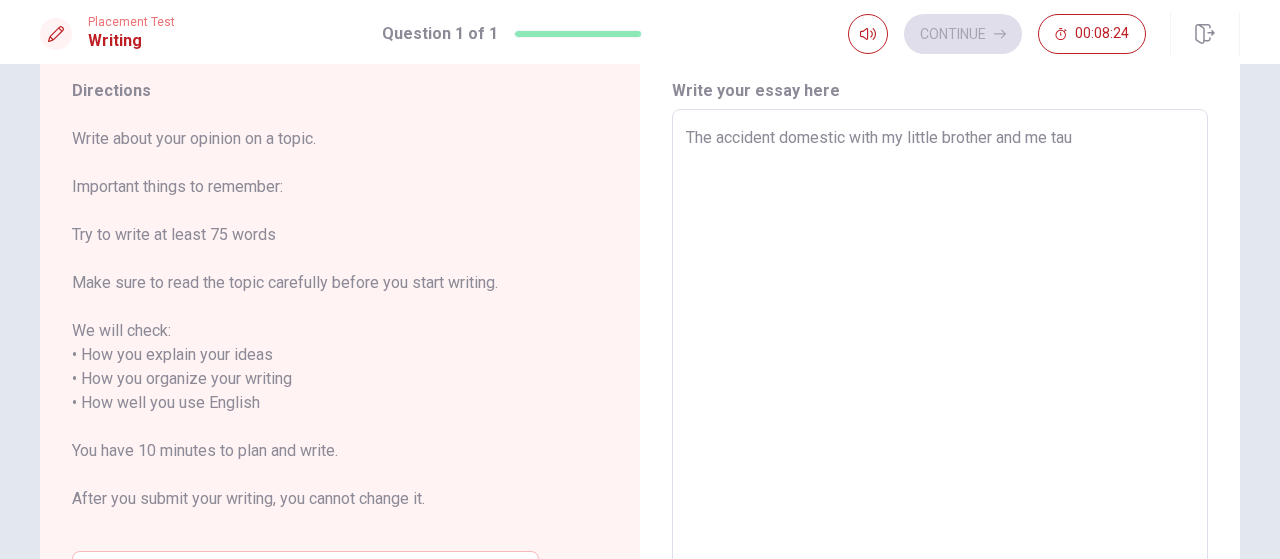 type on "The accident domestic with my little brother and me taug" 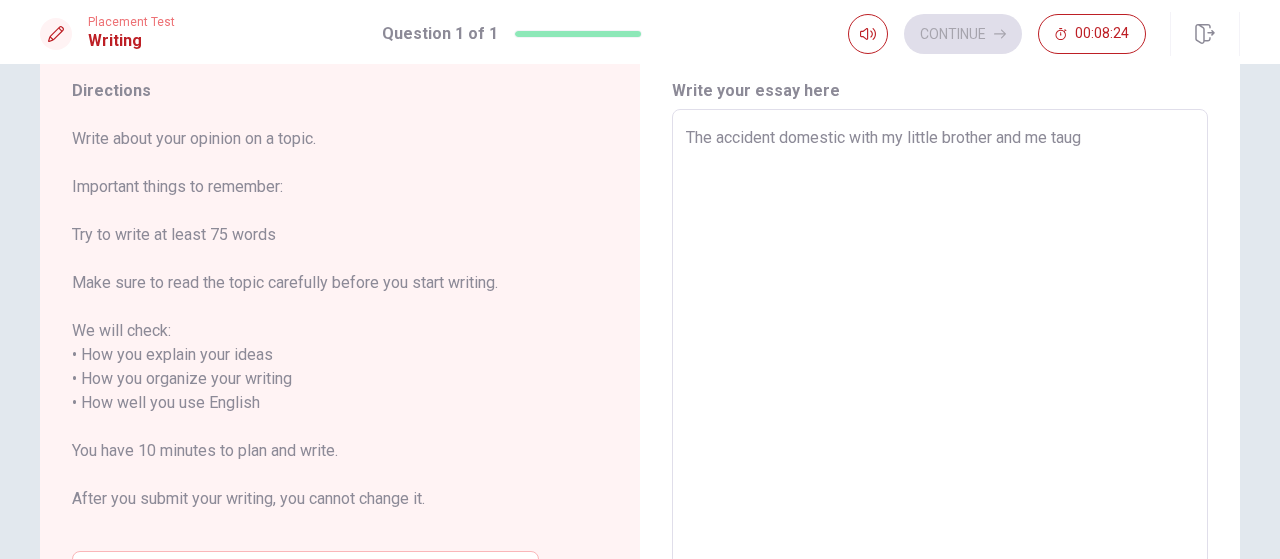 type on "x" 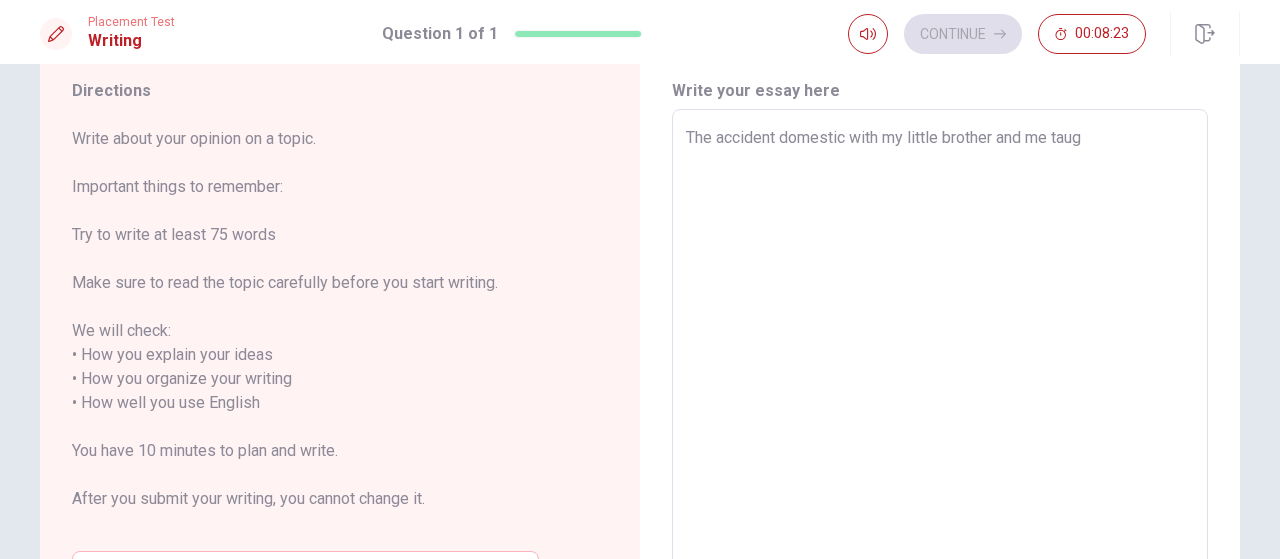 type on "The accident domestic with my little brother and me taugt" 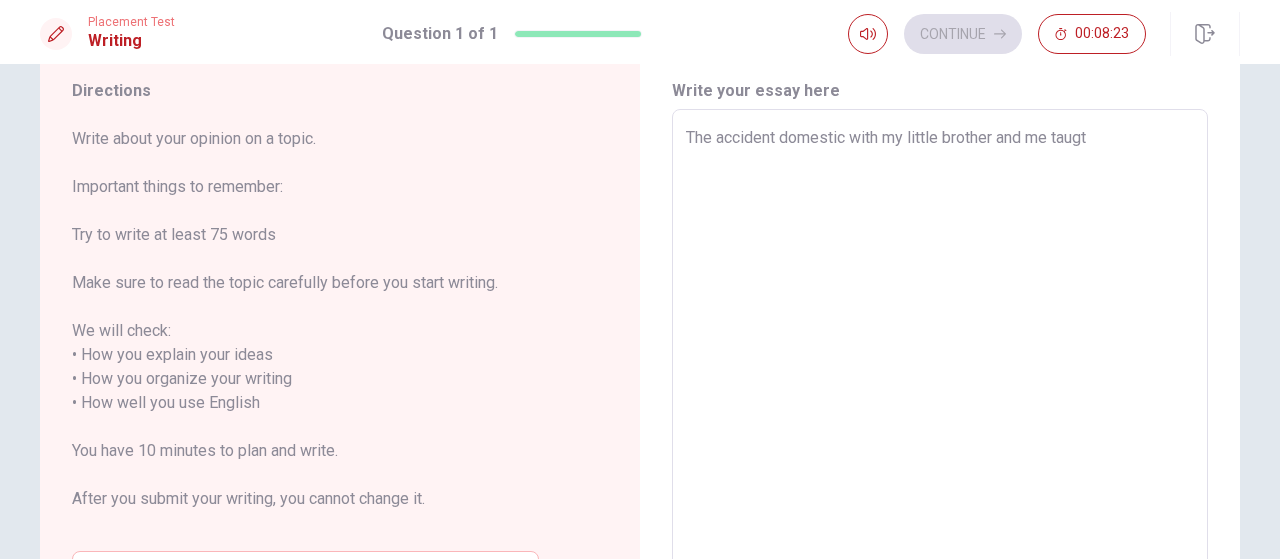 type on "The accident domestic with my little brother and me taugt" 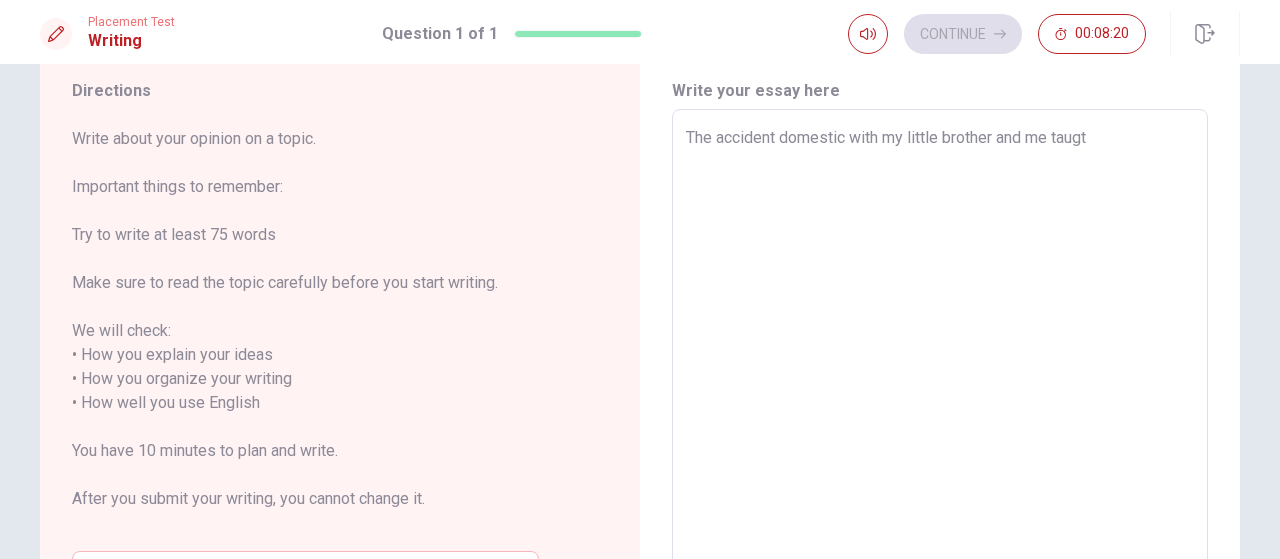 type on "x" 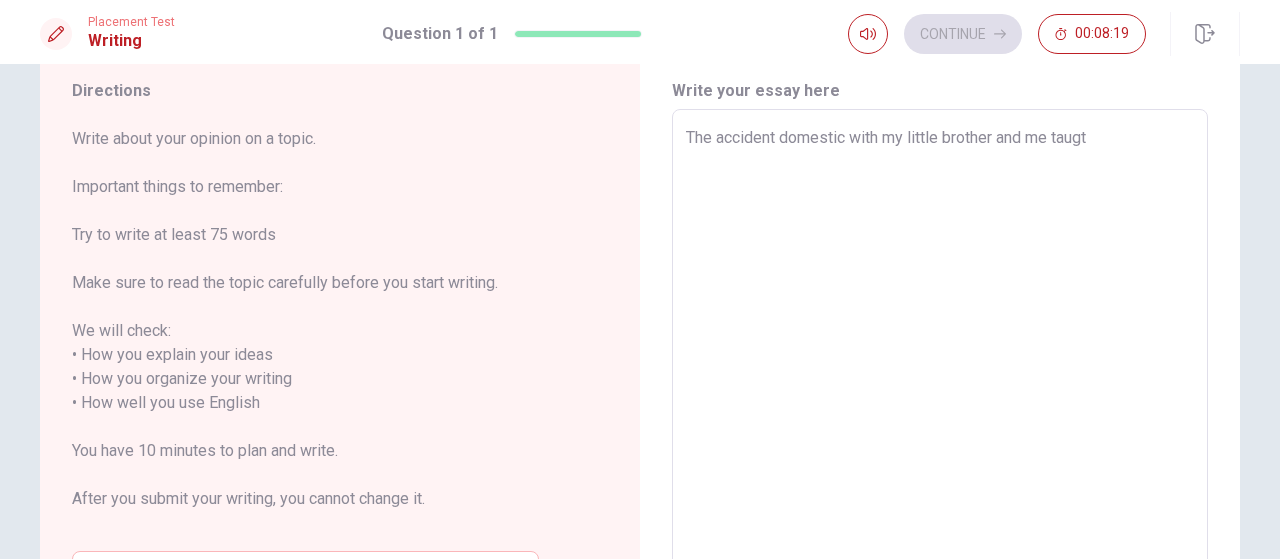 type on "The accident domestic with my little brother and me taugt i" 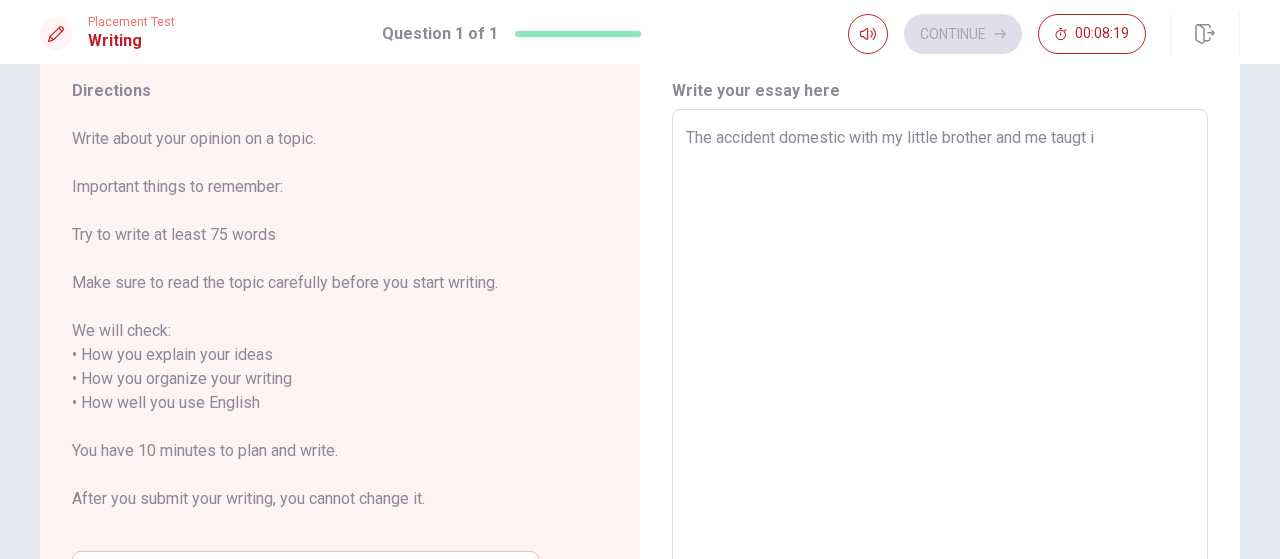 type on "x" 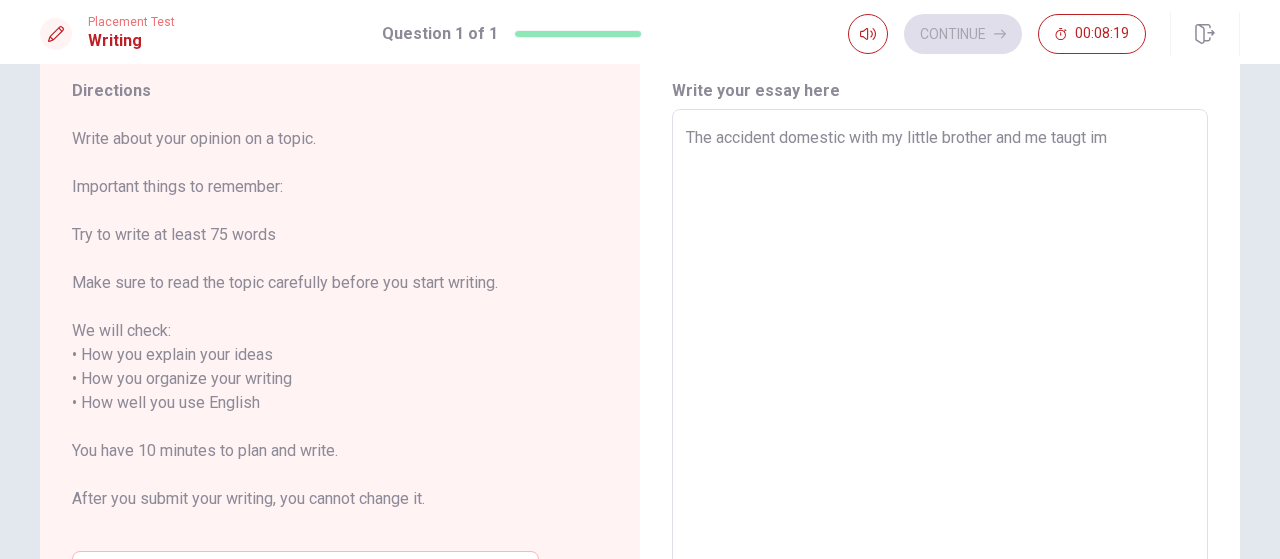 type 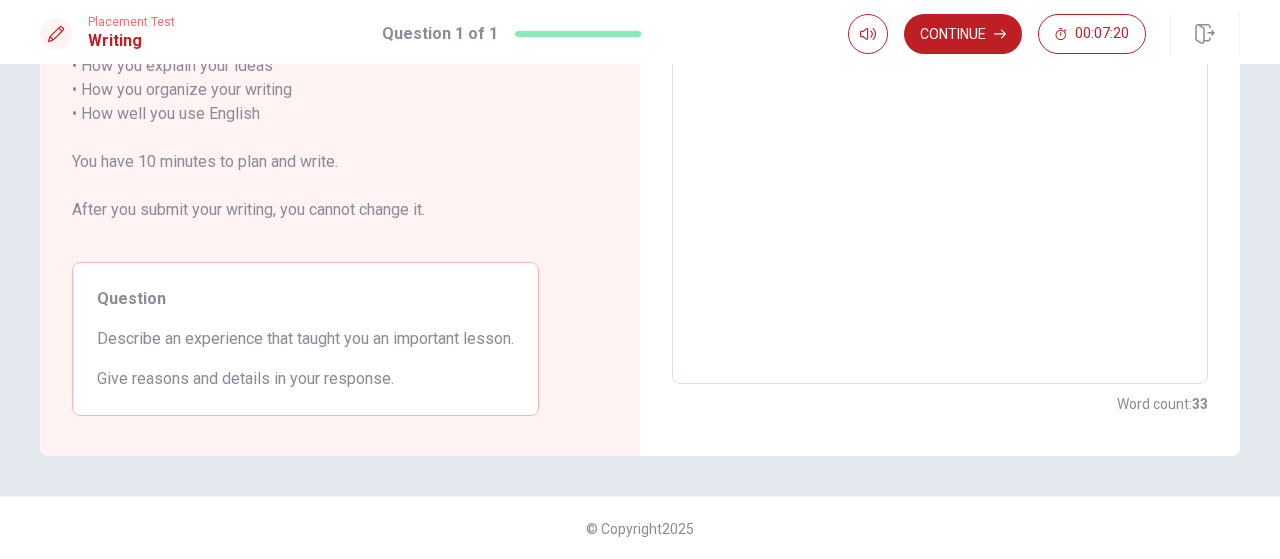 scroll, scrollTop: 0, scrollLeft: 0, axis: both 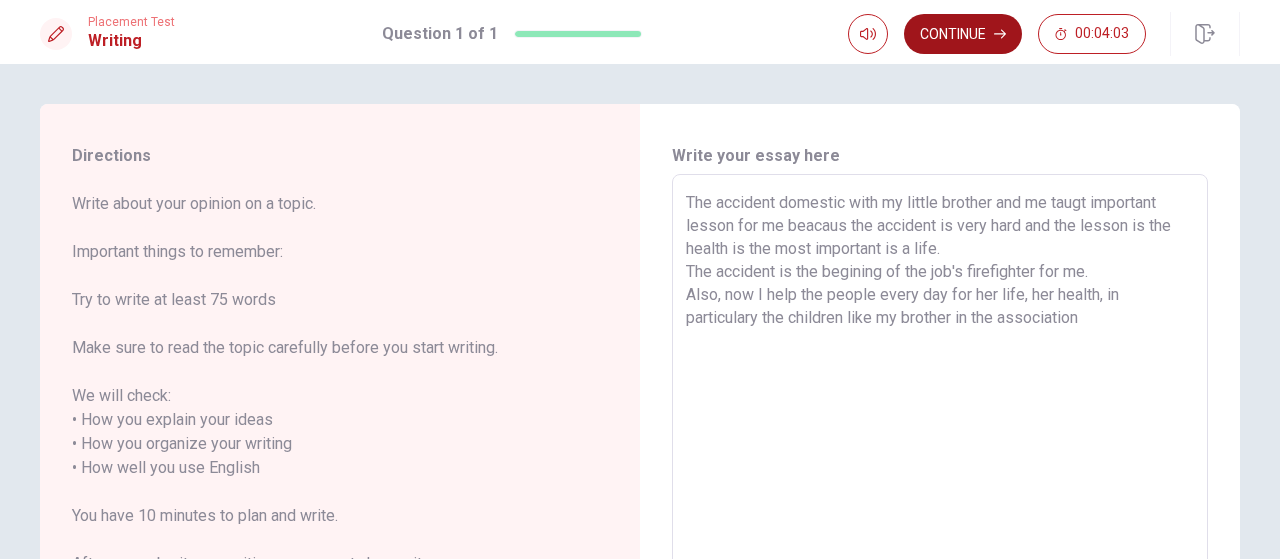click on "Continue" at bounding box center [963, 34] 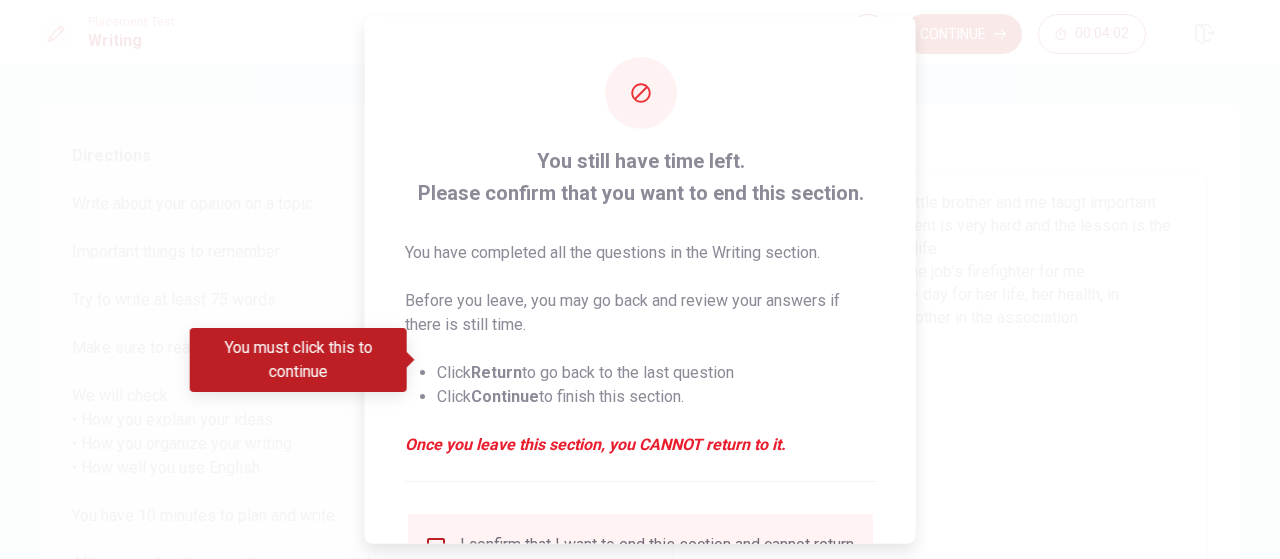 scroll, scrollTop: 186, scrollLeft: 0, axis: vertical 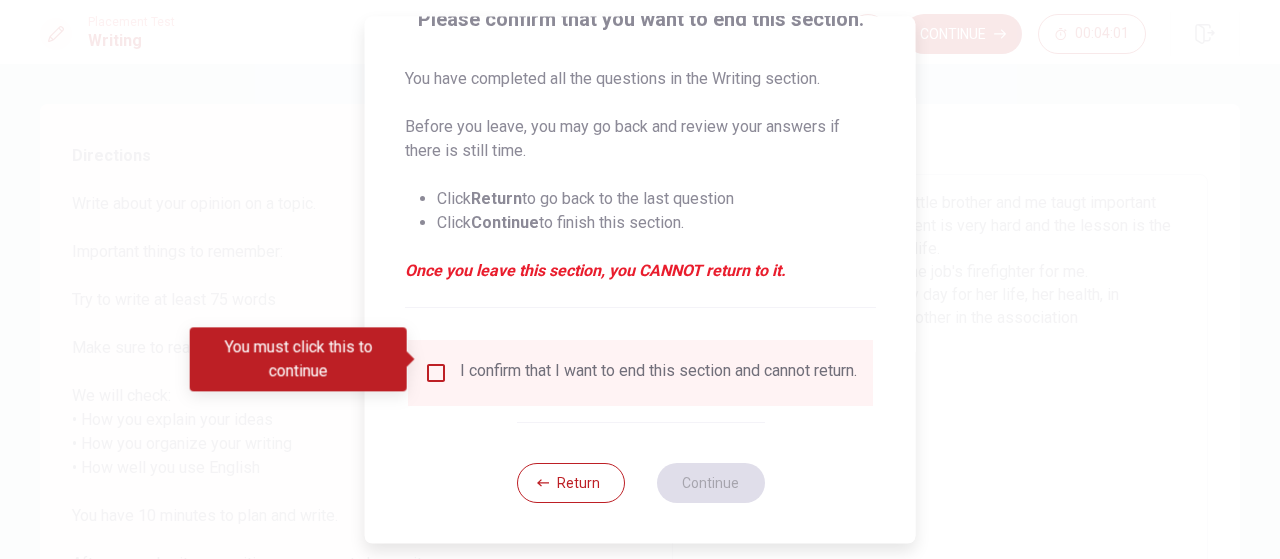 click at bounding box center (436, 373) 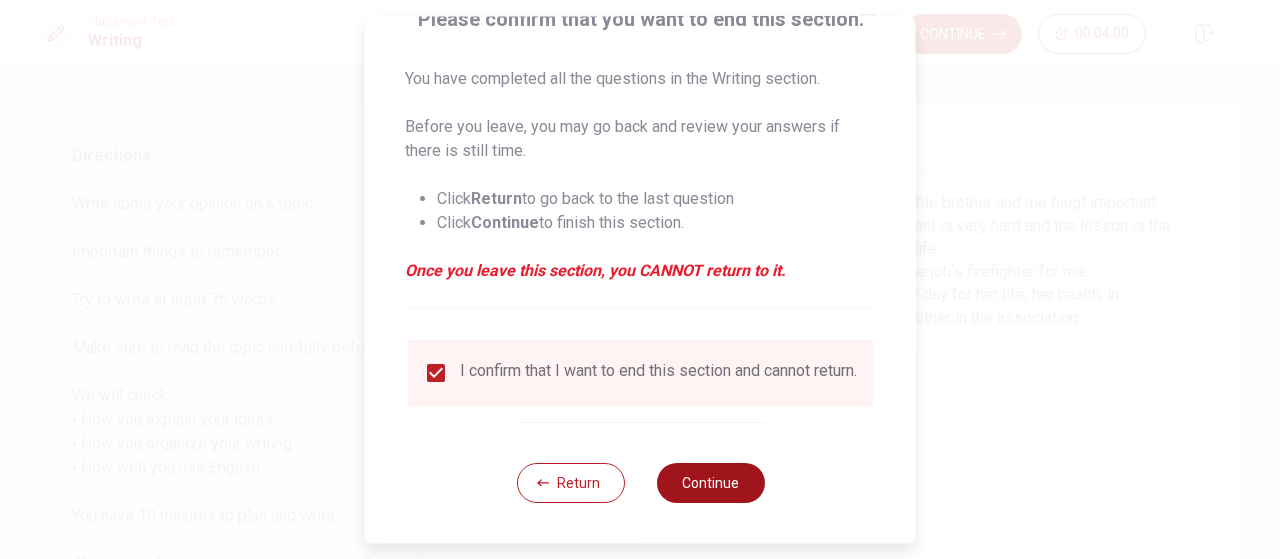 click on "Continue" at bounding box center [710, 483] 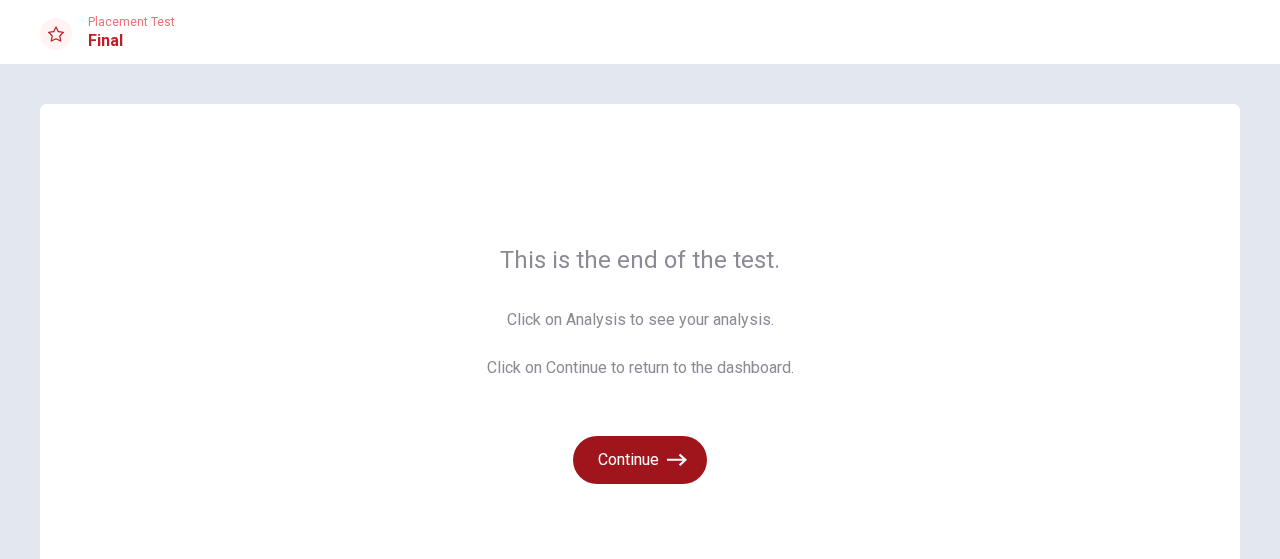 click 